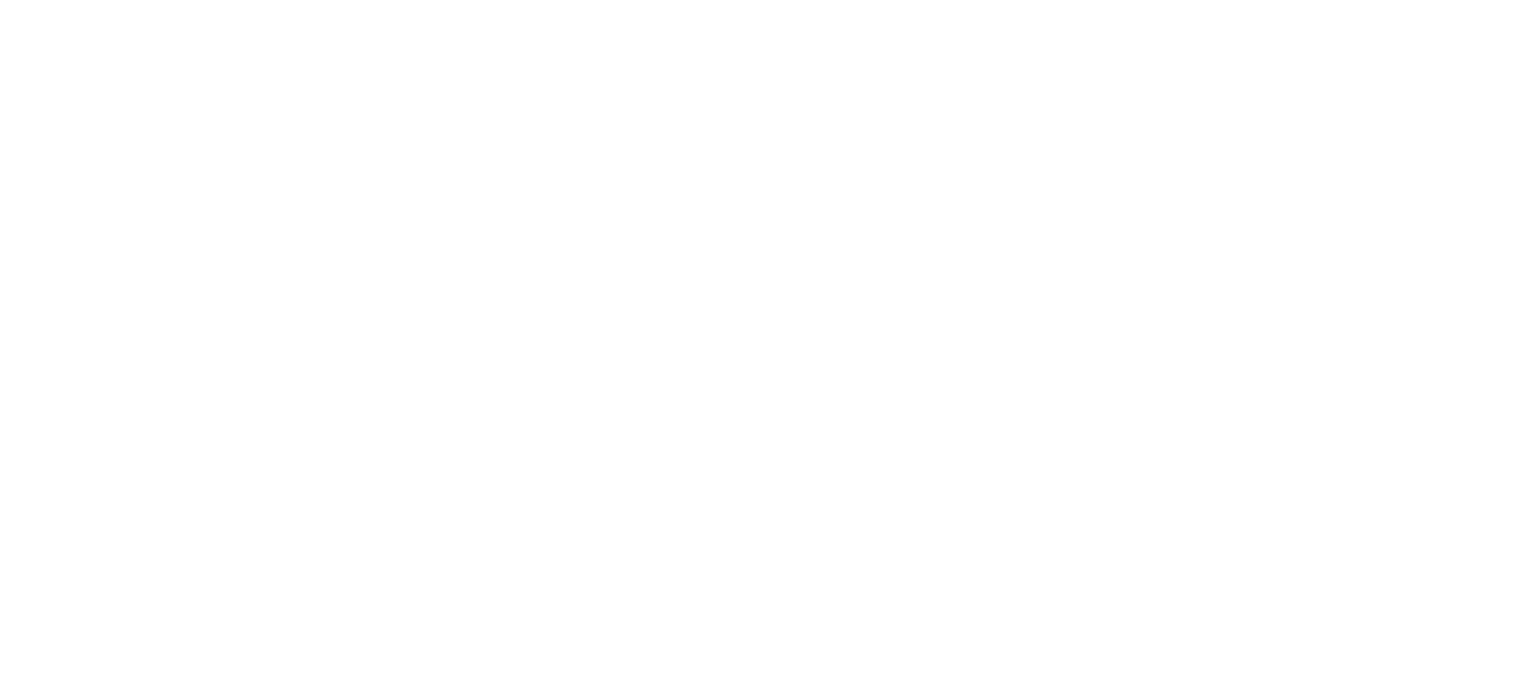 scroll, scrollTop: 0, scrollLeft: 0, axis: both 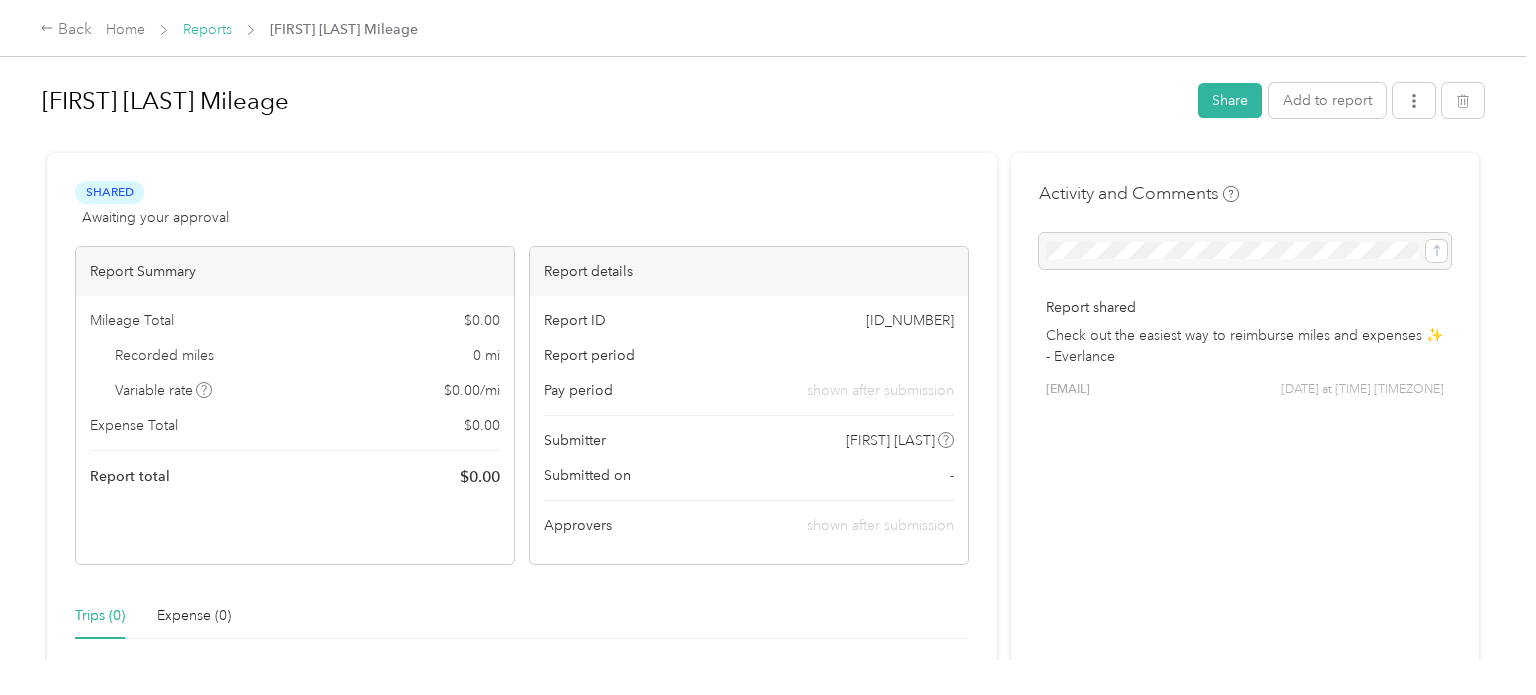 click on "Reports" at bounding box center [207, 29] 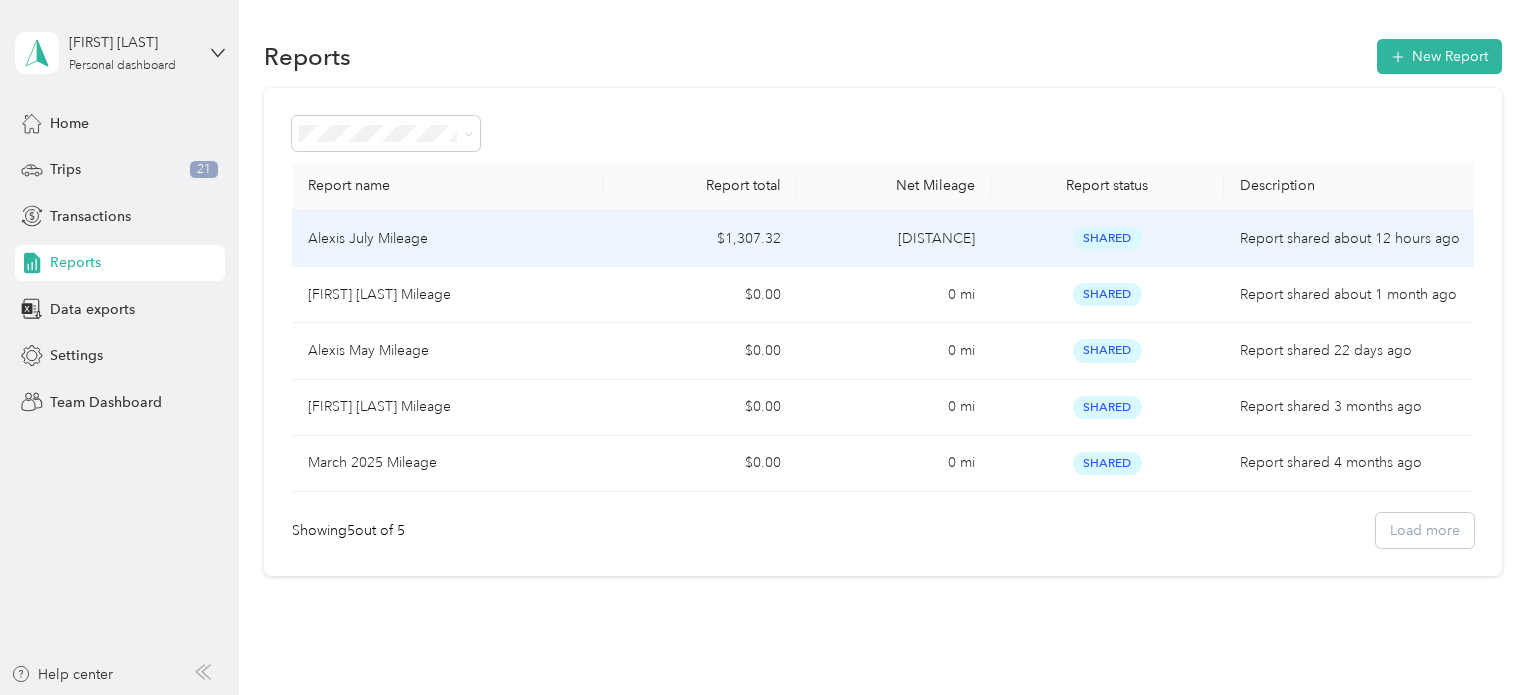 click on "$1,307.32" at bounding box center (700, 239) 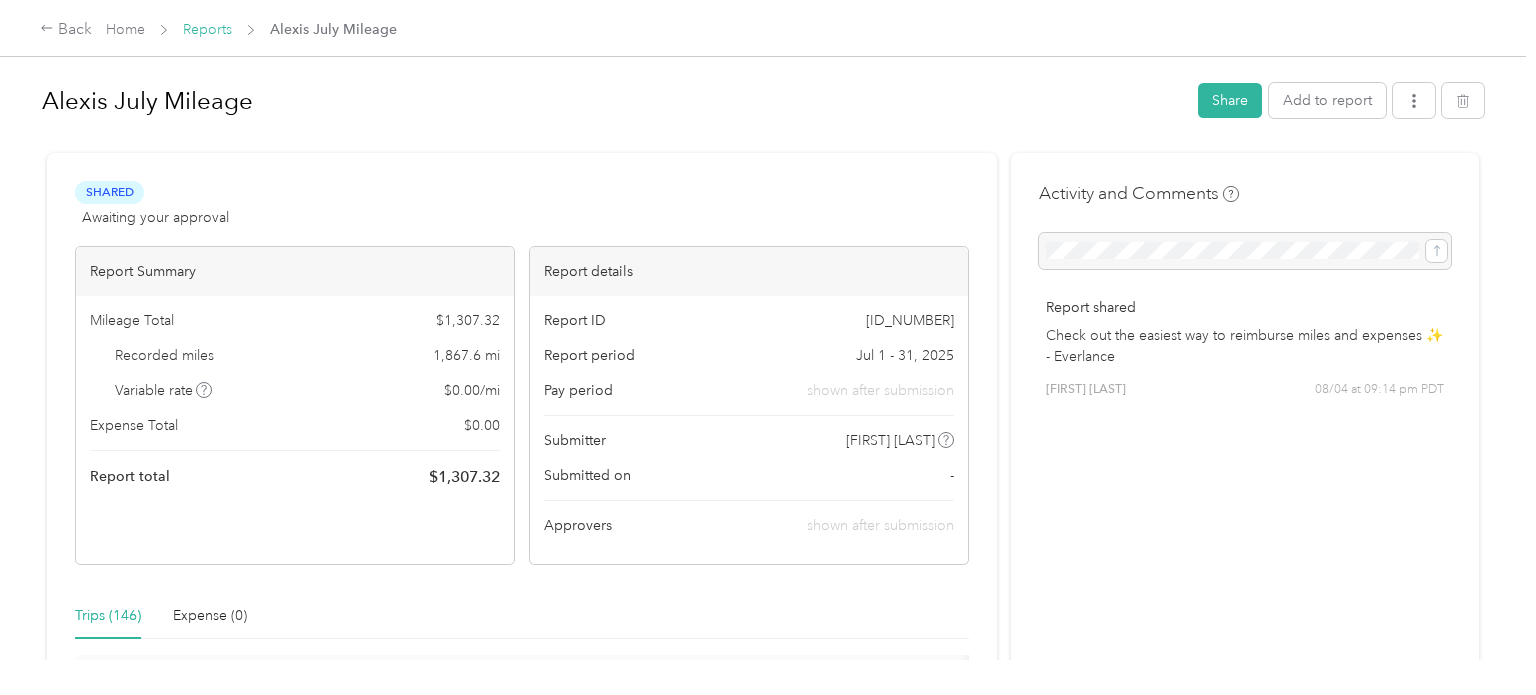 click on "Reports" at bounding box center [207, 29] 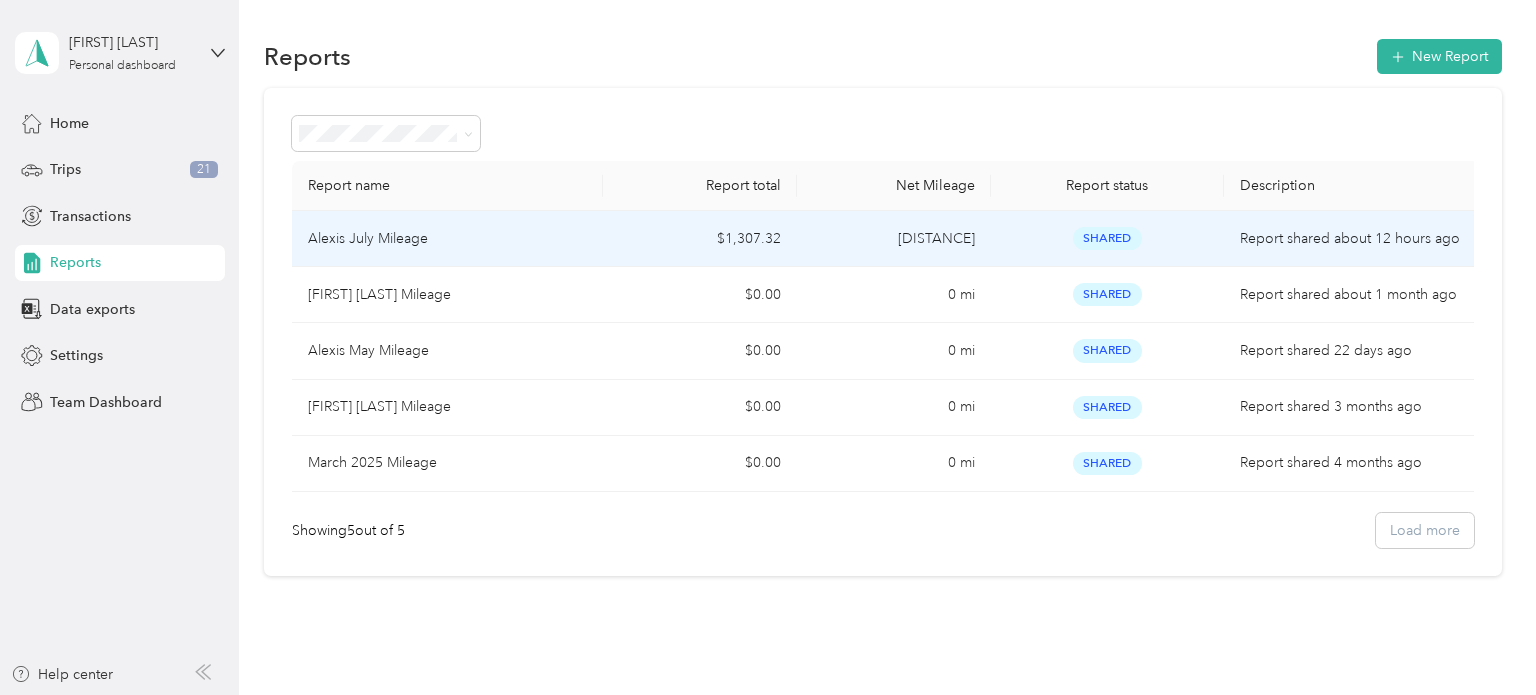 click on "Alexis July Mileage" at bounding box center [447, 239] 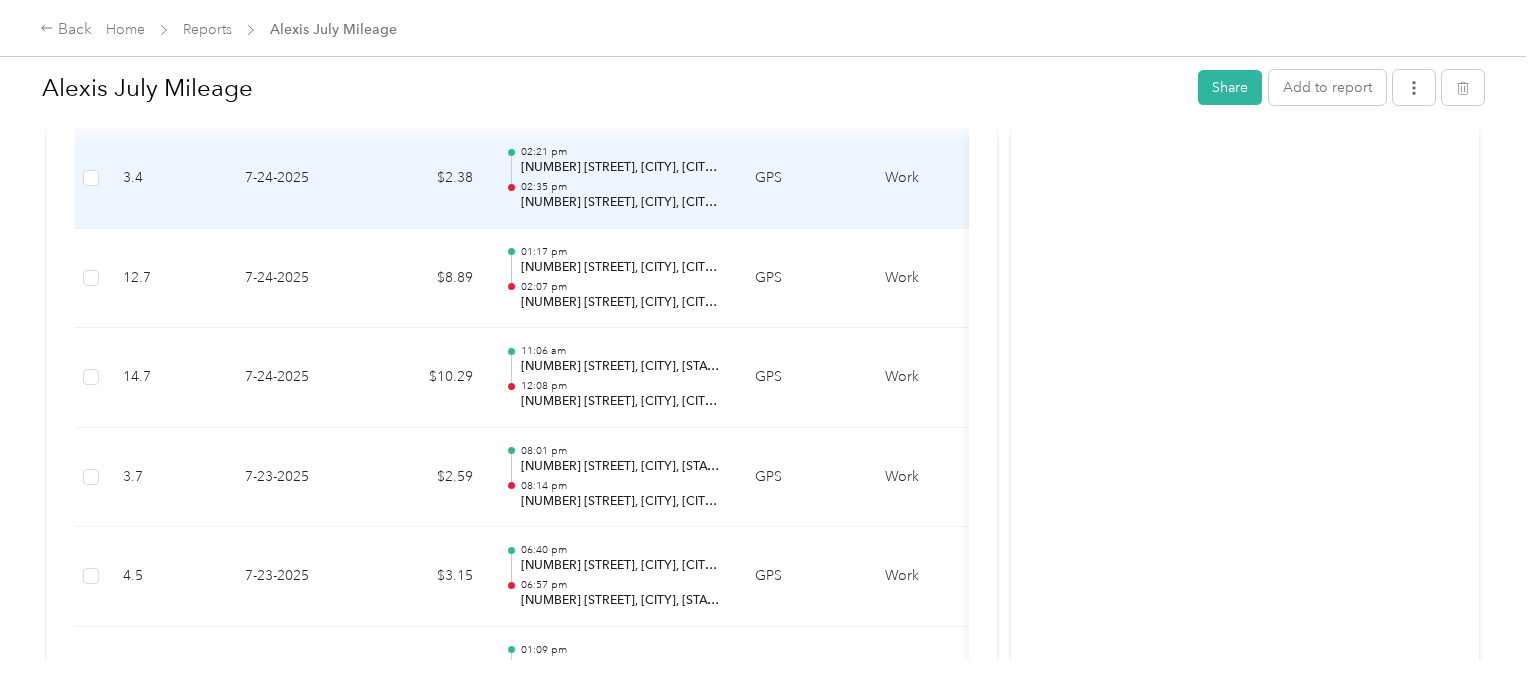scroll, scrollTop: 3836, scrollLeft: 0, axis: vertical 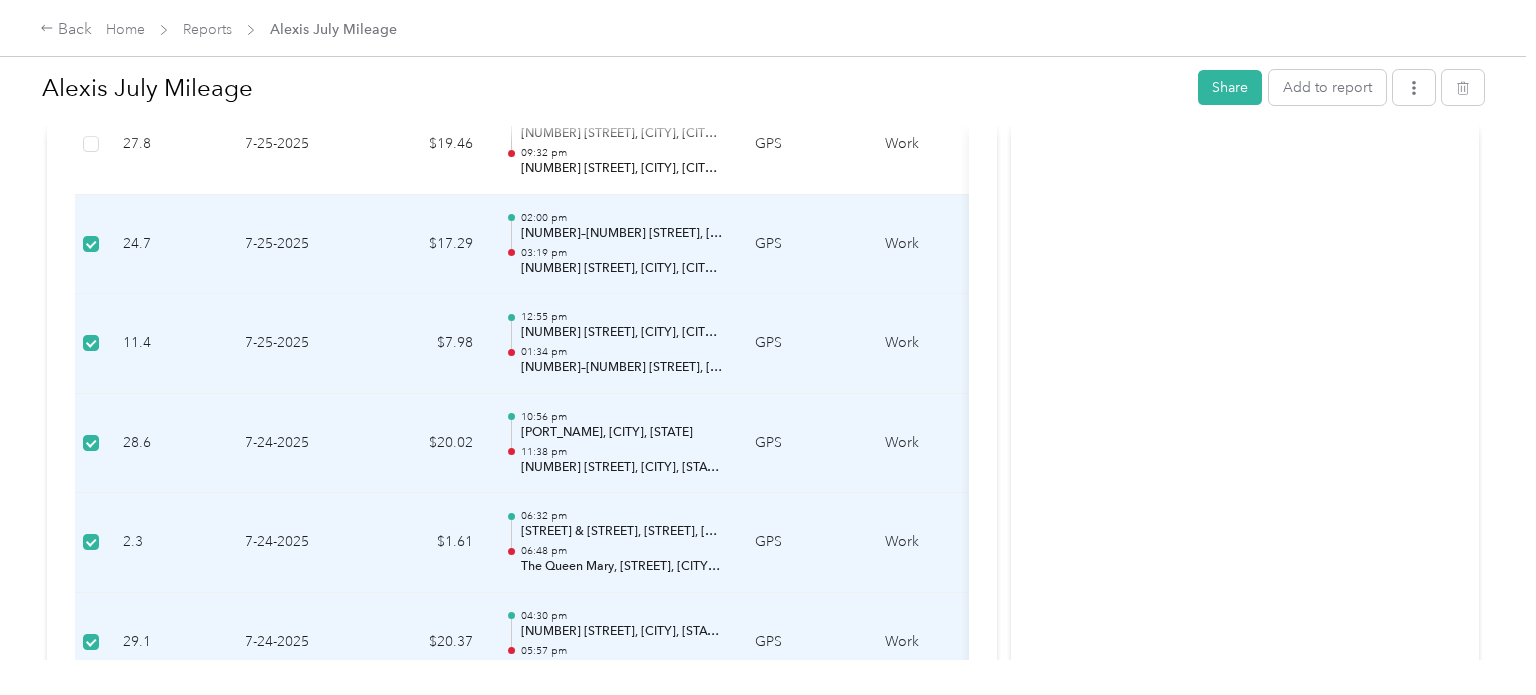 click at bounding box center (763, 131) 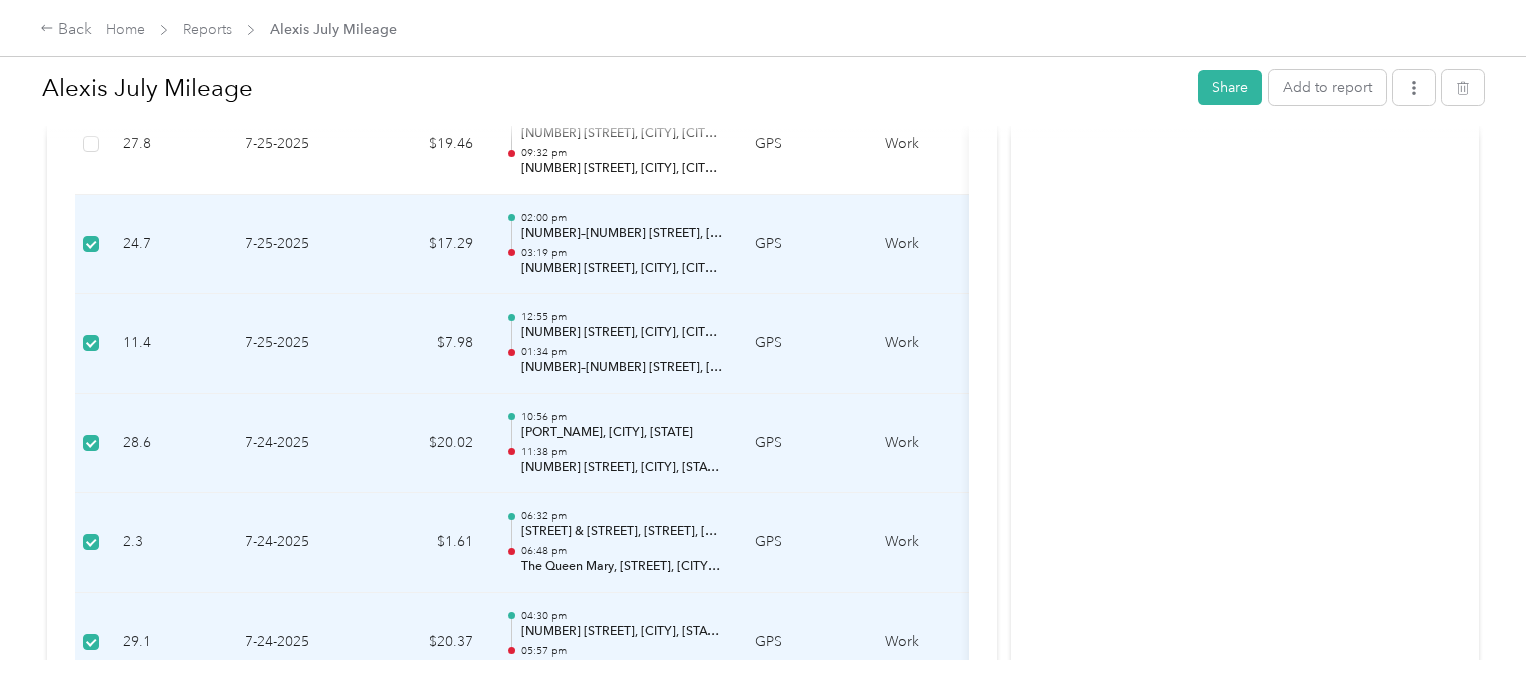 click at bounding box center [763, 131] 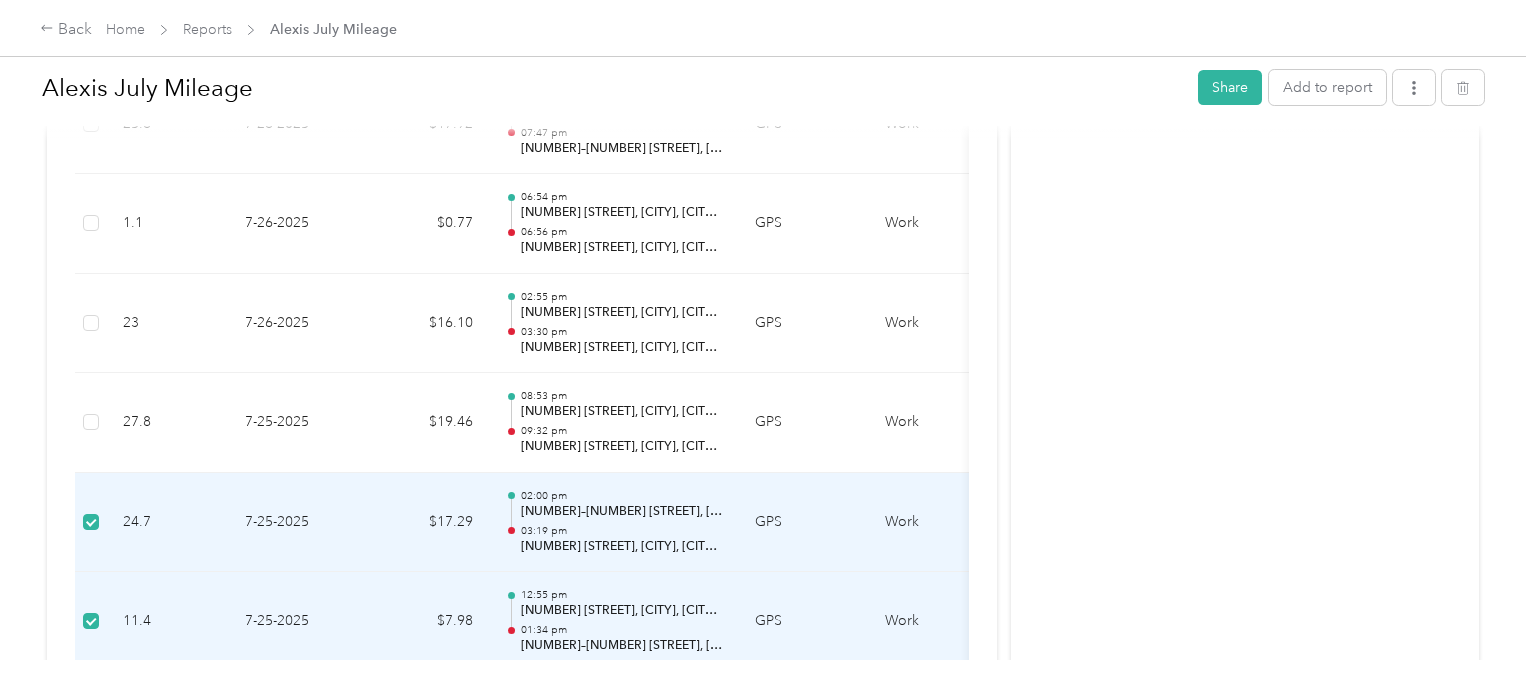 scroll, scrollTop: 2810, scrollLeft: 0, axis: vertical 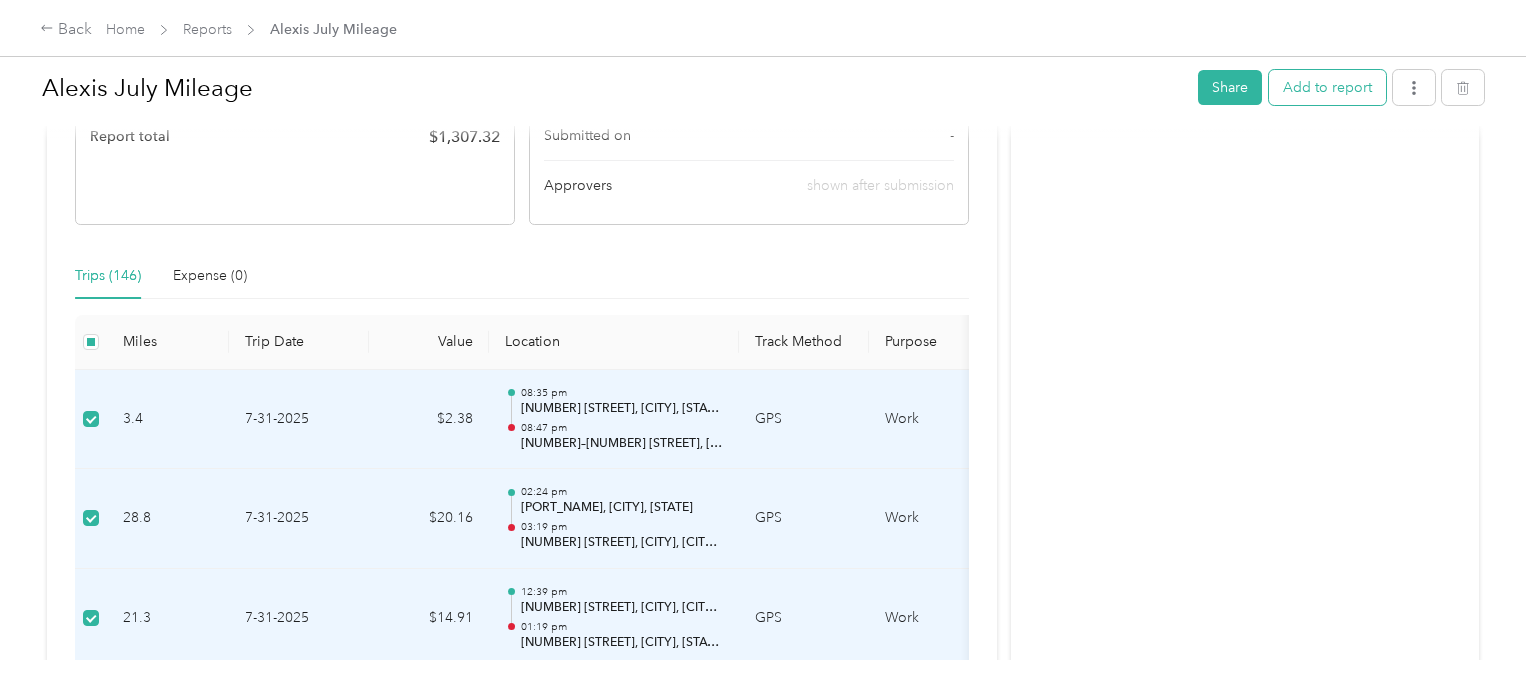 click on "Add to report" at bounding box center [1327, 87] 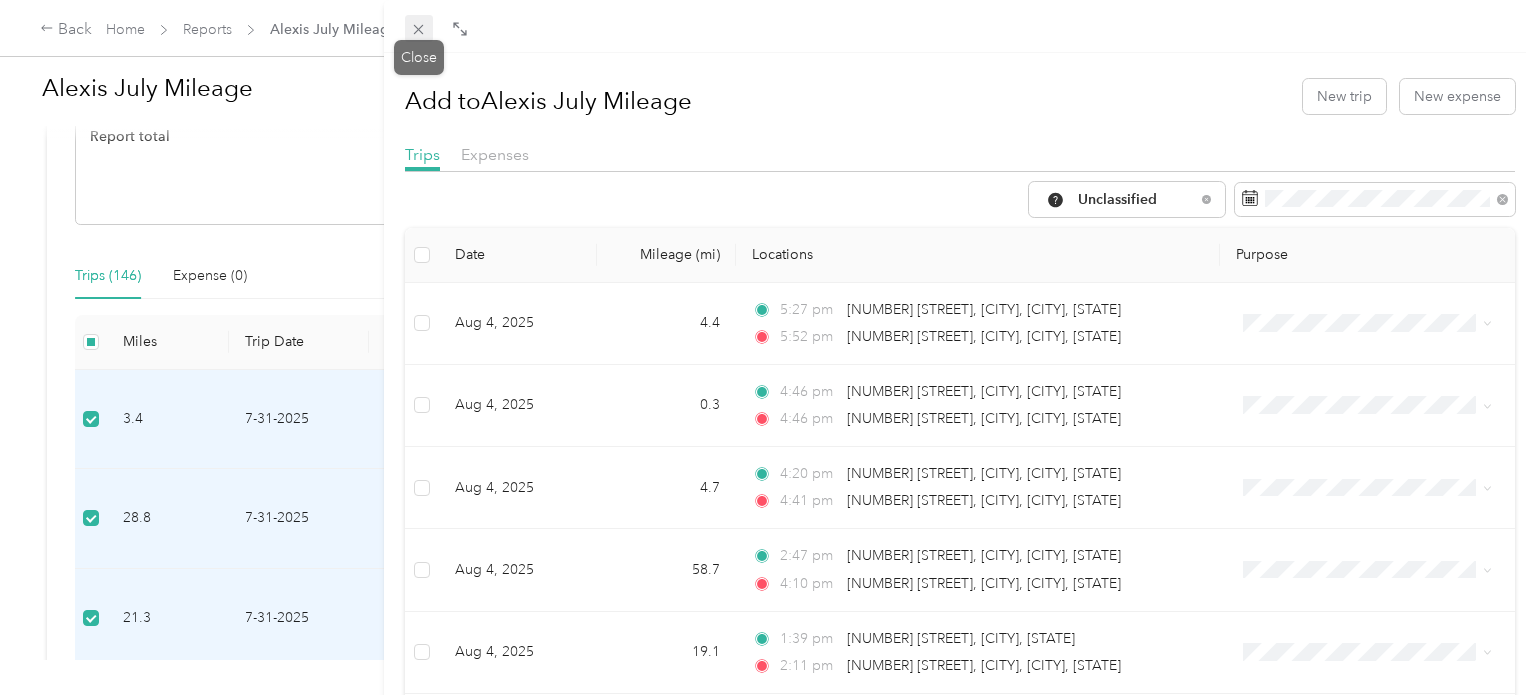 click 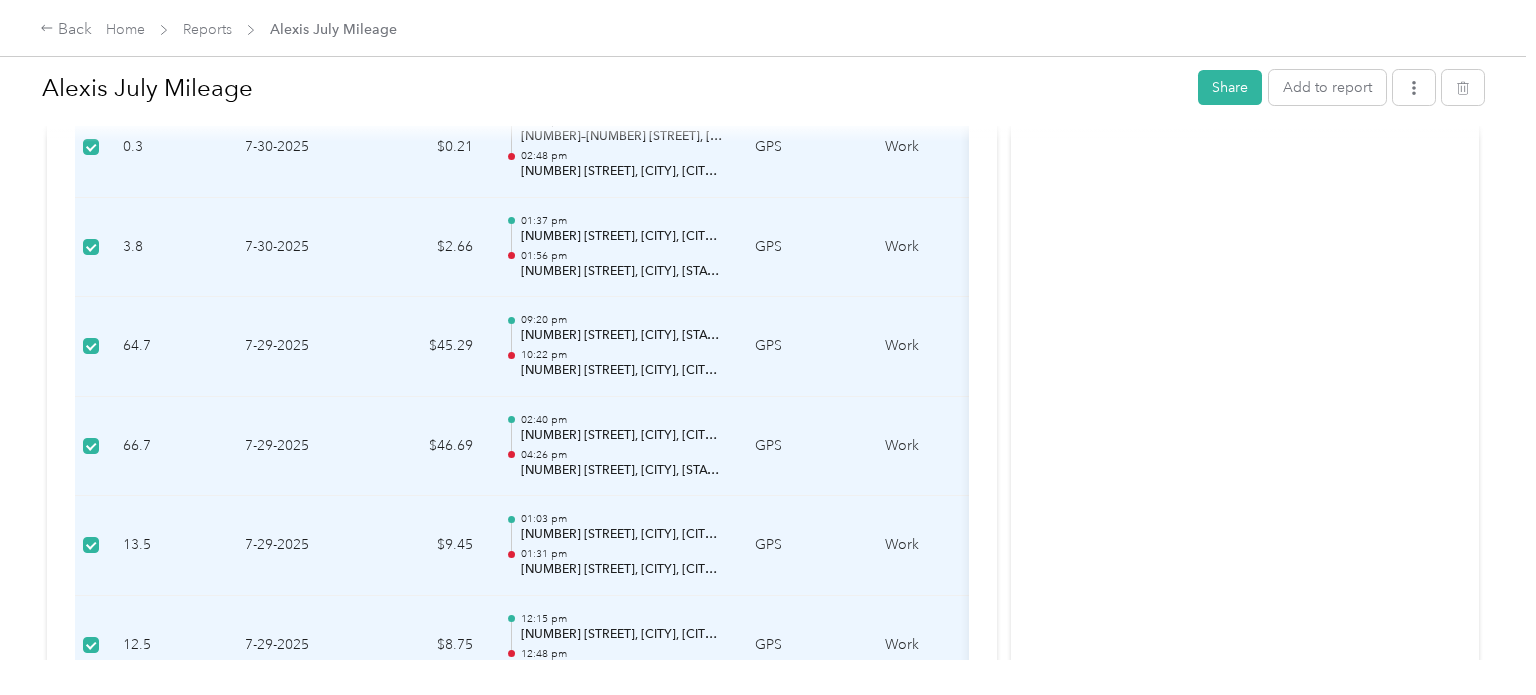 scroll, scrollTop: 1508, scrollLeft: 0, axis: vertical 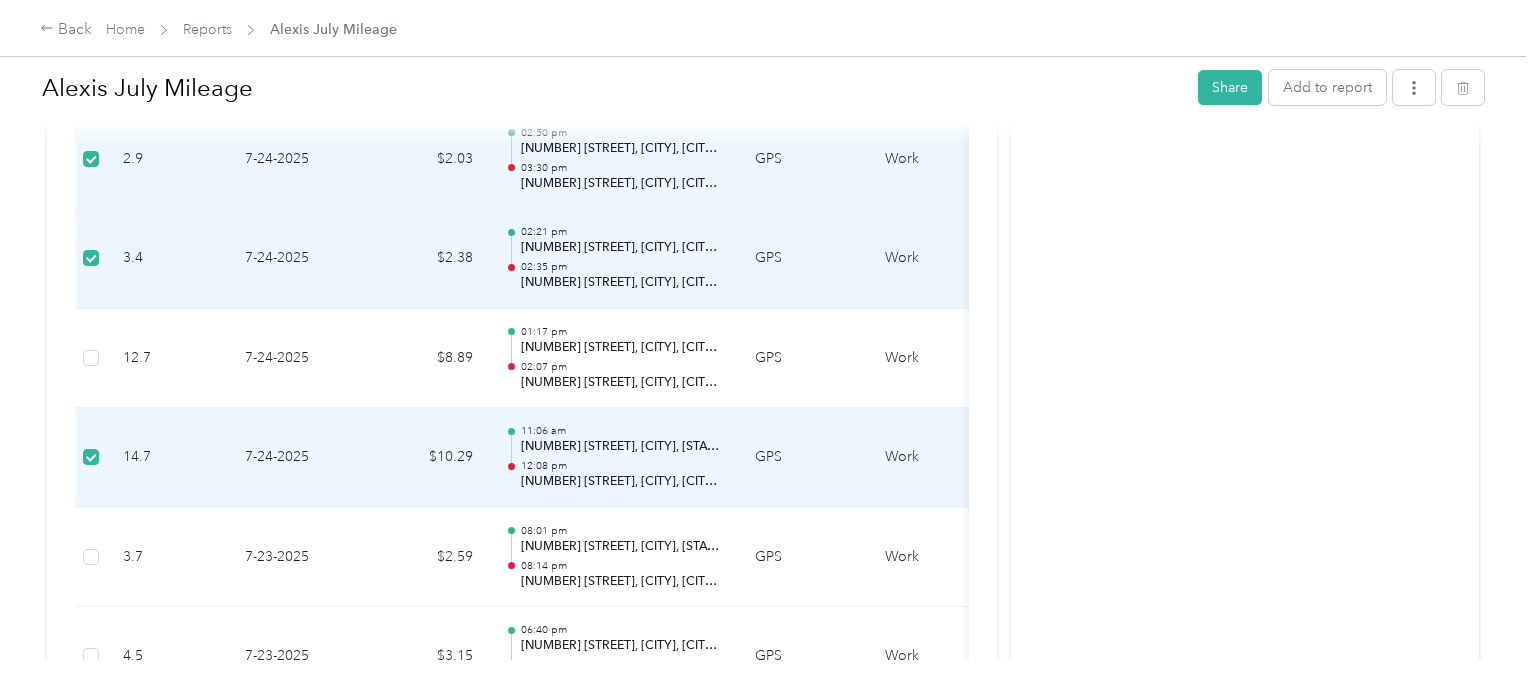 click on "Activity and Comments   Report shared Check out the easiest way to reimburse miles and expenses ✨ - Everlance [FIRST] [LAST] [DATE] at [TIME] [TIMEZONE]" at bounding box center [1245, 3943] 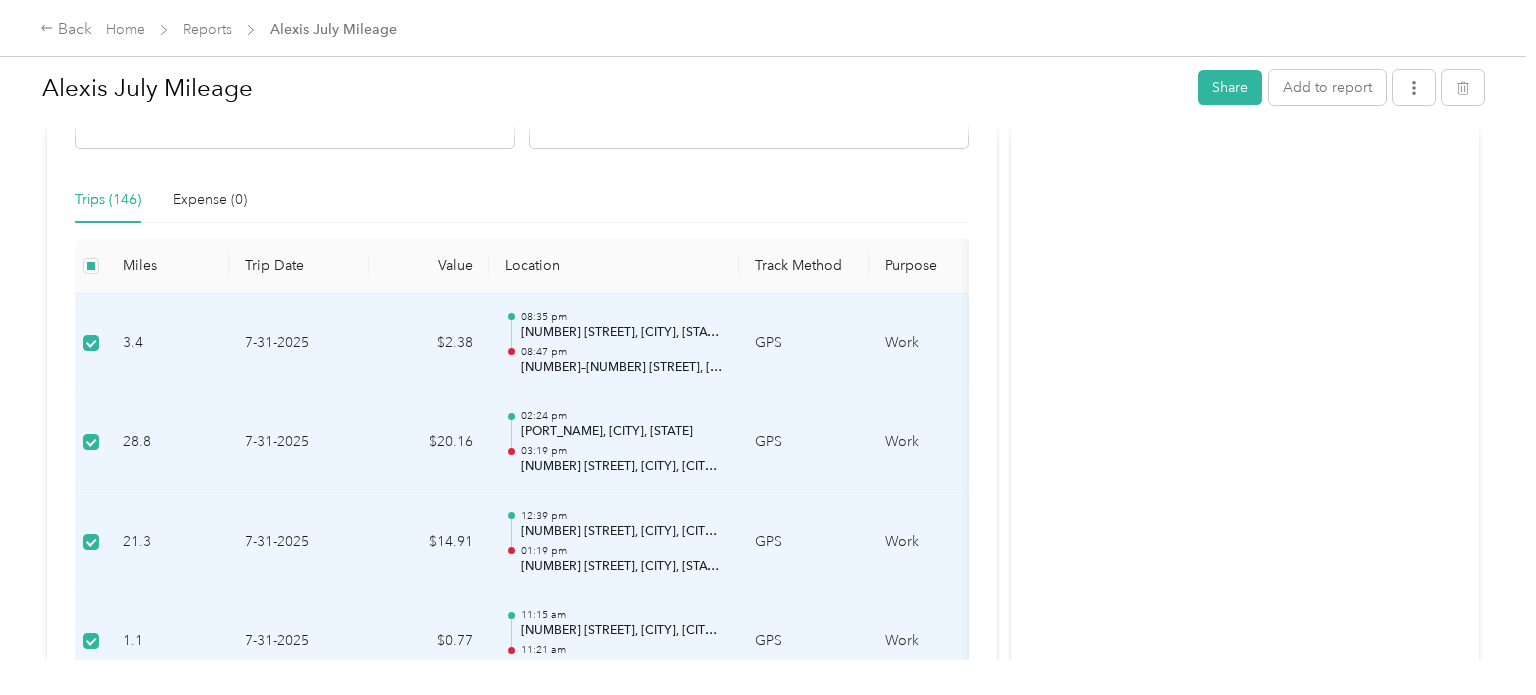 scroll, scrollTop: 413, scrollLeft: 0, axis: vertical 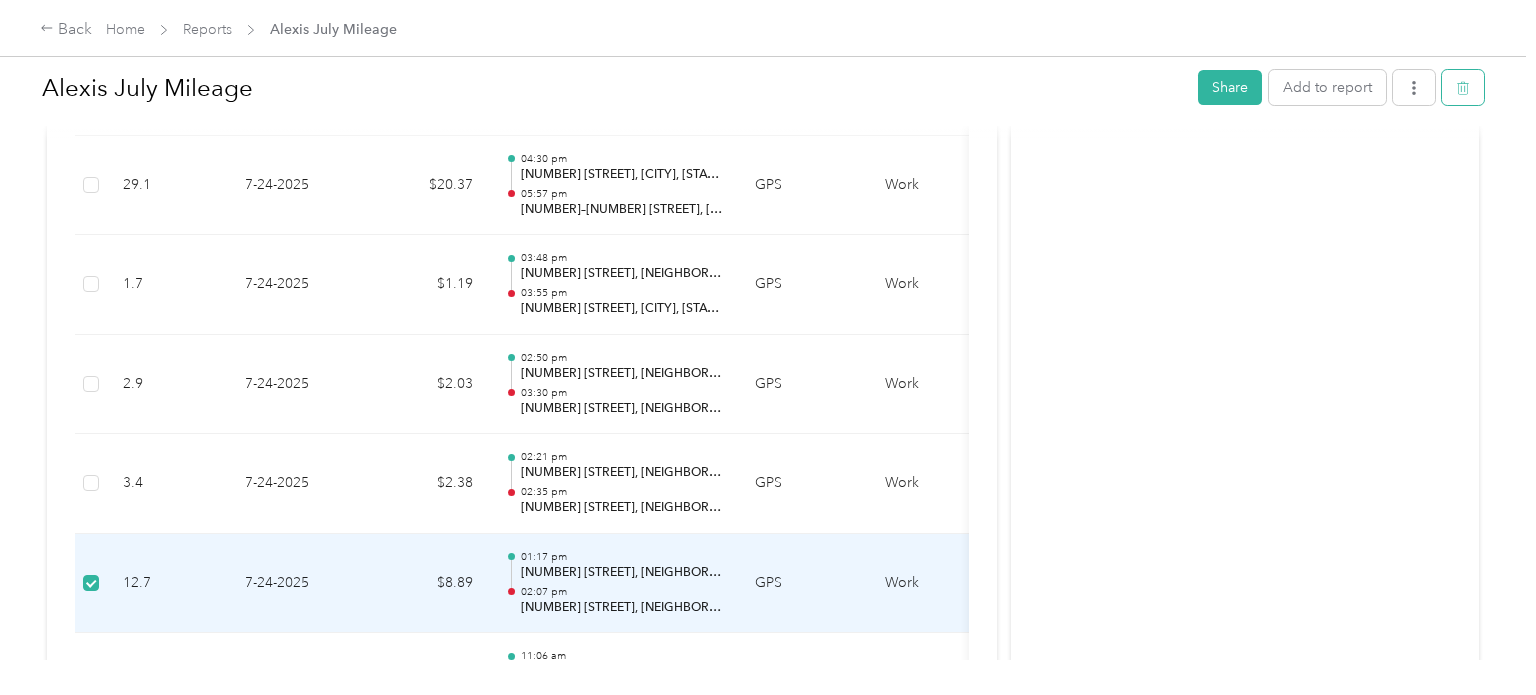 click at bounding box center [1463, 87] 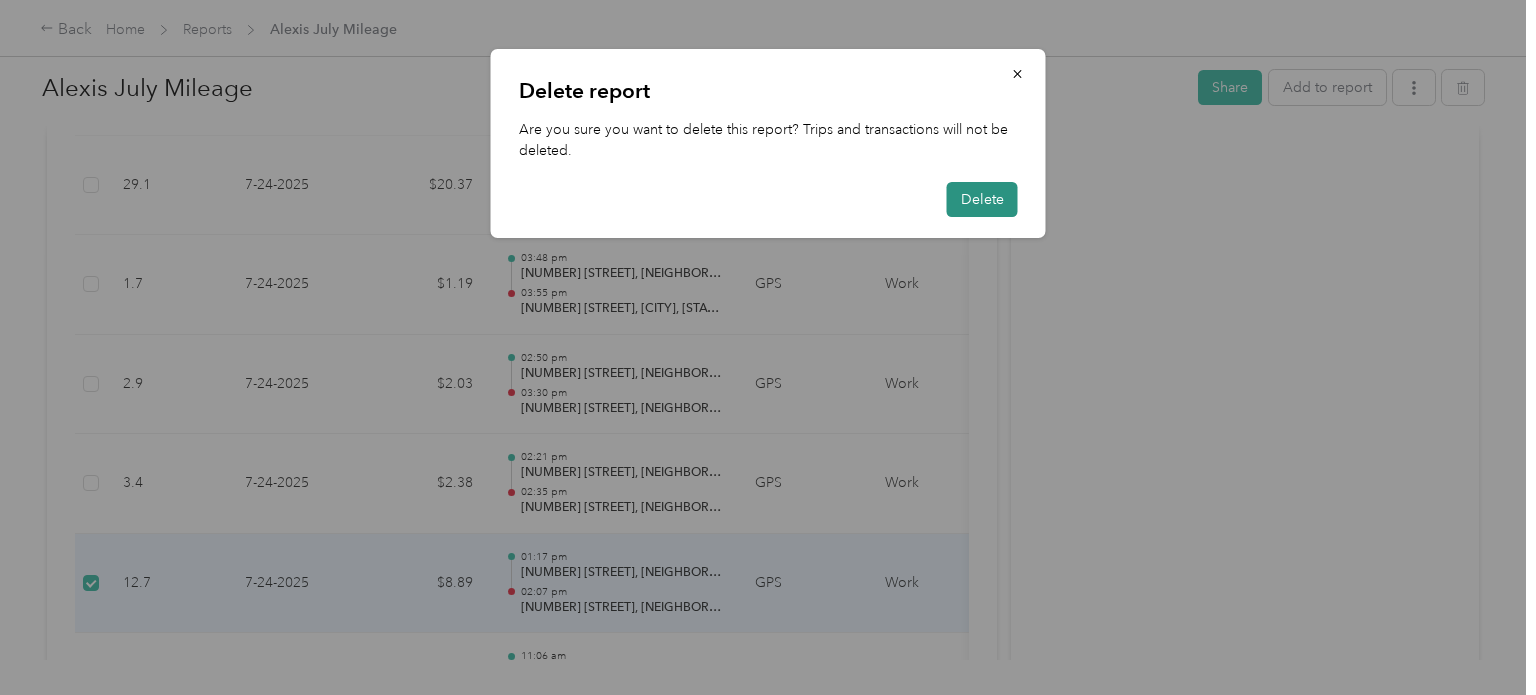 click on "Delete" at bounding box center (982, 199) 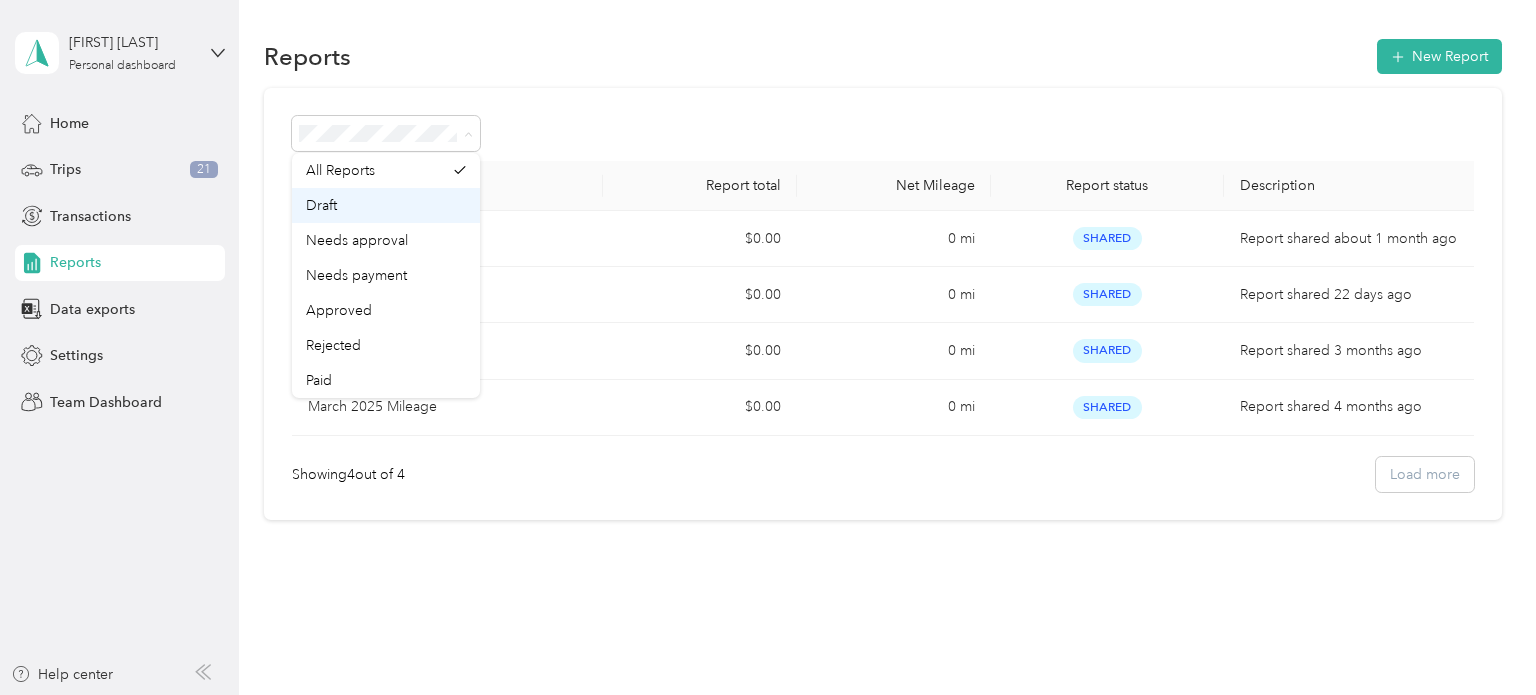 click on "Draft" at bounding box center (386, 205) 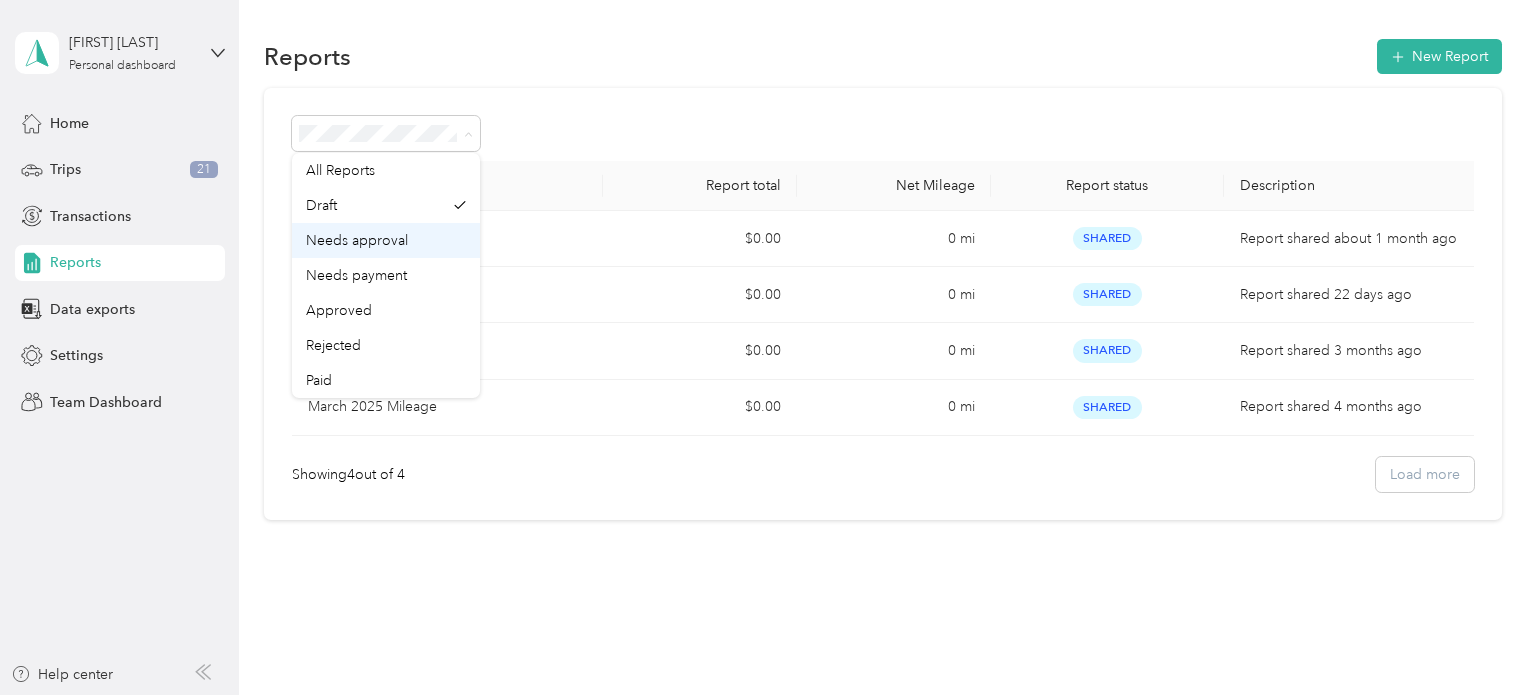 click on "Needs approval" at bounding box center [357, 240] 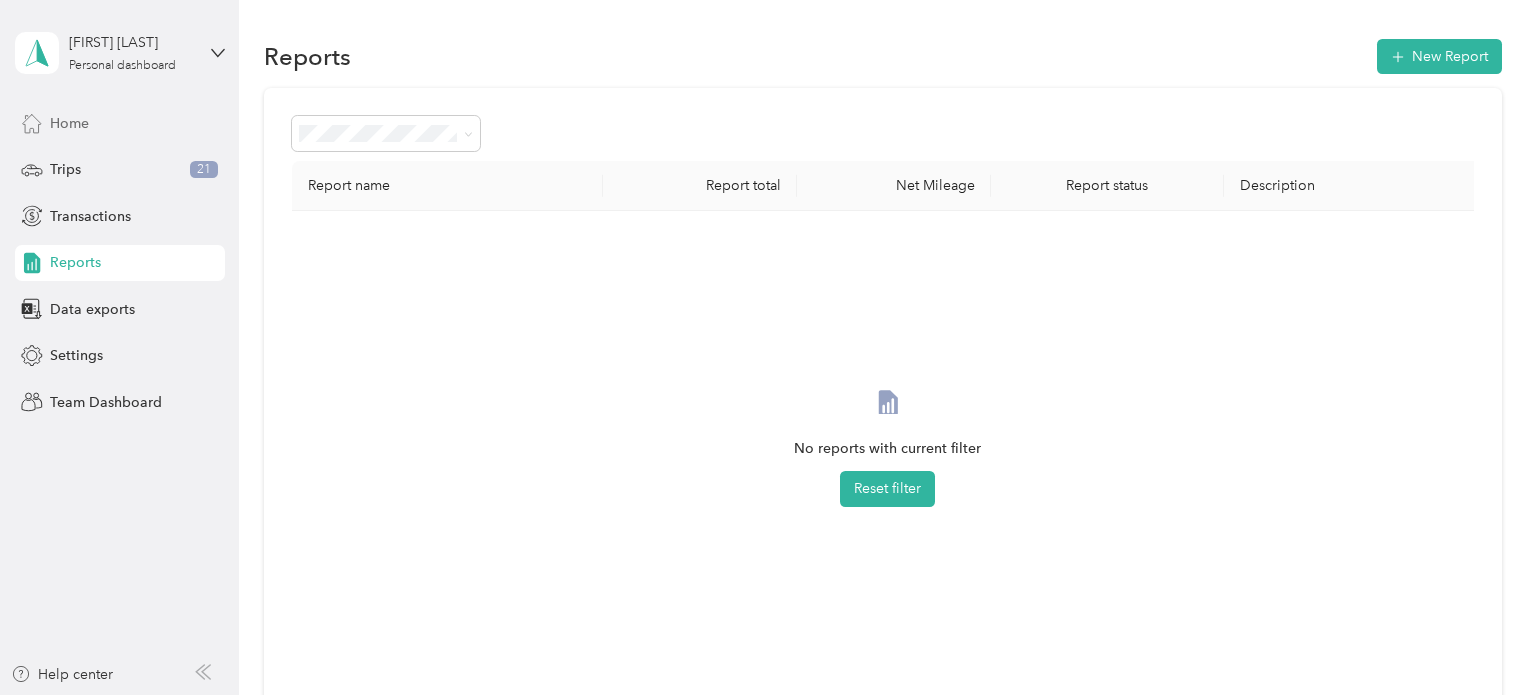 click on "Home" at bounding box center [69, 123] 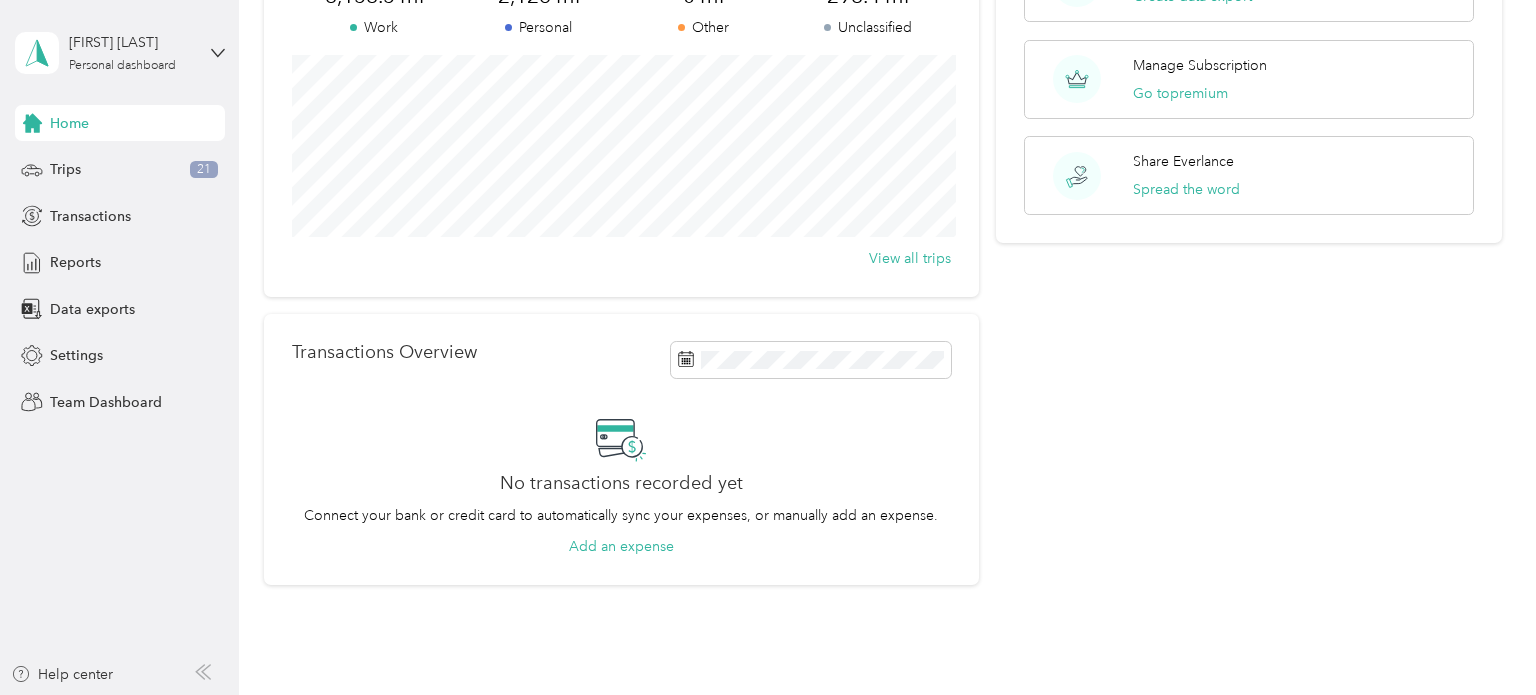 scroll, scrollTop: 300, scrollLeft: 0, axis: vertical 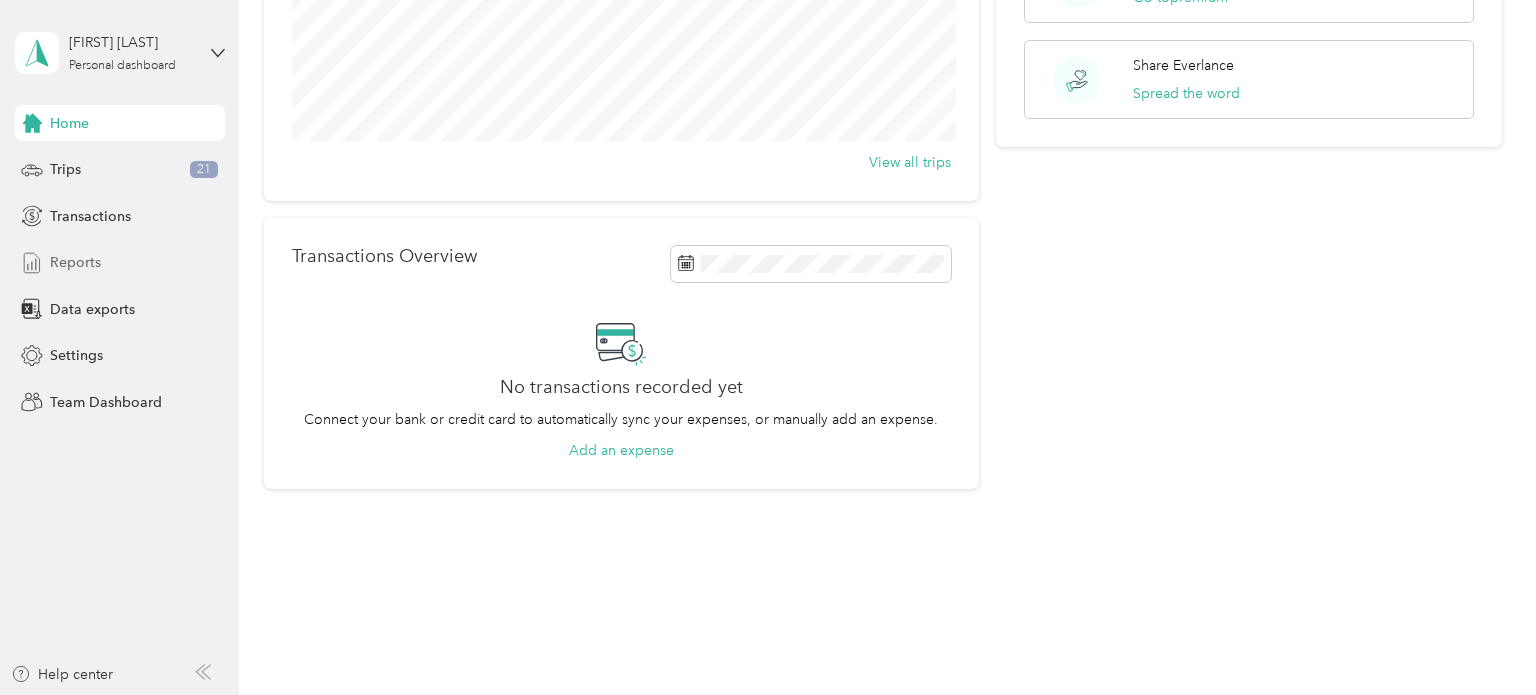 click on "Reports" at bounding box center [75, 262] 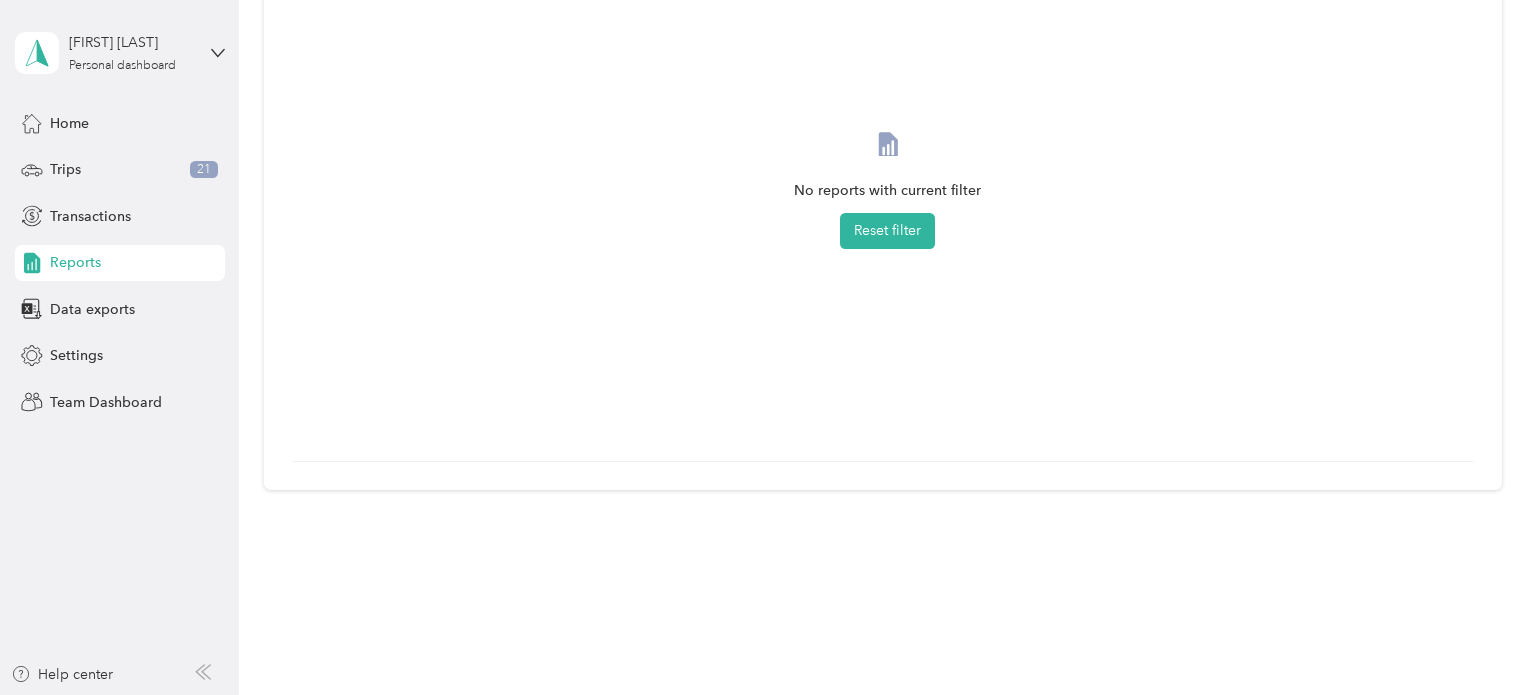 scroll, scrollTop: 0, scrollLeft: 0, axis: both 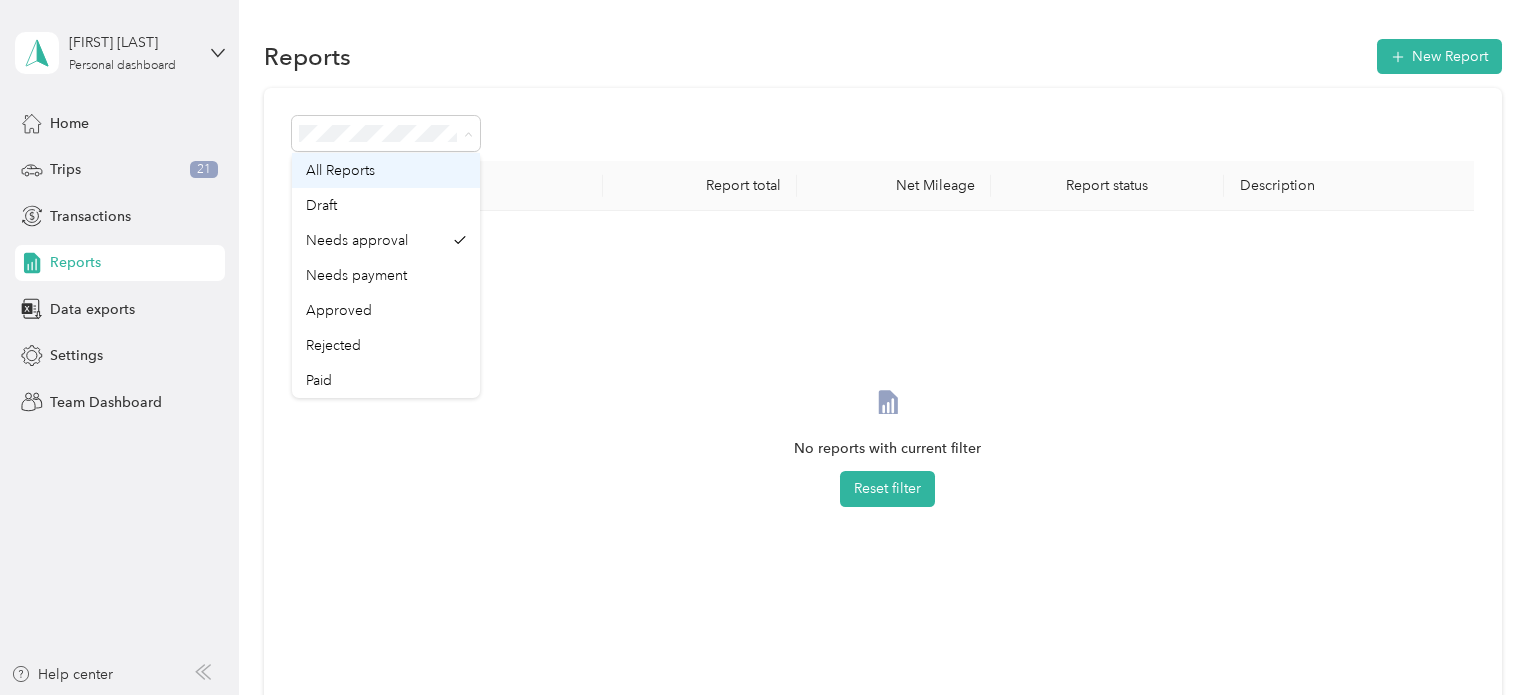 click on "All Reports" at bounding box center (340, 170) 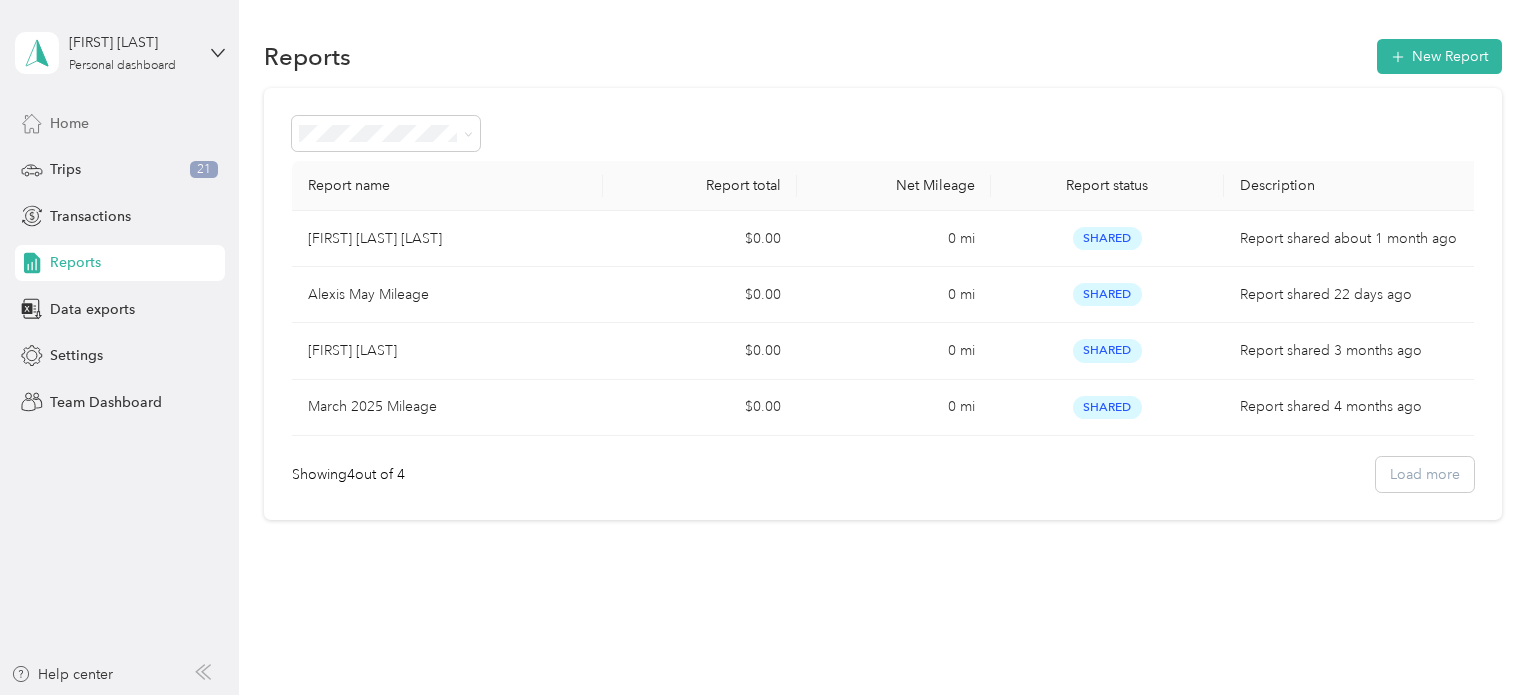 click on "Home" at bounding box center (120, 123) 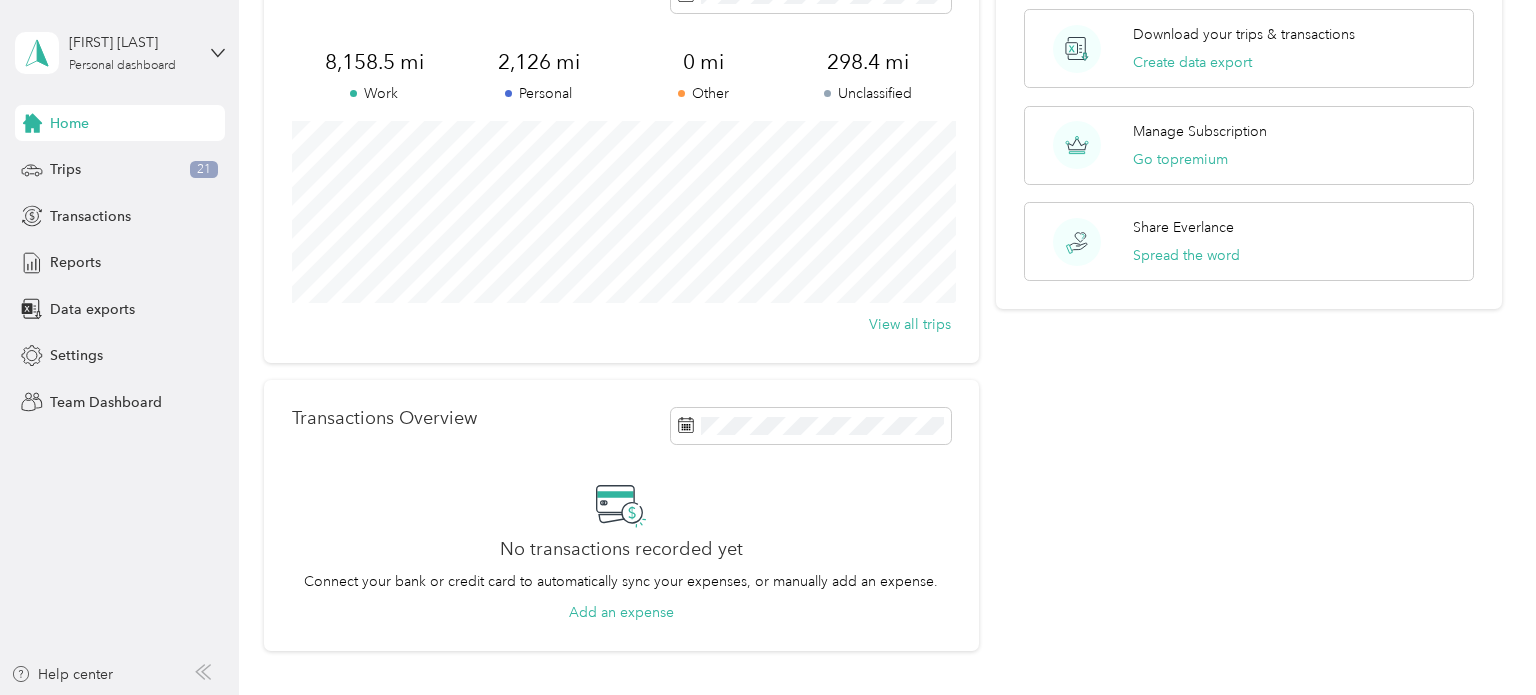 scroll, scrollTop: 0, scrollLeft: 0, axis: both 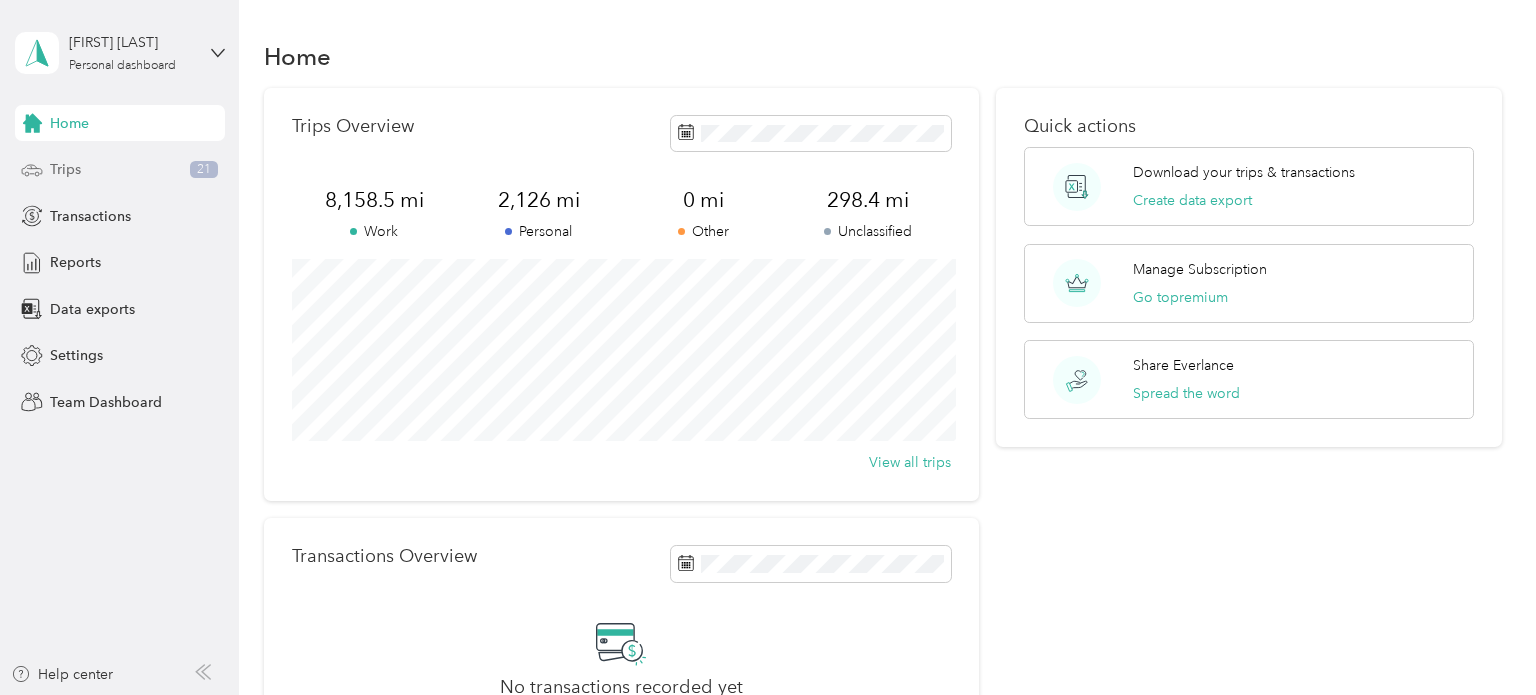 click on "Trips 21" at bounding box center [120, 170] 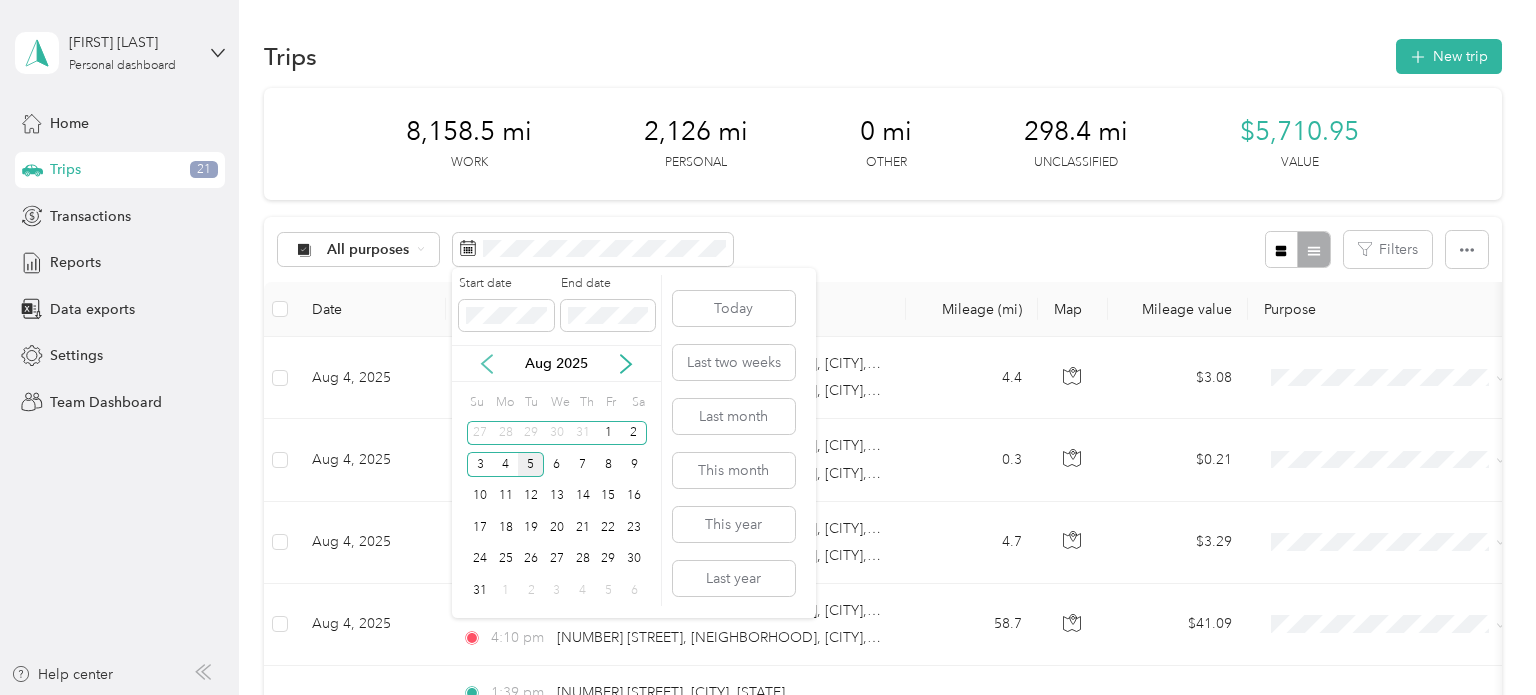click 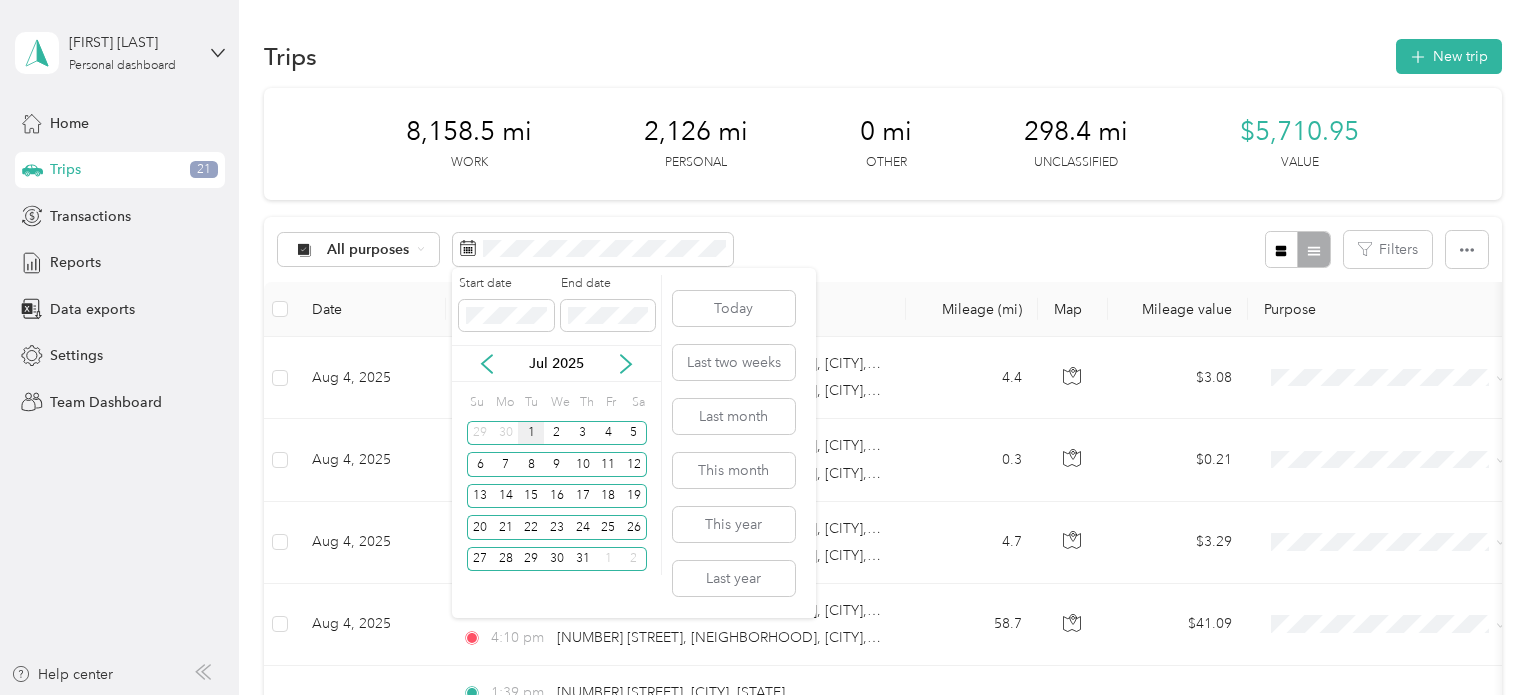 click on "1" at bounding box center [531, 433] 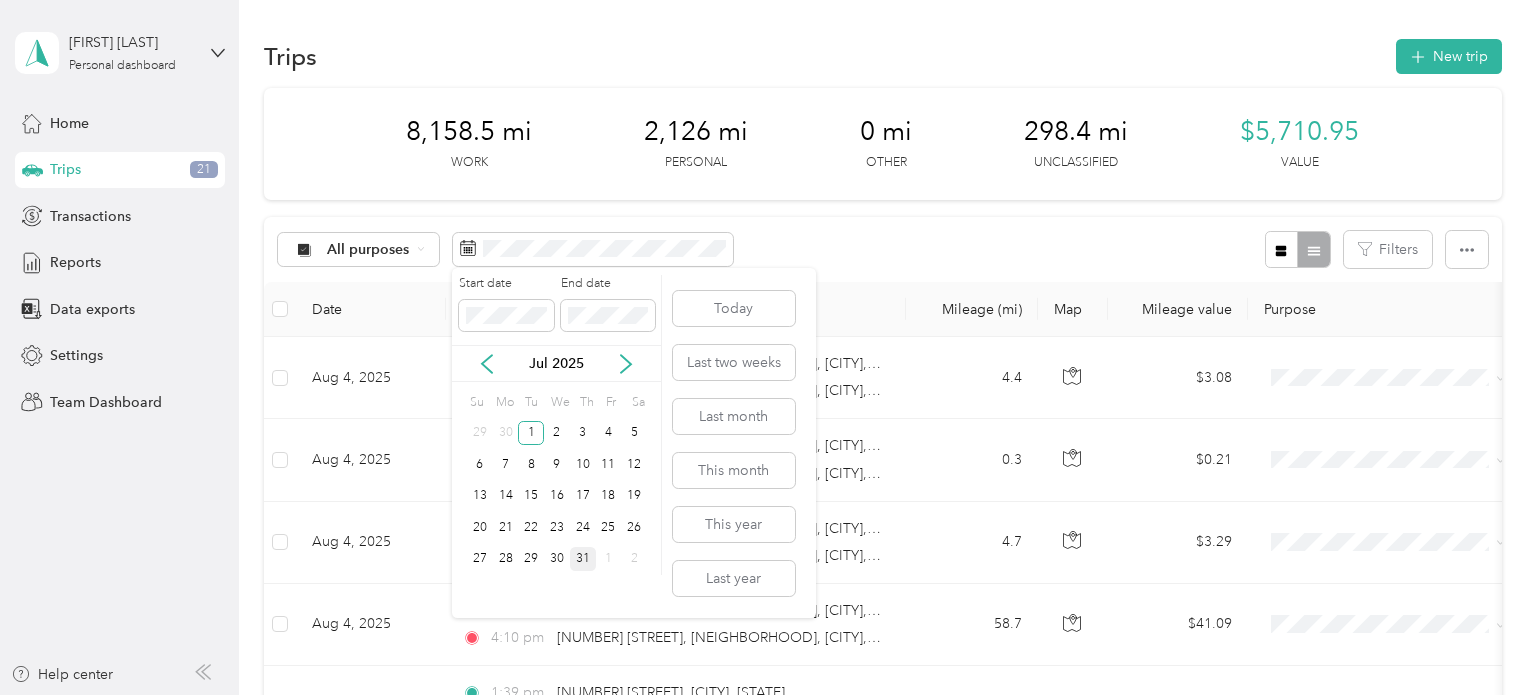 click on "31" at bounding box center (583, 559) 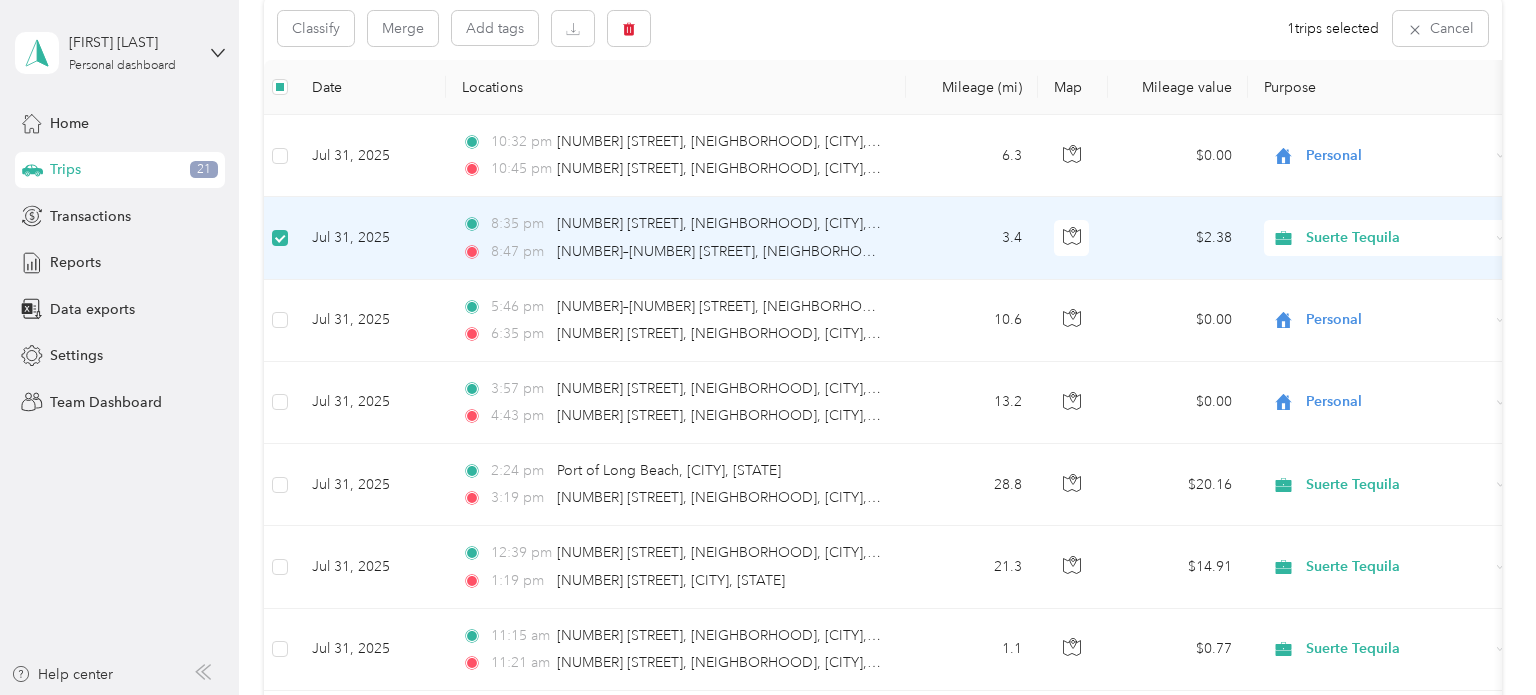 scroll, scrollTop: 251, scrollLeft: 0, axis: vertical 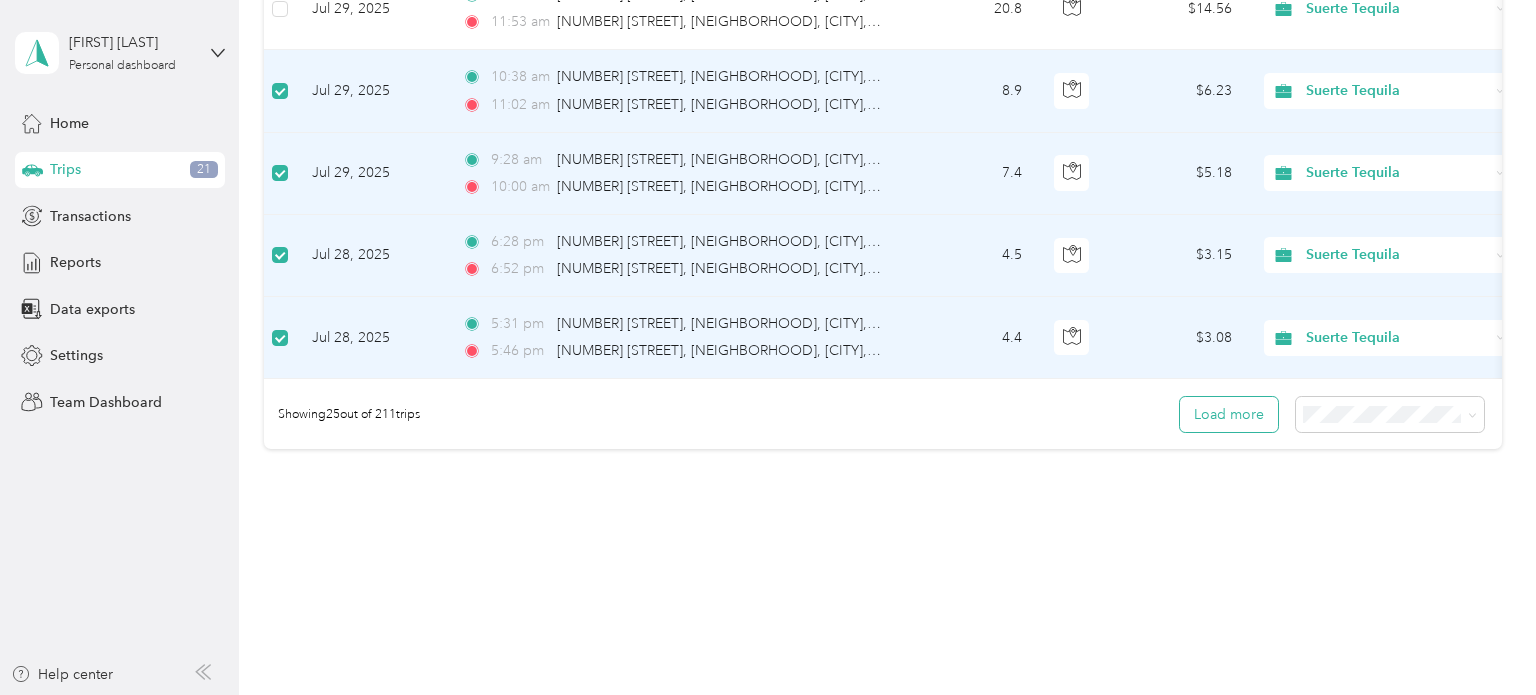 click on "Load more" at bounding box center (1229, 414) 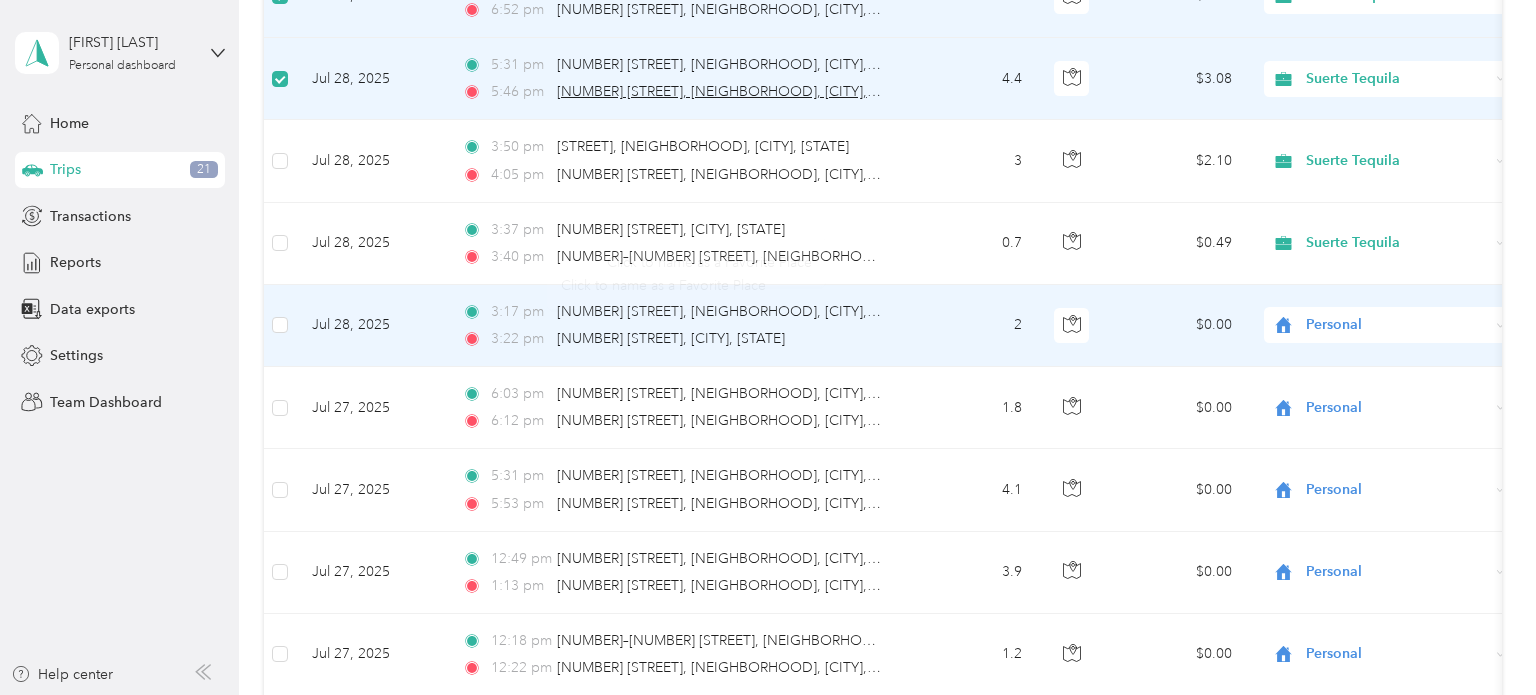 scroll, scrollTop: 2281, scrollLeft: 0, axis: vertical 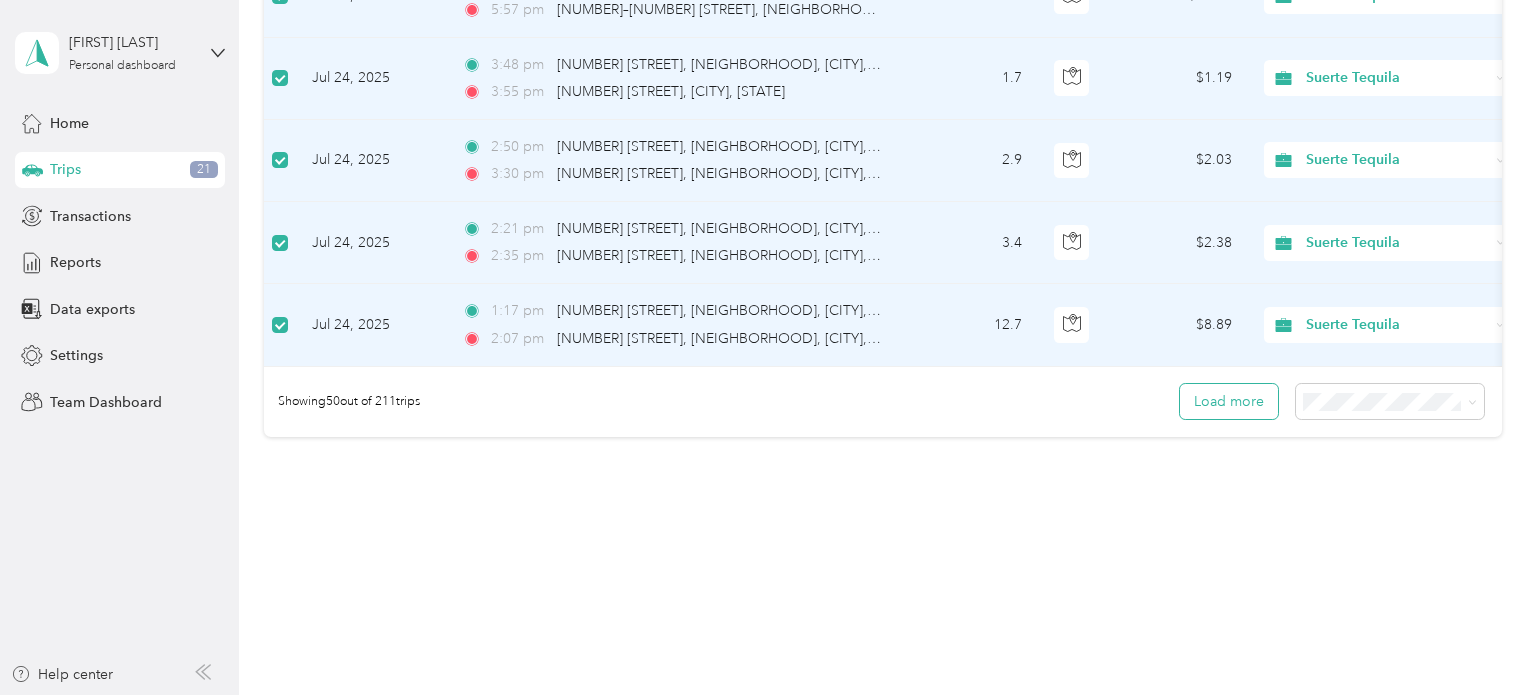click on "Load more" at bounding box center (1229, 401) 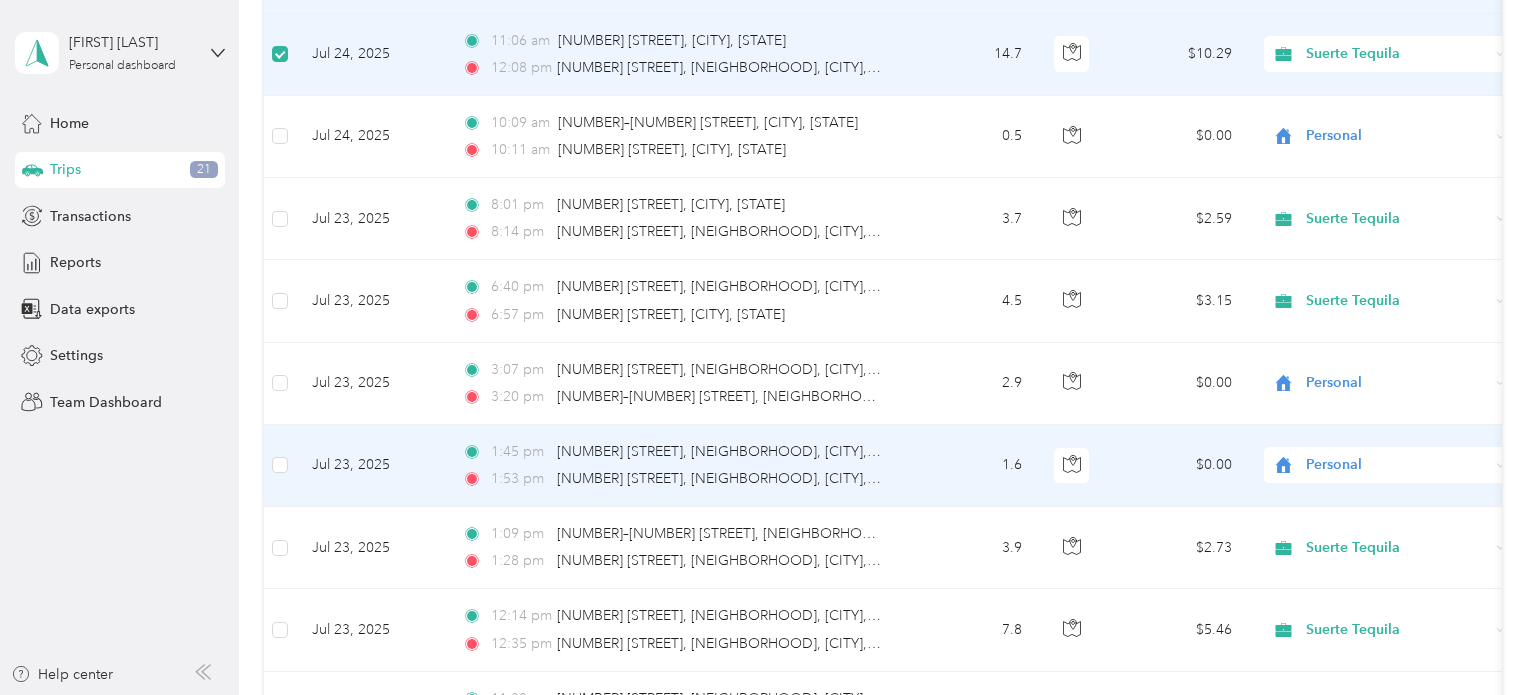 scroll, scrollTop: 4462, scrollLeft: 0, axis: vertical 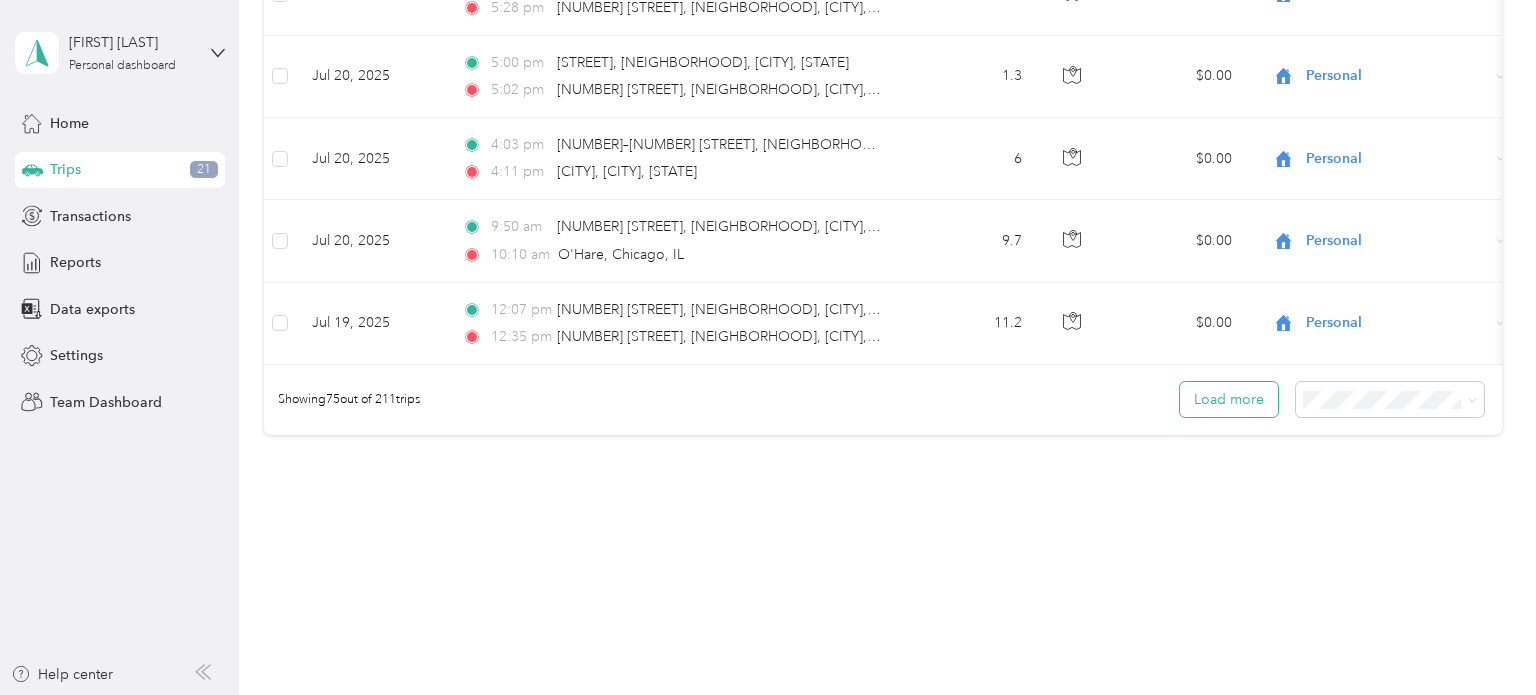 click on "Load more" at bounding box center [1229, 399] 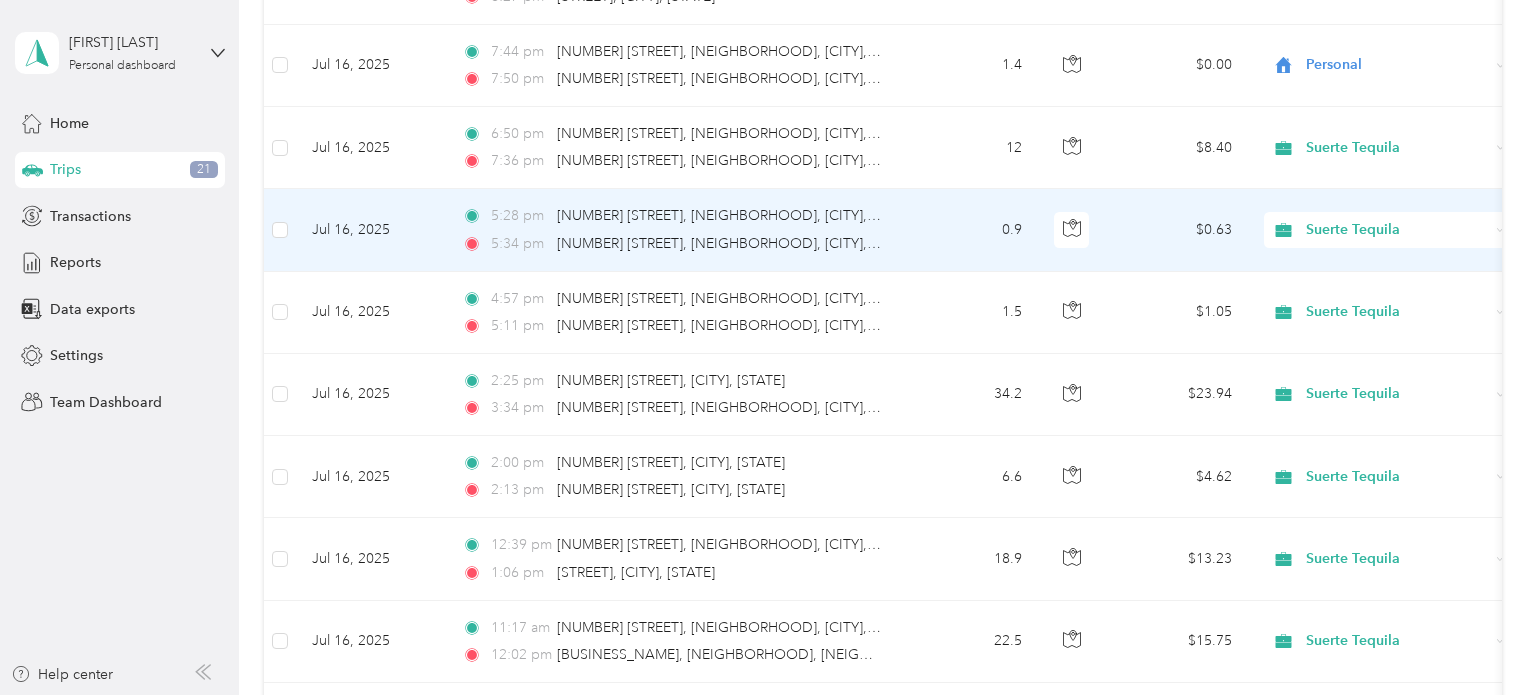 scroll, scrollTop: 7140, scrollLeft: 0, axis: vertical 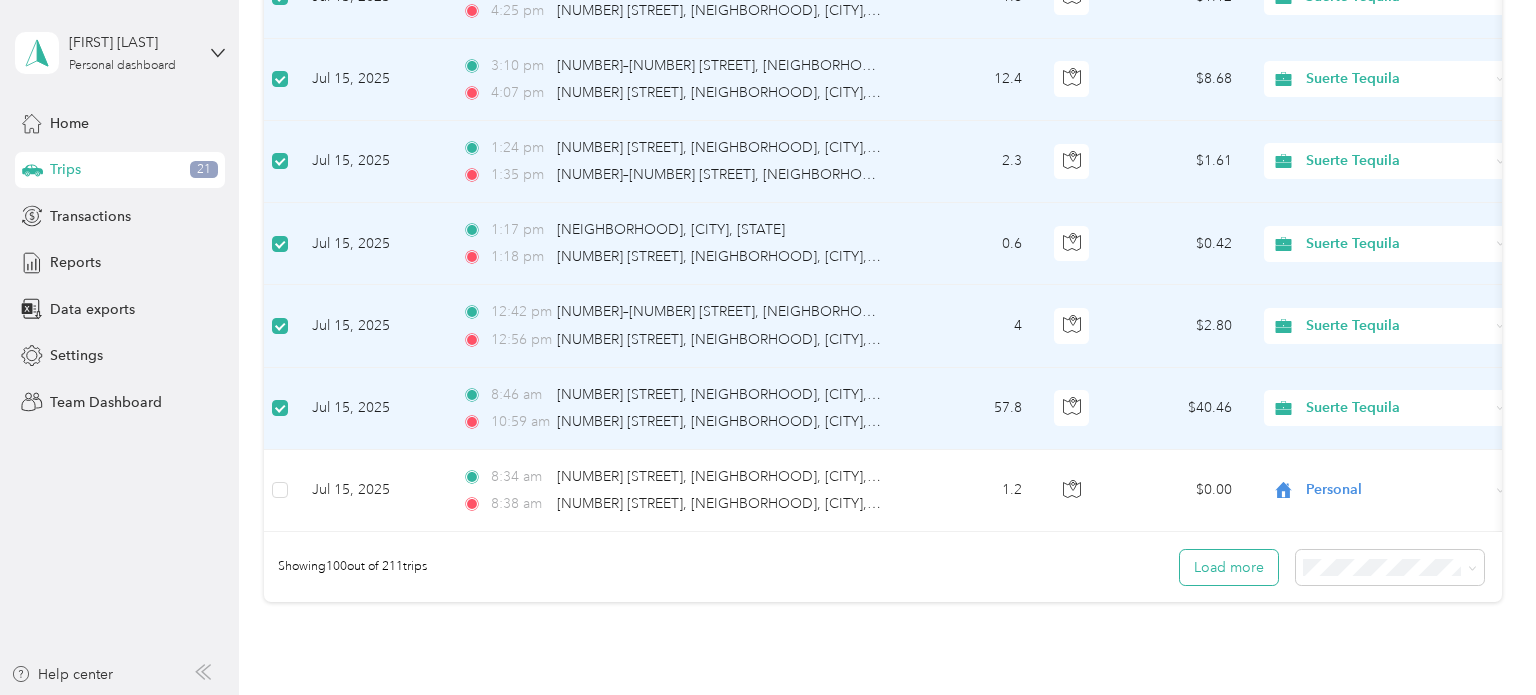 click on "Load more" at bounding box center (1229, 567) 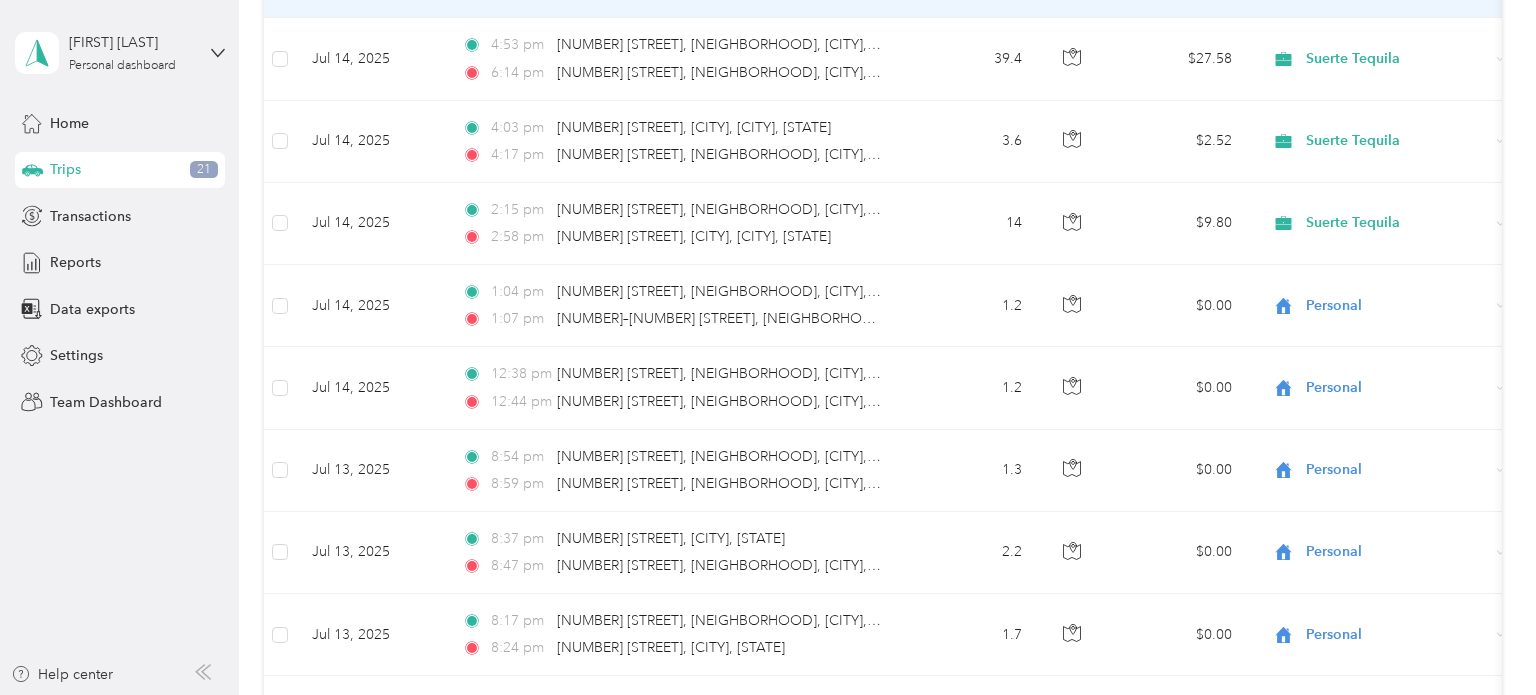 scroll, scrollTop: 8622, scrollLeft: 0, axis: vertical 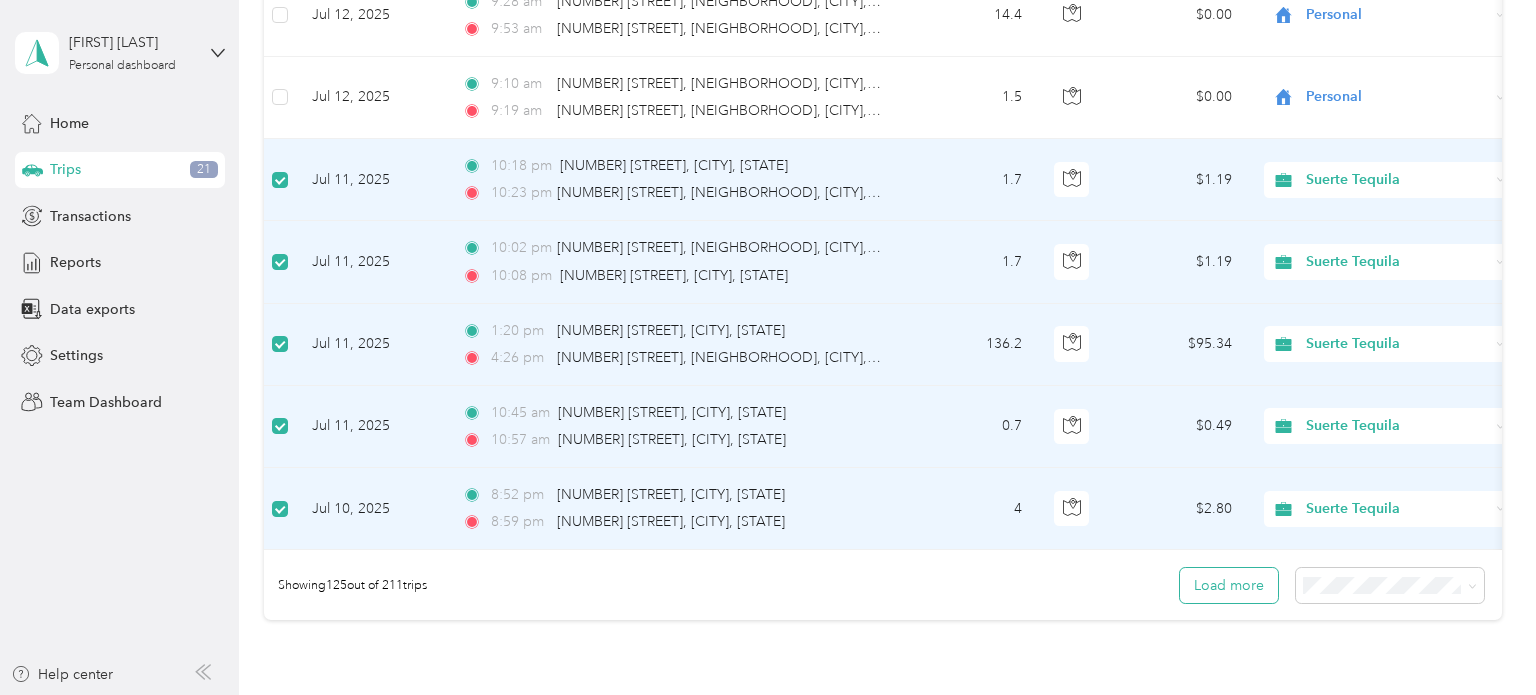 click on "Load more" at bounding box center [1229, 585] 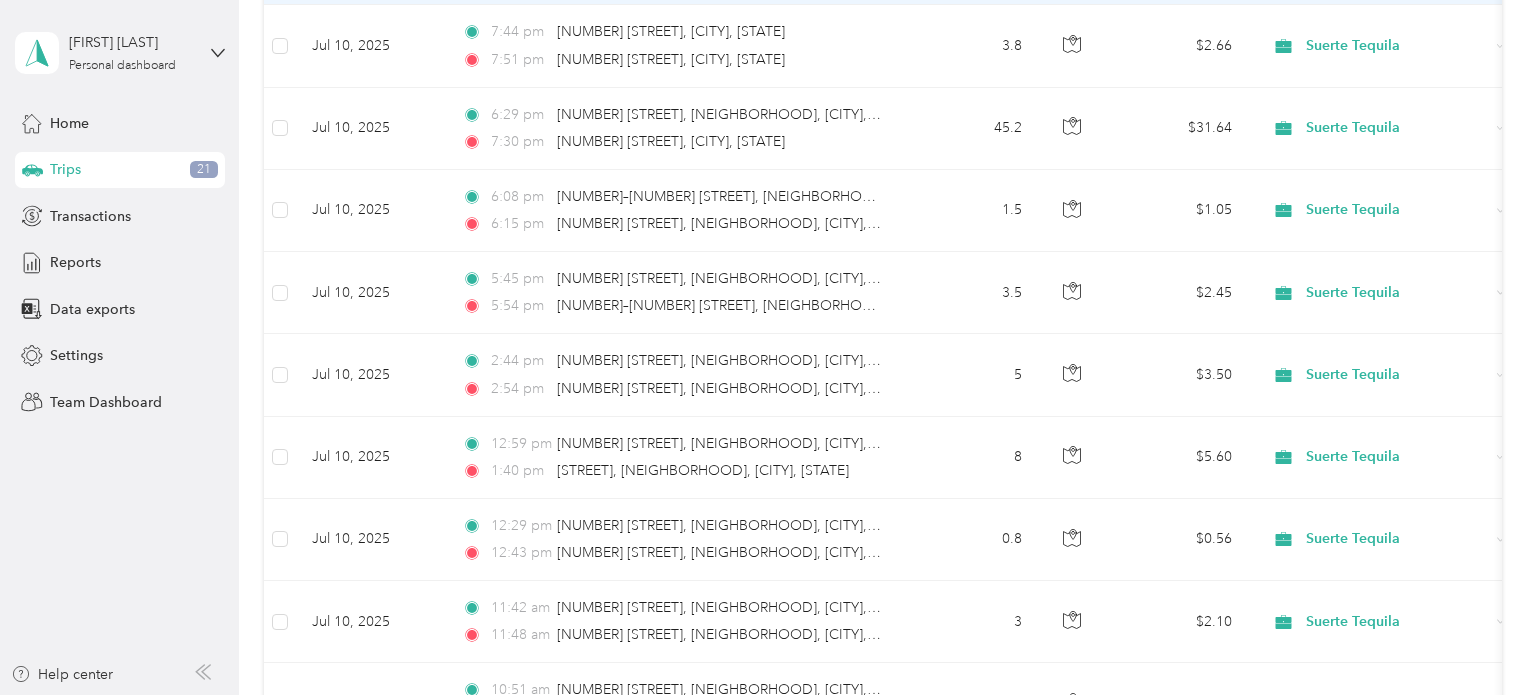 scroll, scrollTop: 10612, scrollLeft: 0, axis: vertical 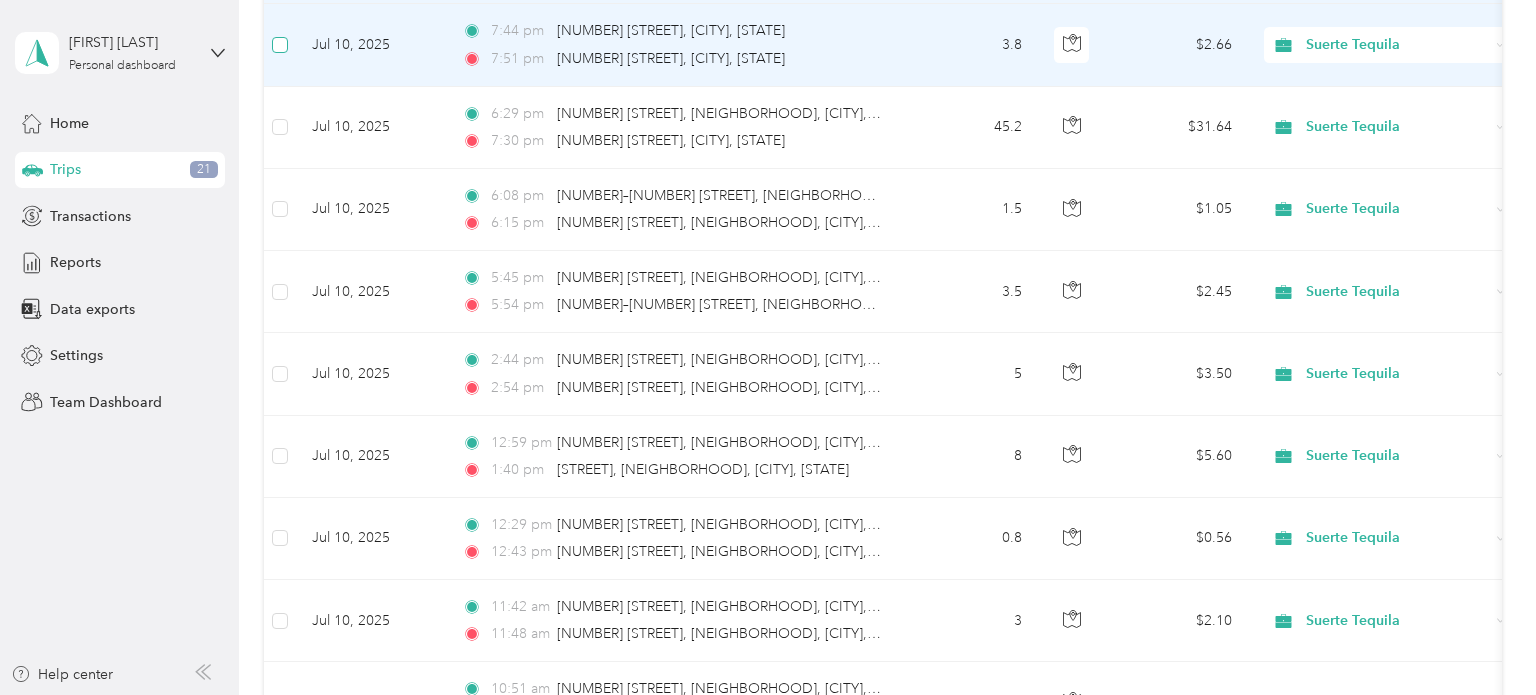 click at bounding box center (280, 45) 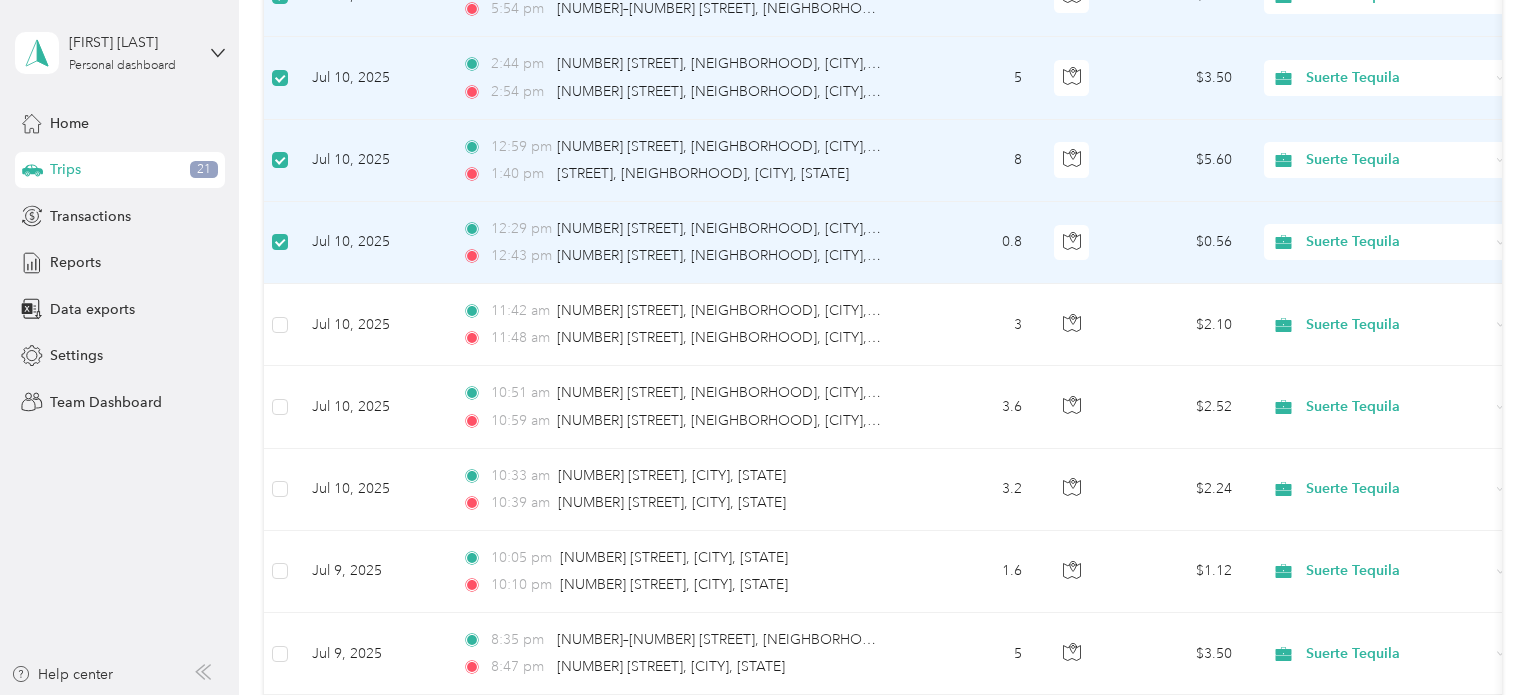 scroll, scrollTop: 10921, scrollLeft: 0, axis: vertical 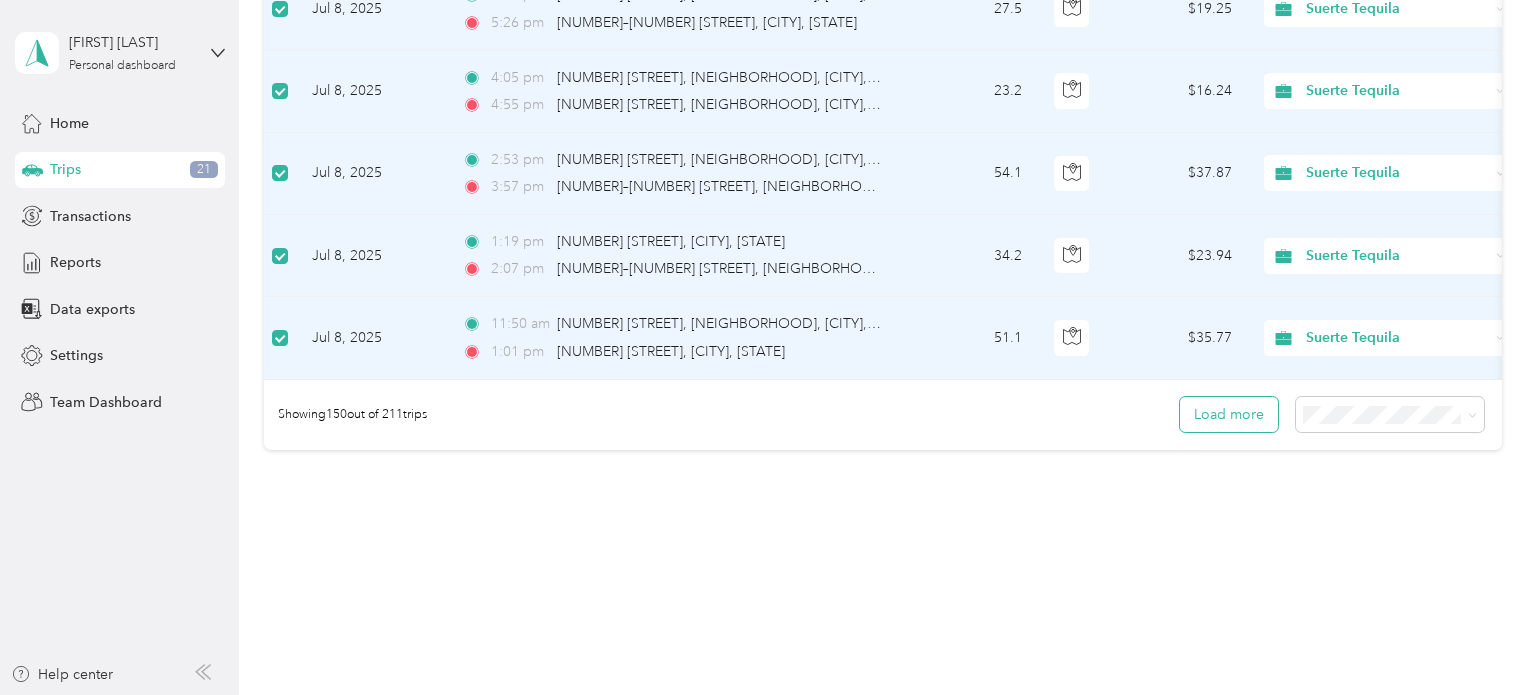 click on "Load more" at bounding box center (1229, 414) 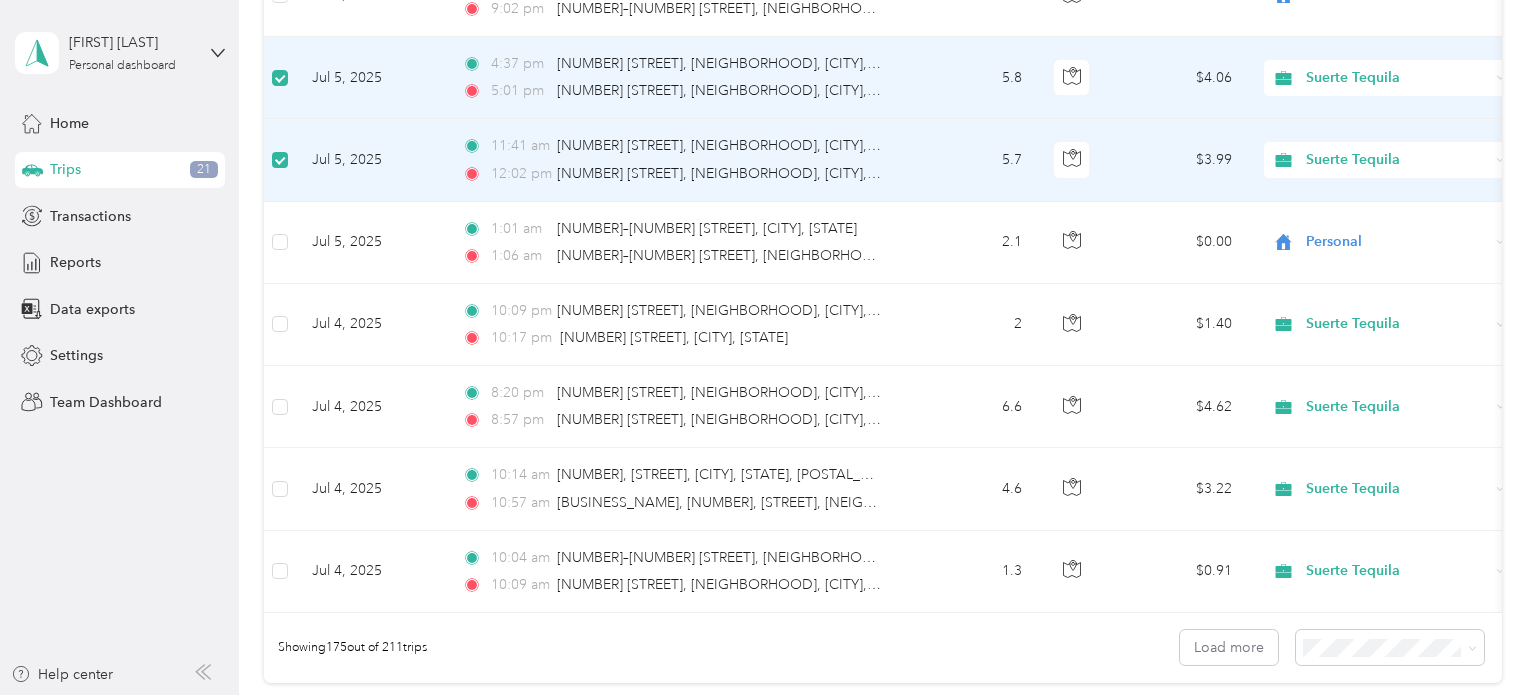scroll, scrollTop: 14117, scrollLeft: 0, axis: vertical 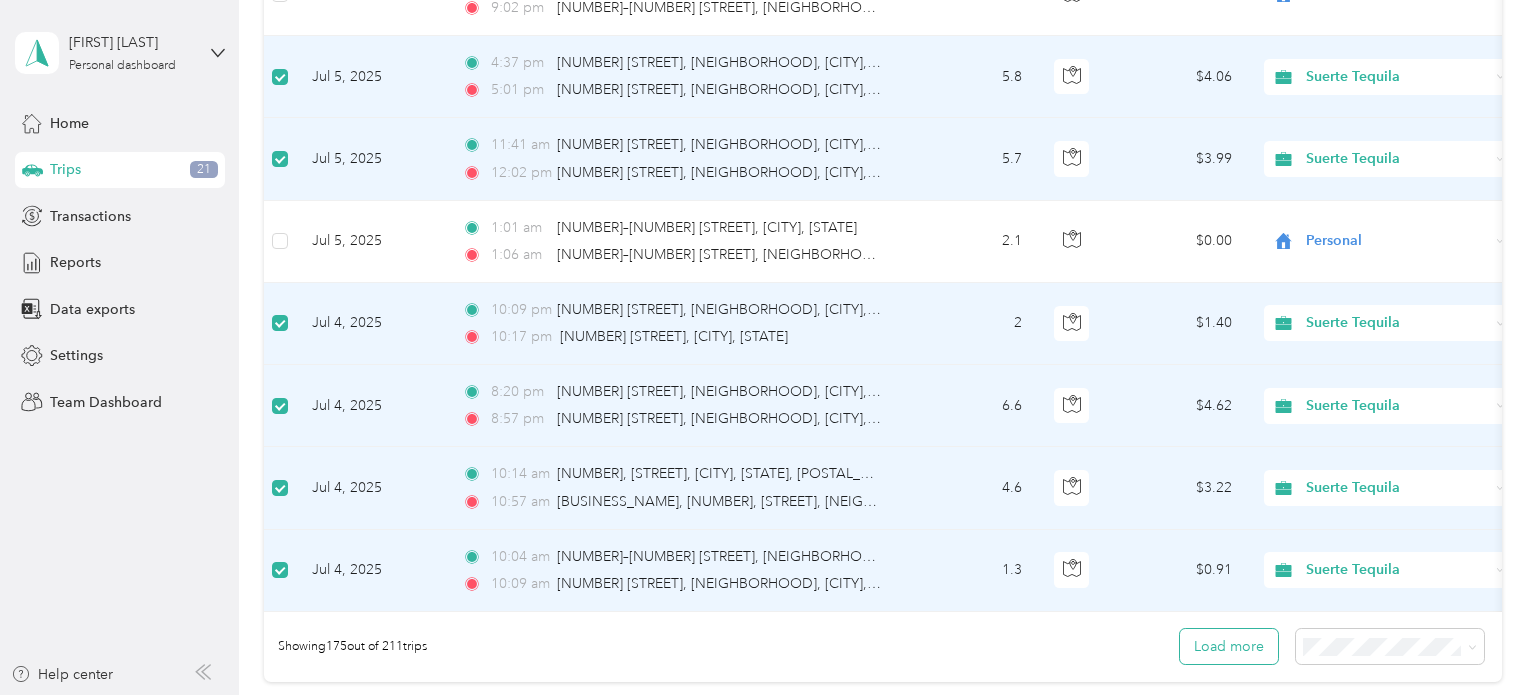 click on "Load more" at bounding box center [1229, 646] 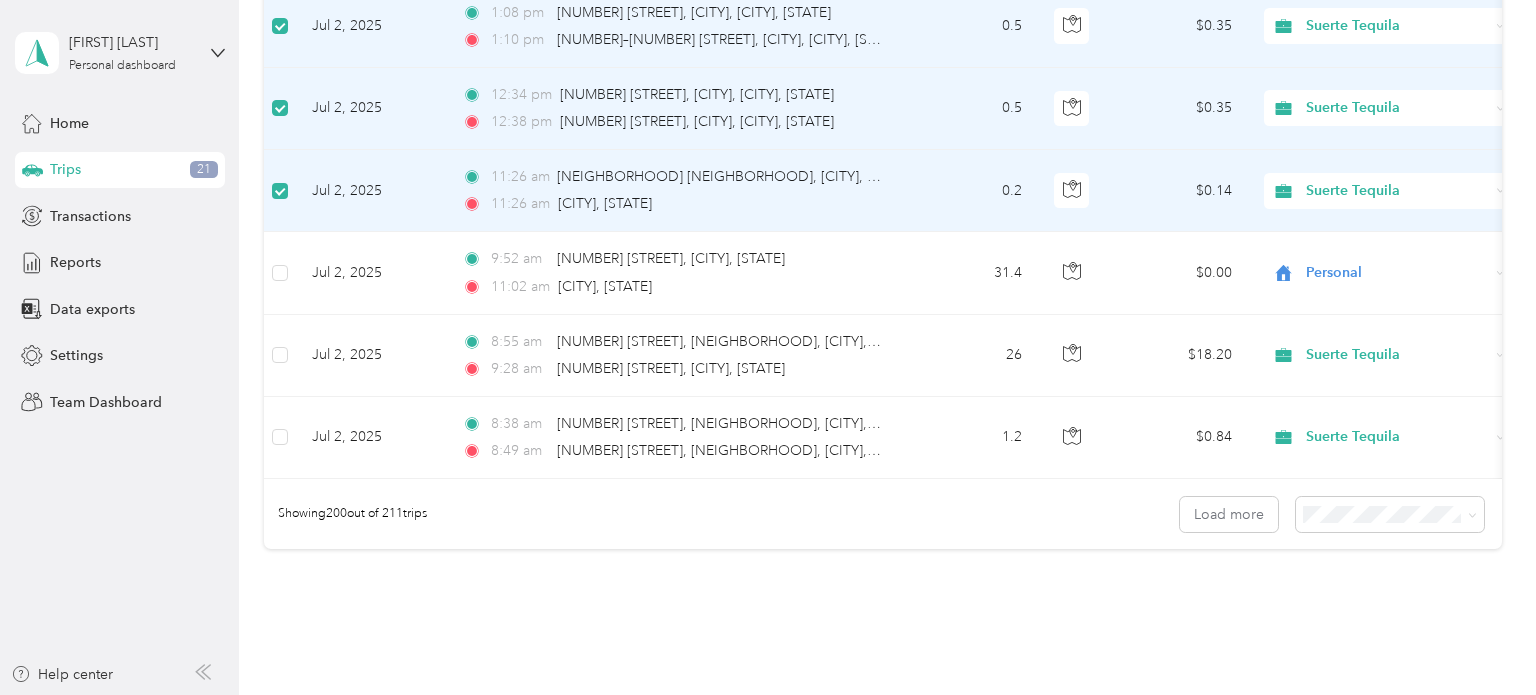 scroll, scrollTop: 16308, scrollLeft: 0, axis: vertical 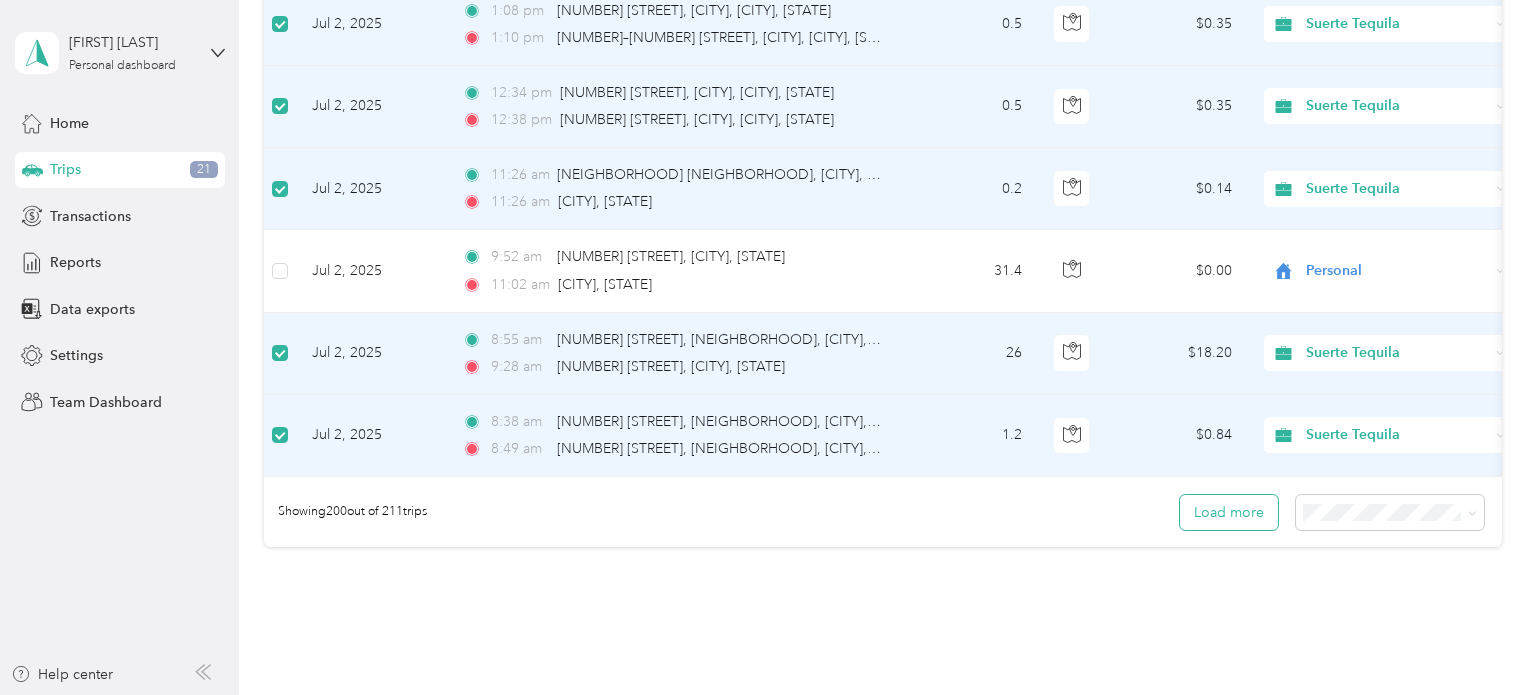 click on "Load more" at bounding box center (1229, 512) 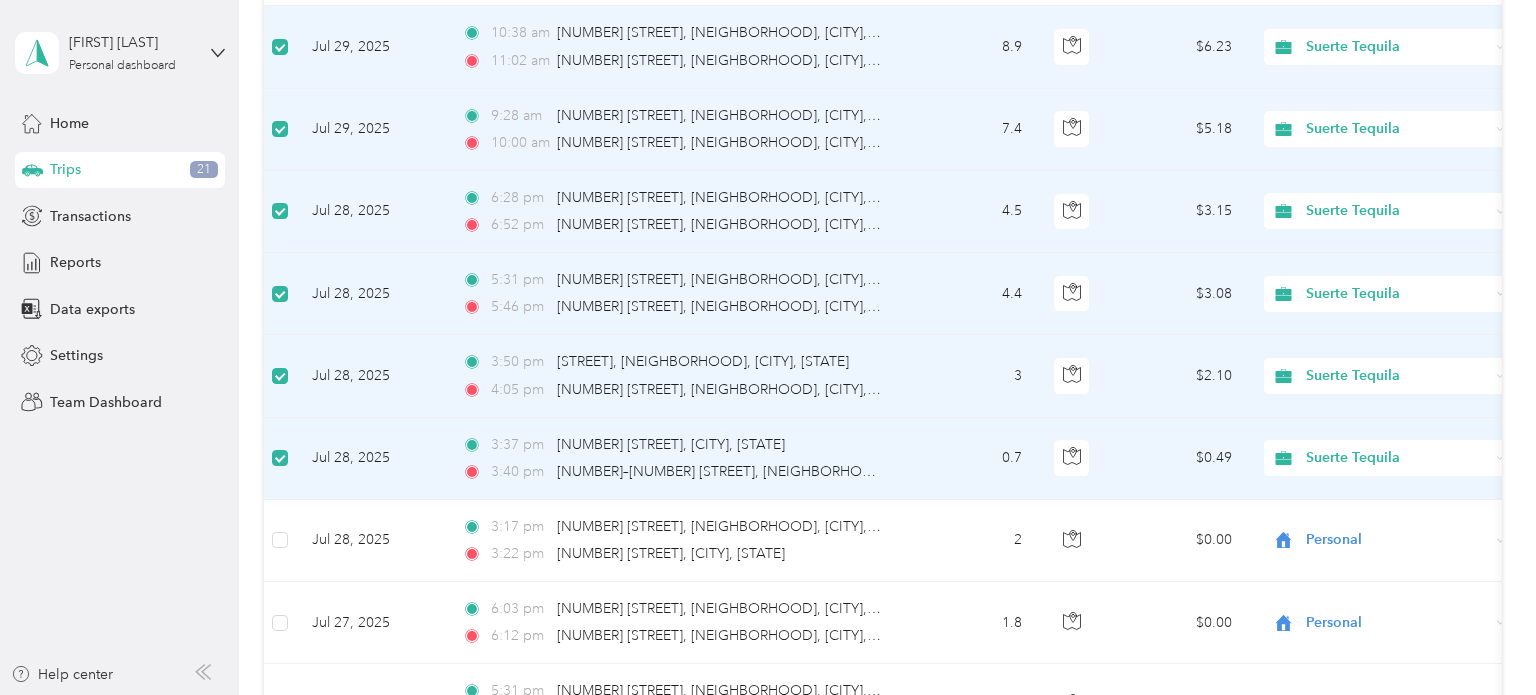 scroll, scrollTop: 0, scrollLeft: 0, axis: both 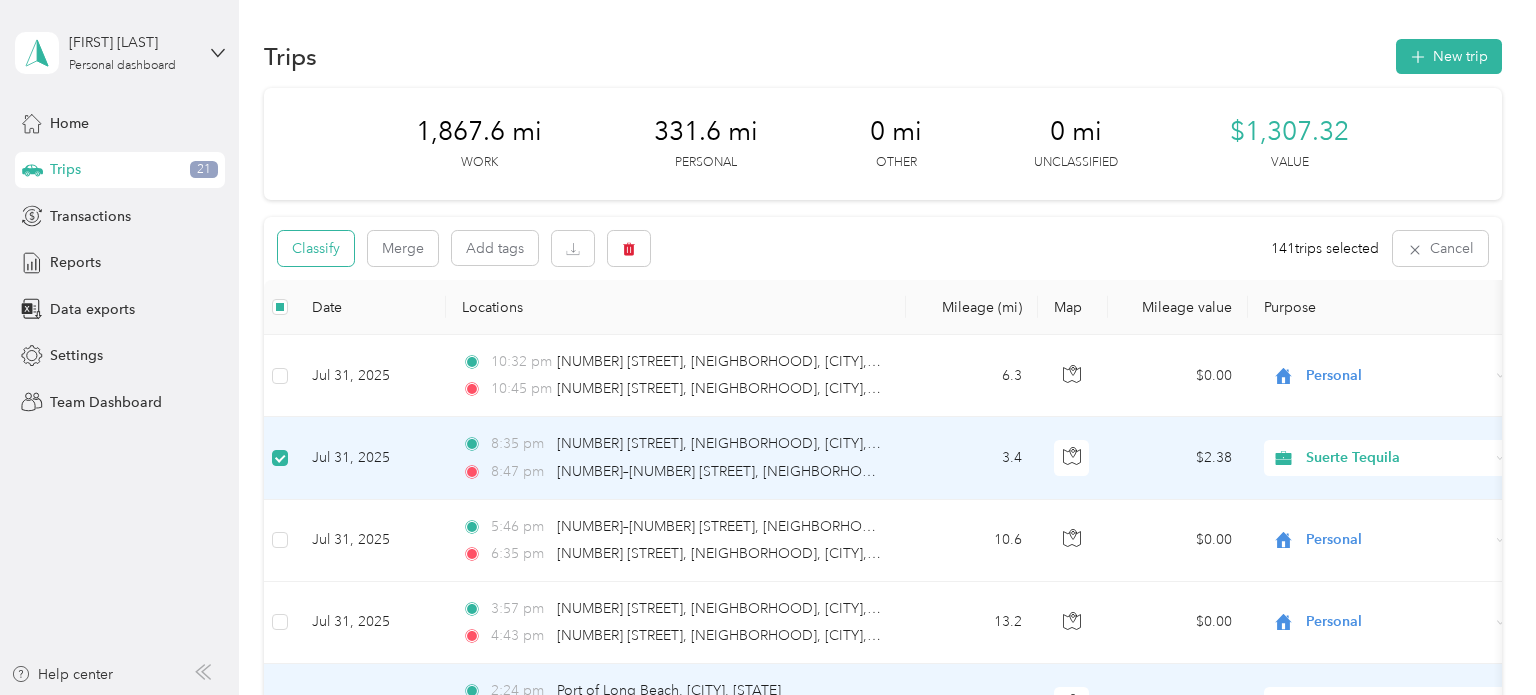 click on "Classify" at bounding box center [316, 248] 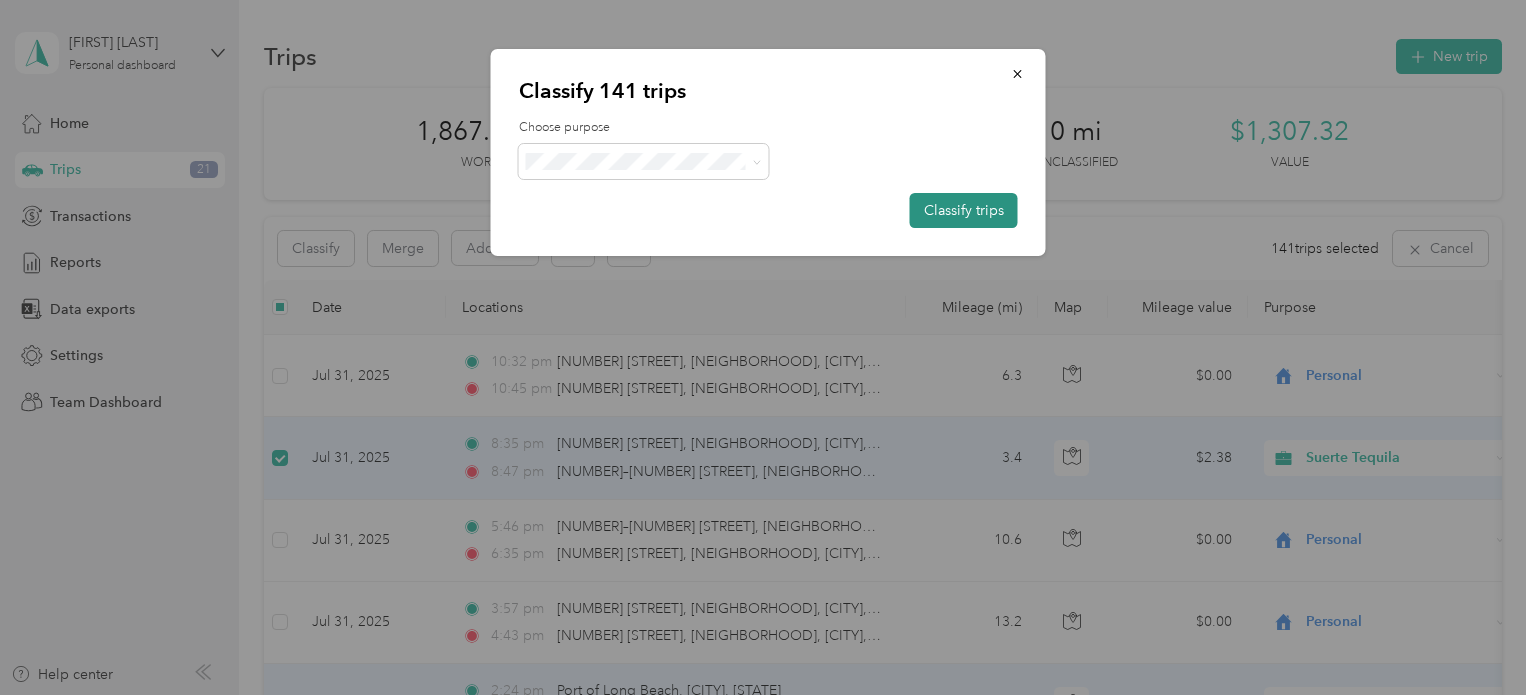 click on "Classify trips" at bounding box center [964, 210] 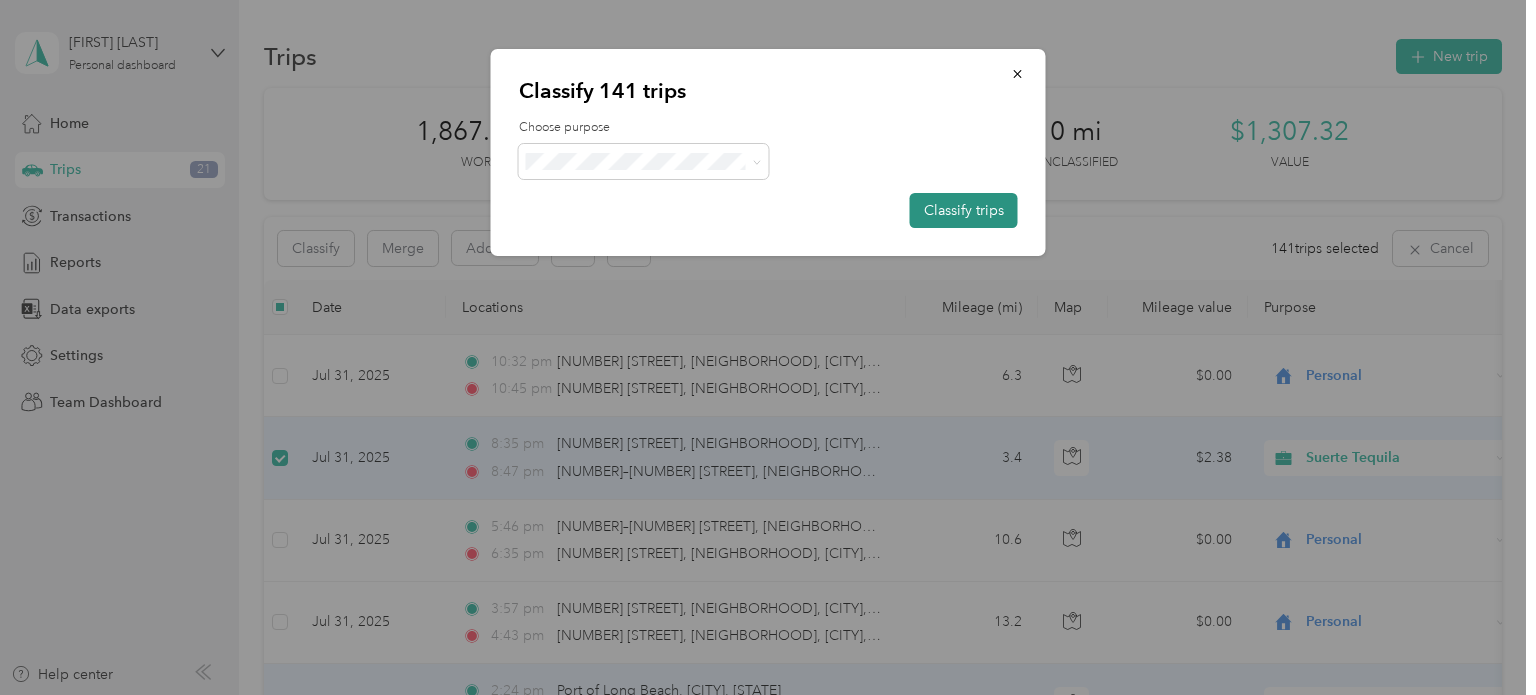 click on "Classify trips" at bounding box center (964, 210) 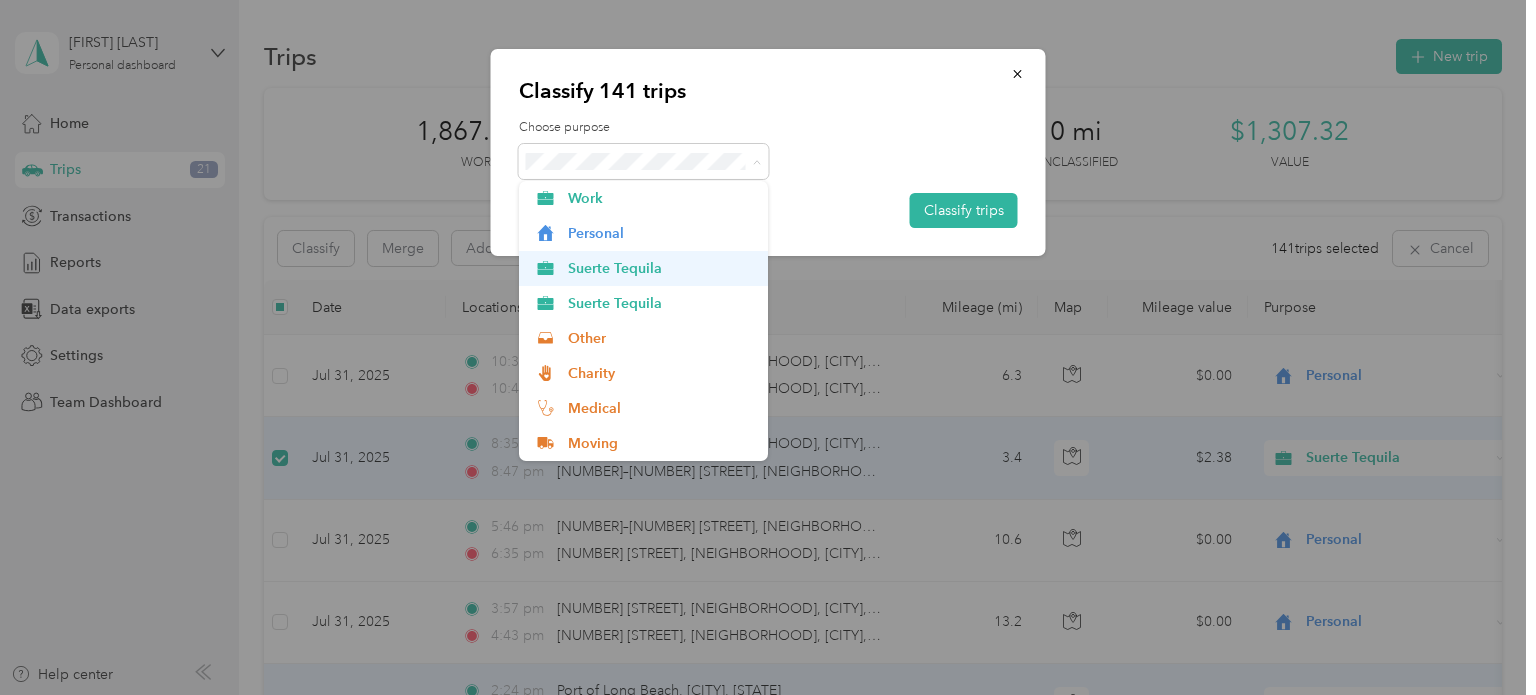click on "Suerte Tequila" at bounding box center [661, 268] 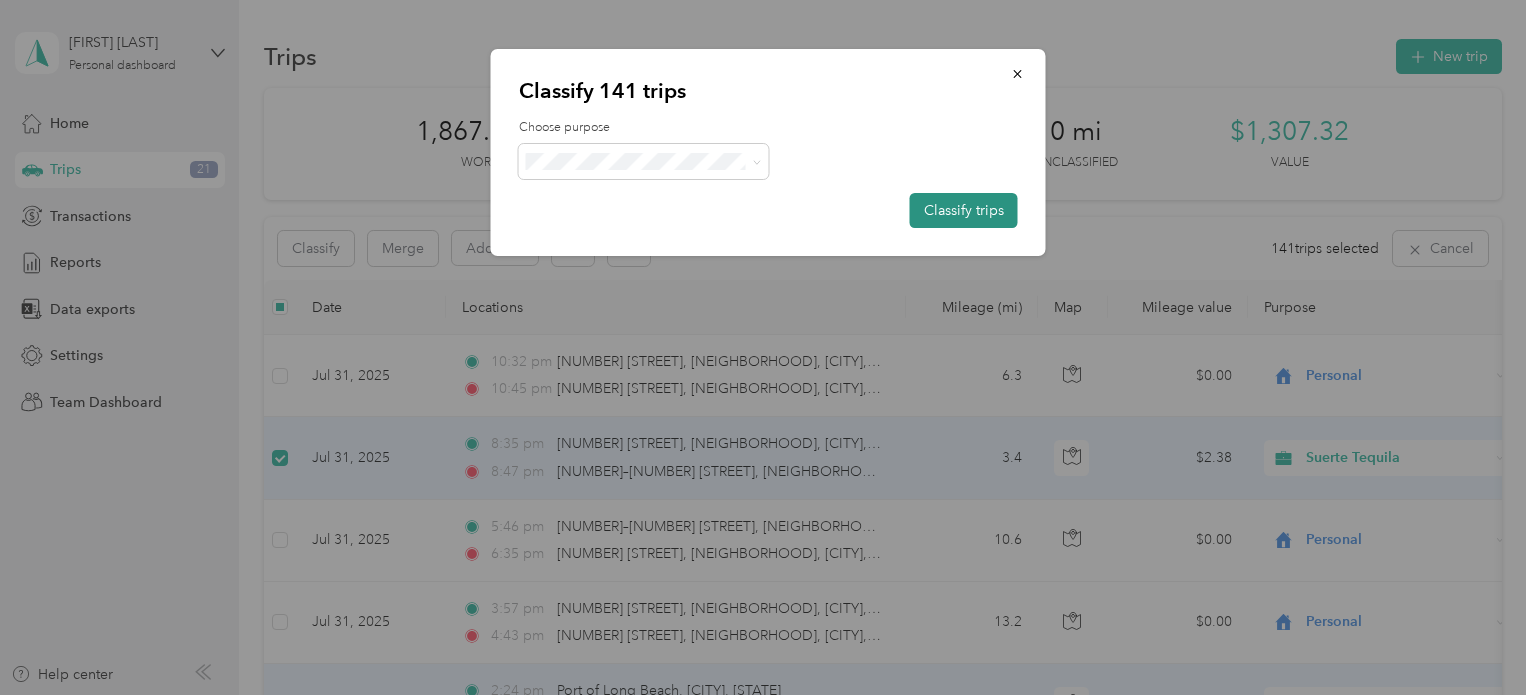 click on "Classify trips" at bounding box center [964, 210] 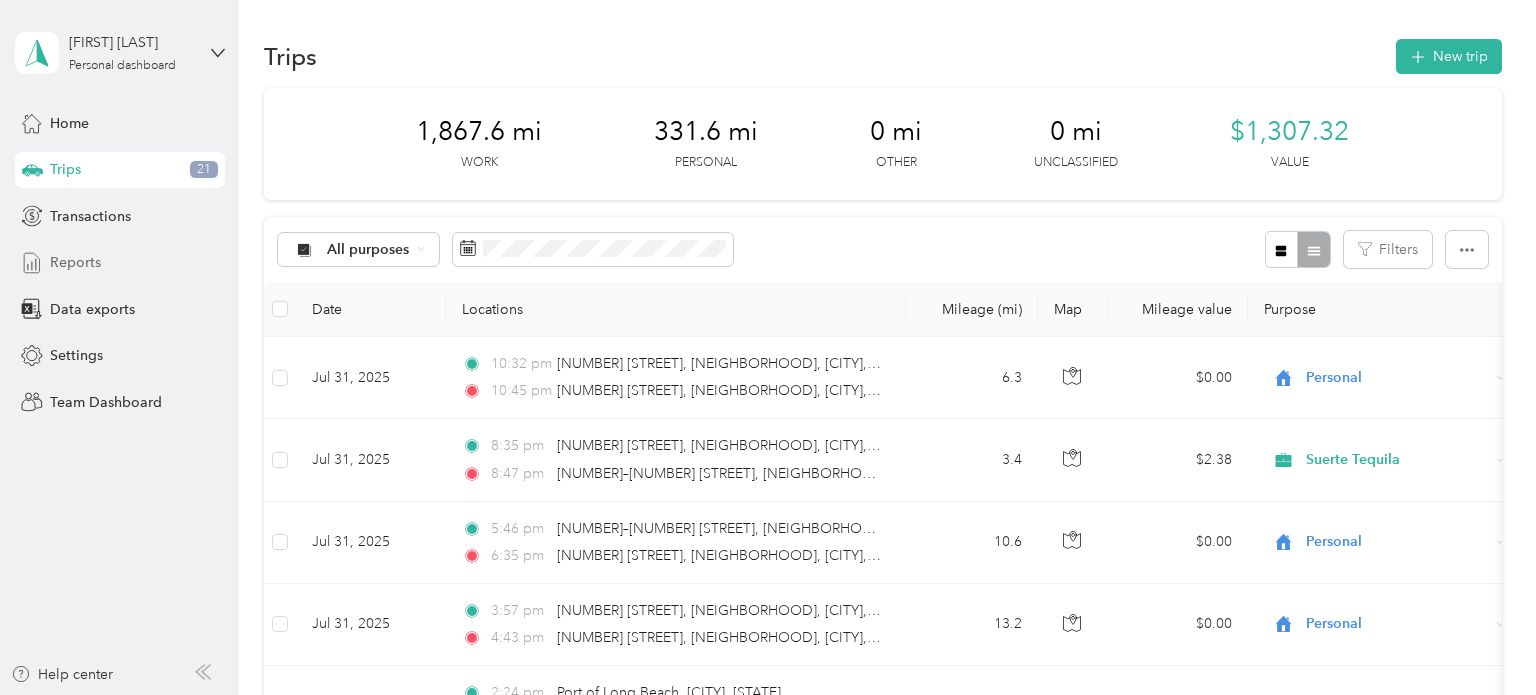 click on "Reports" at bounding box center (75, 262) 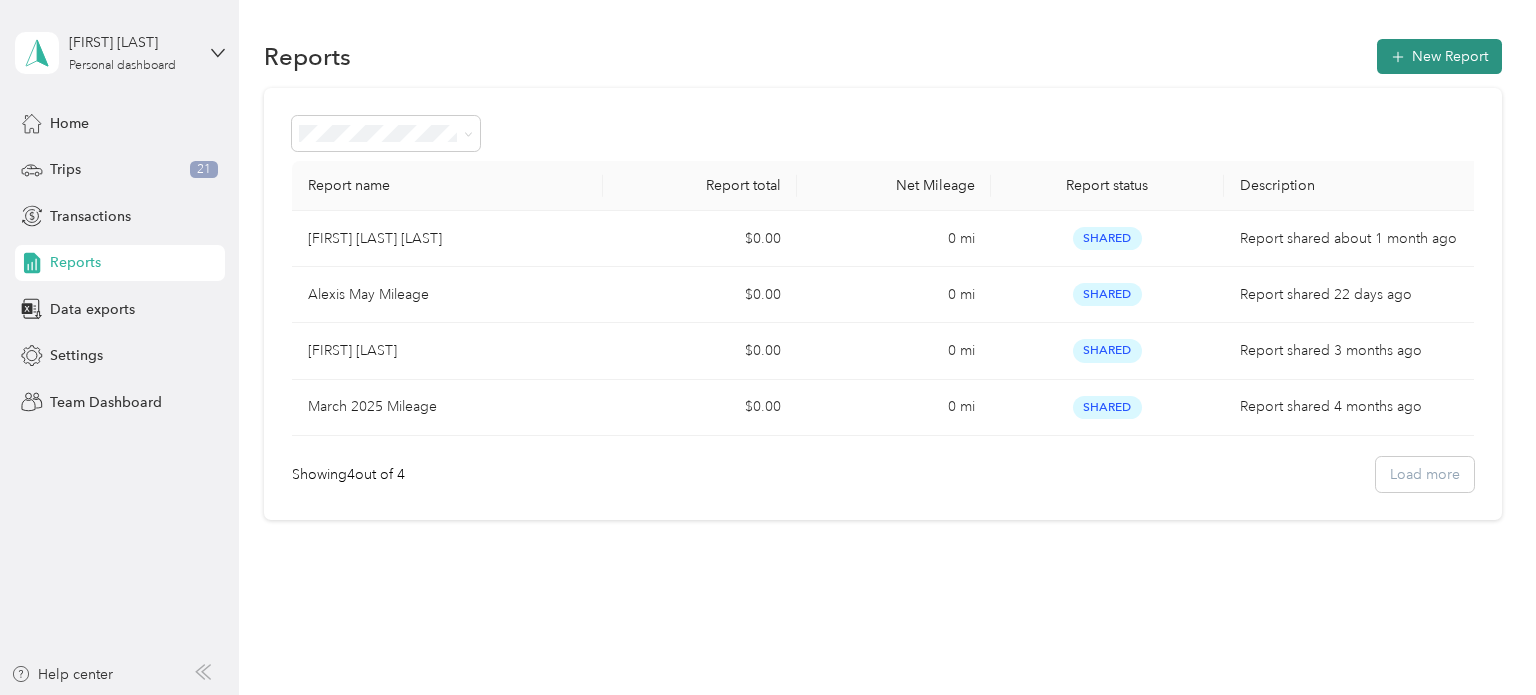 click on "New Report" at bounding box center (1439, 56) 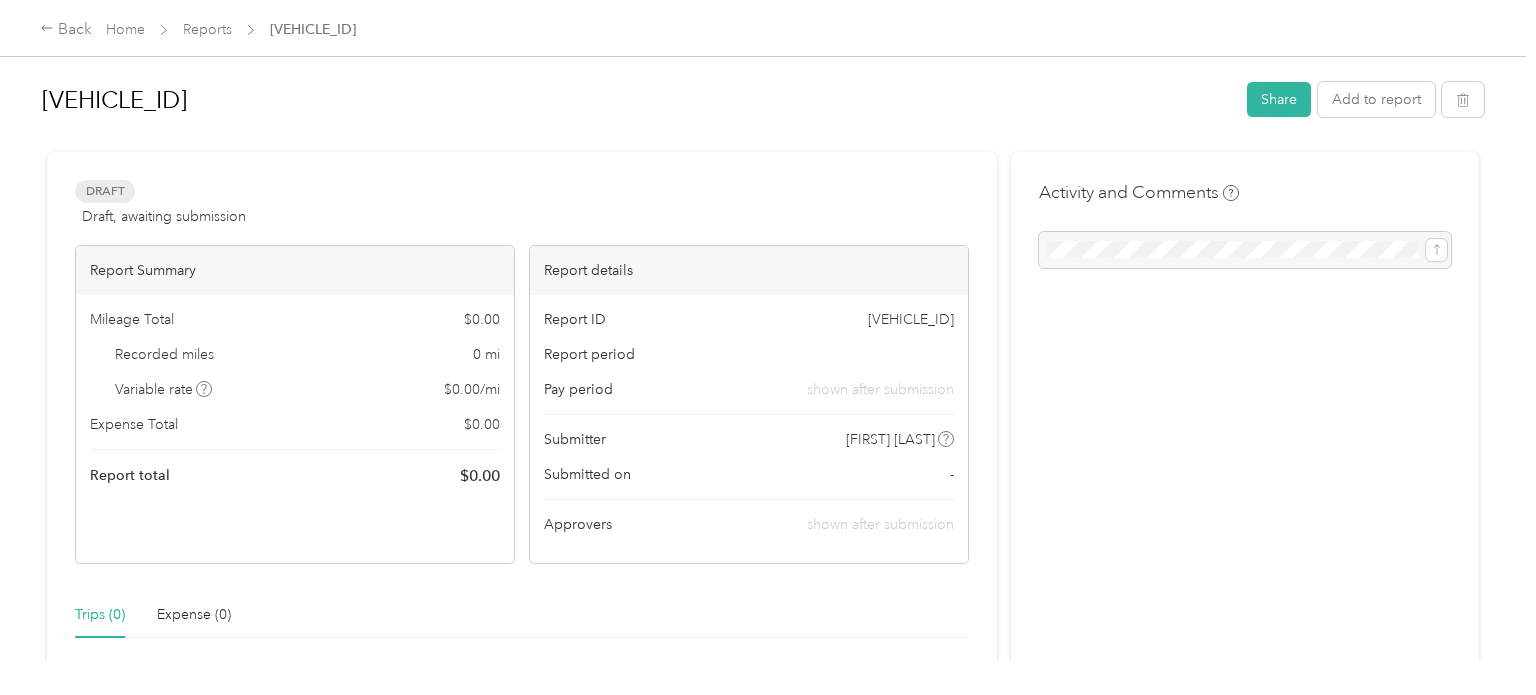 scroll, scrollTop: 3, scrollLeft: 0, axis: vertical 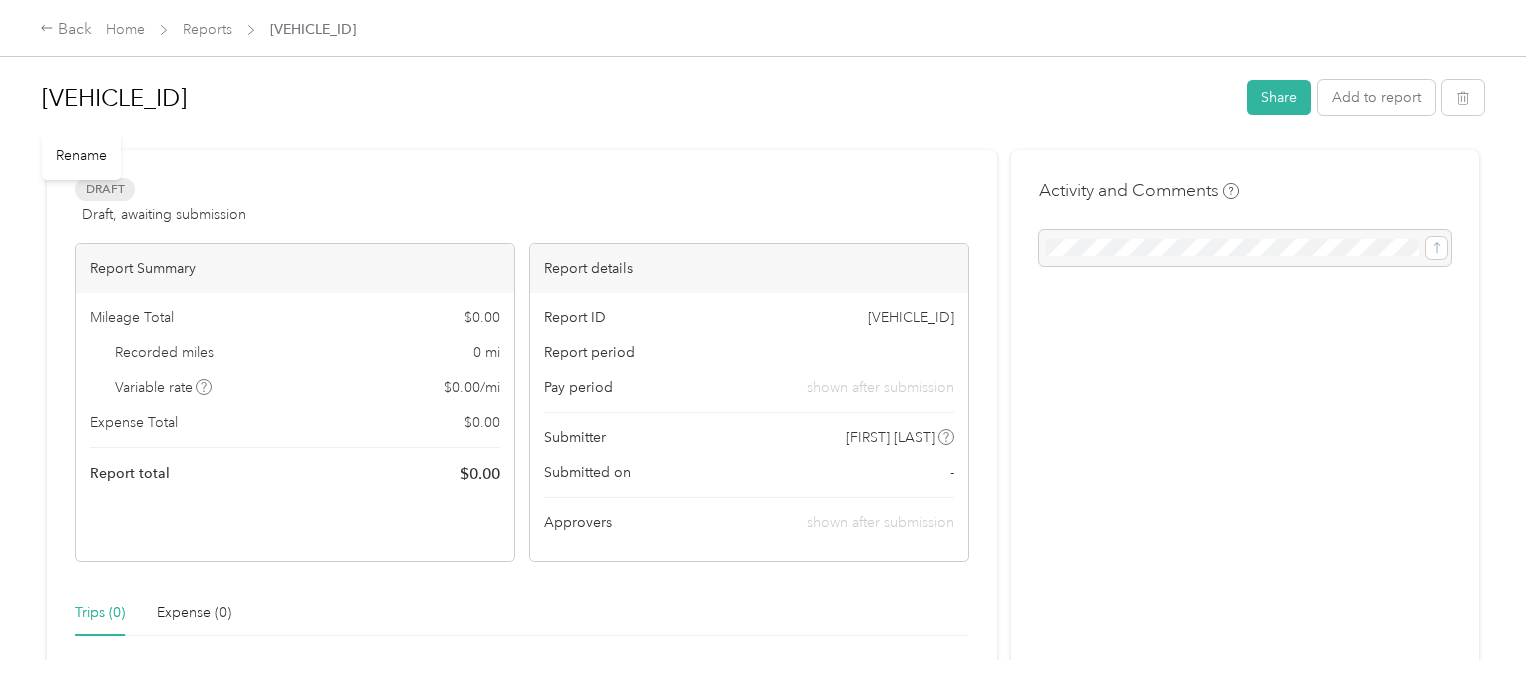 click on "17FB4A-0005" at bounding box center (637, 98) 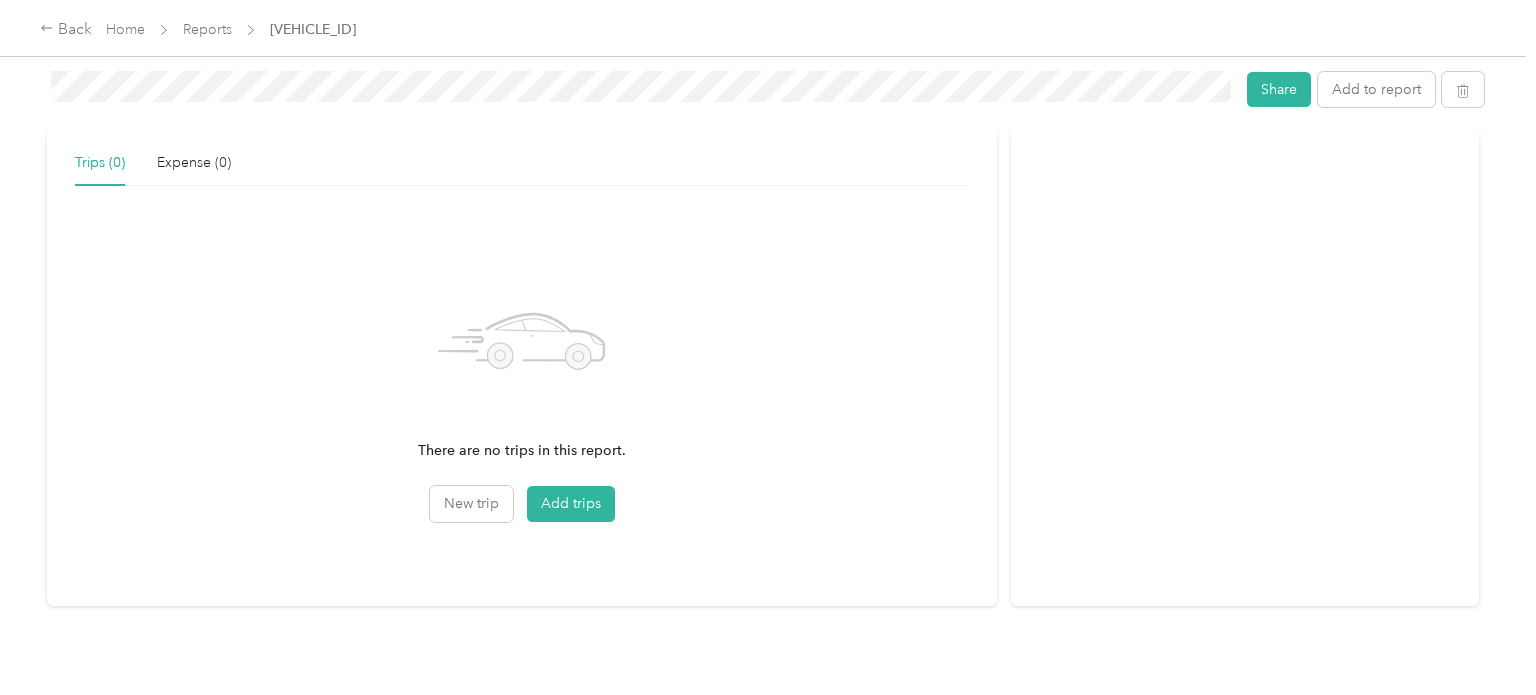 scroll, scrollTop: 455, scrollLeft: 0, axis: vertical 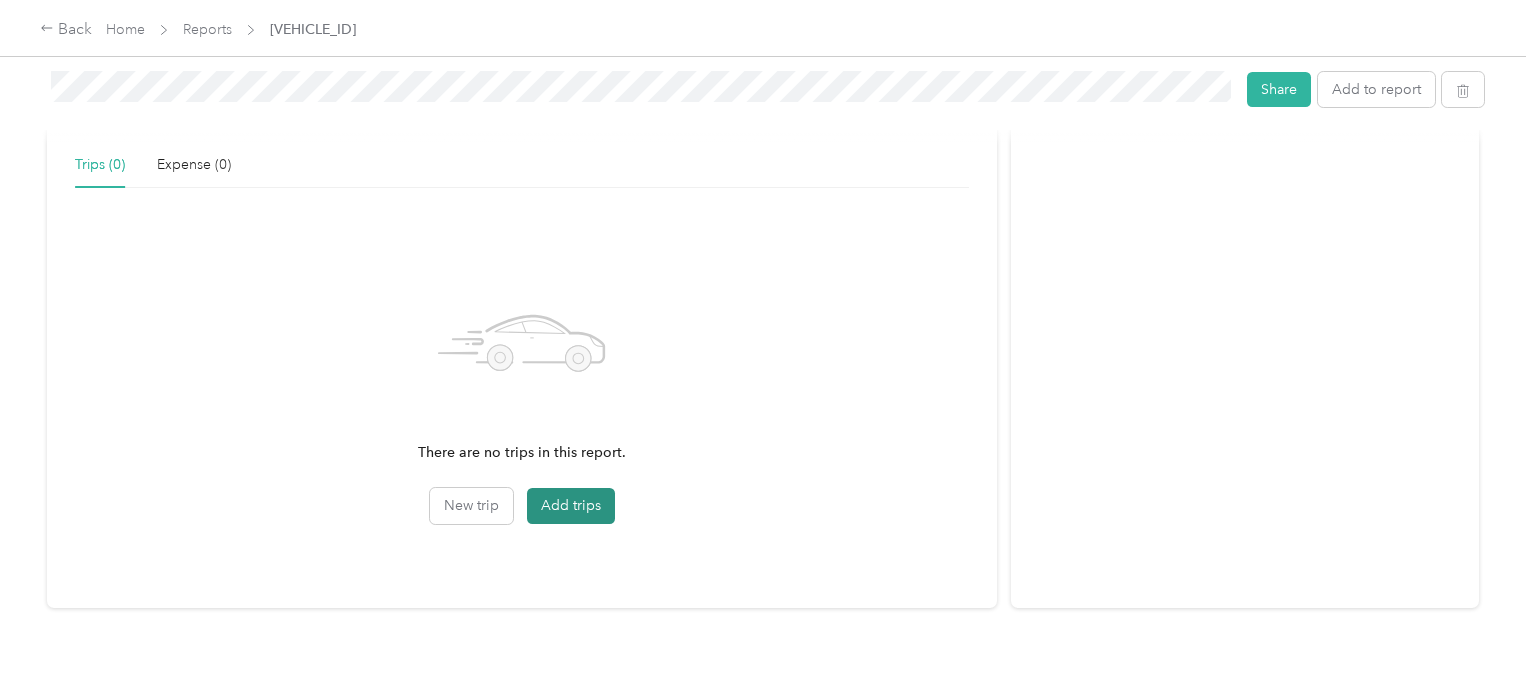 click on "Add trips" at bounding box center [571, 506] 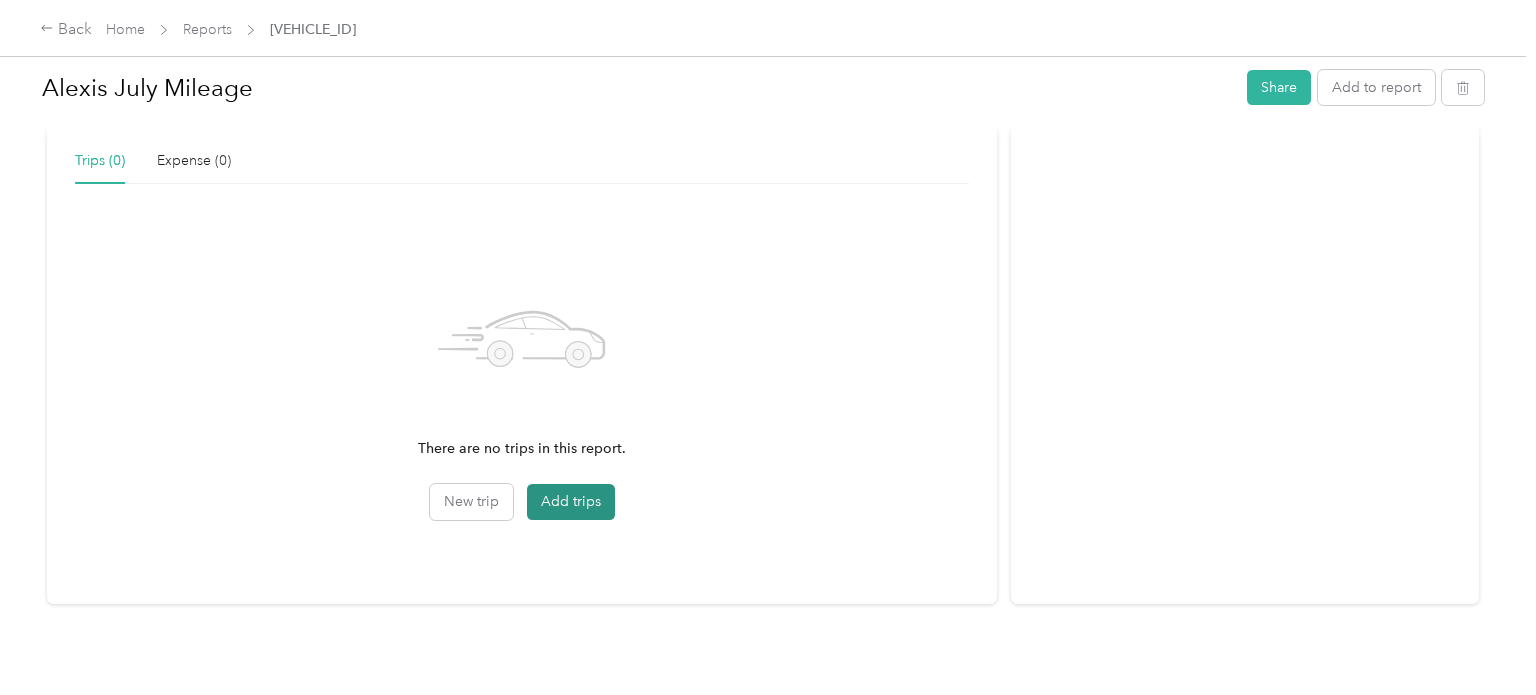 scroll, scrollTop: 450, scrollLeft: 0, axis: vertical 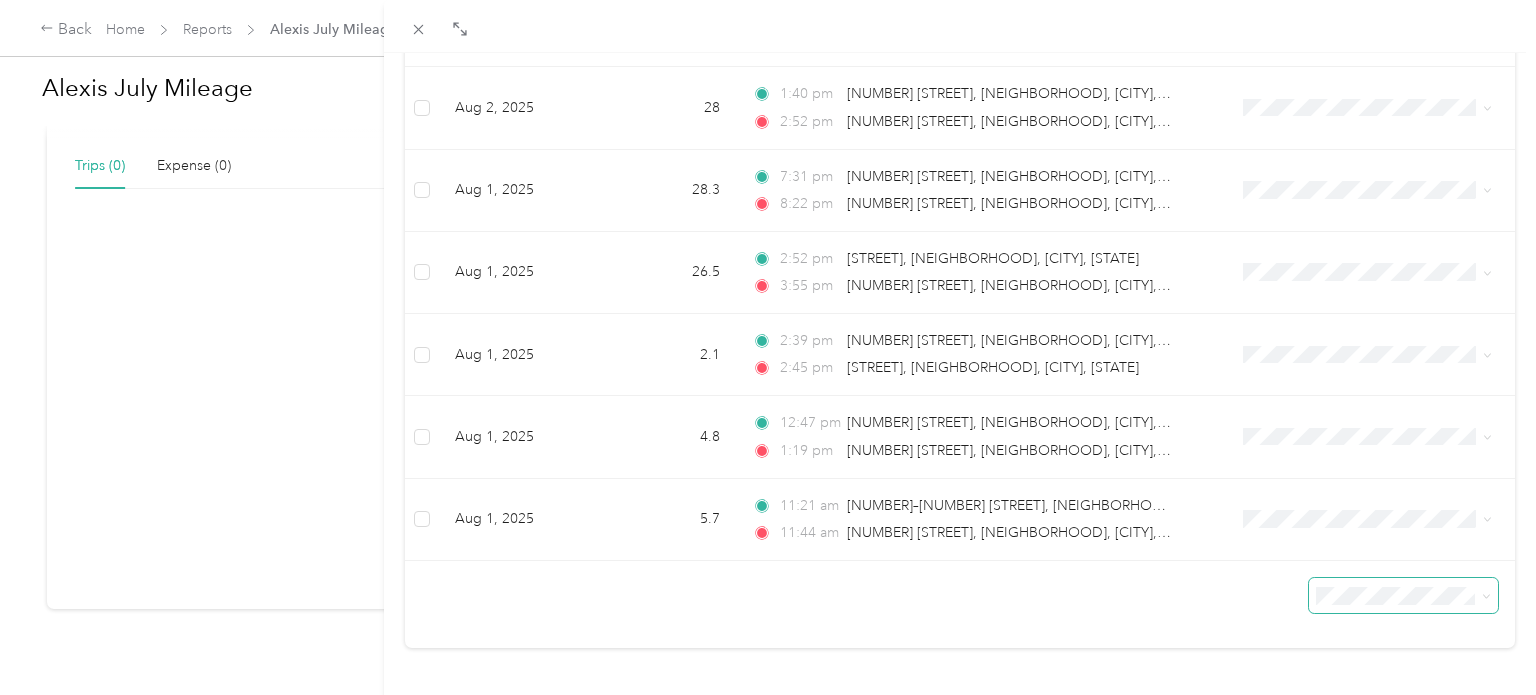 click at bounding box center (1403, 595) 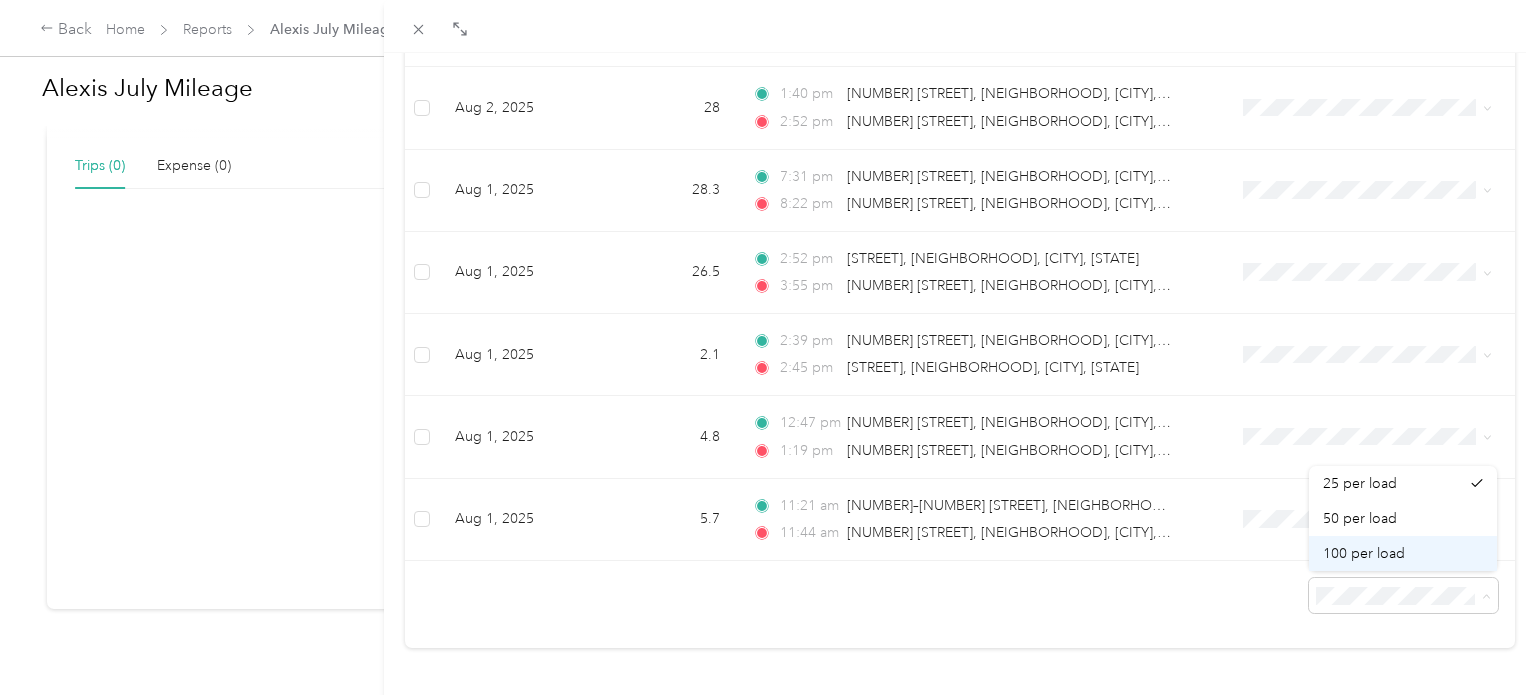 click on "100 per load" at bounding box center (1364, 553) 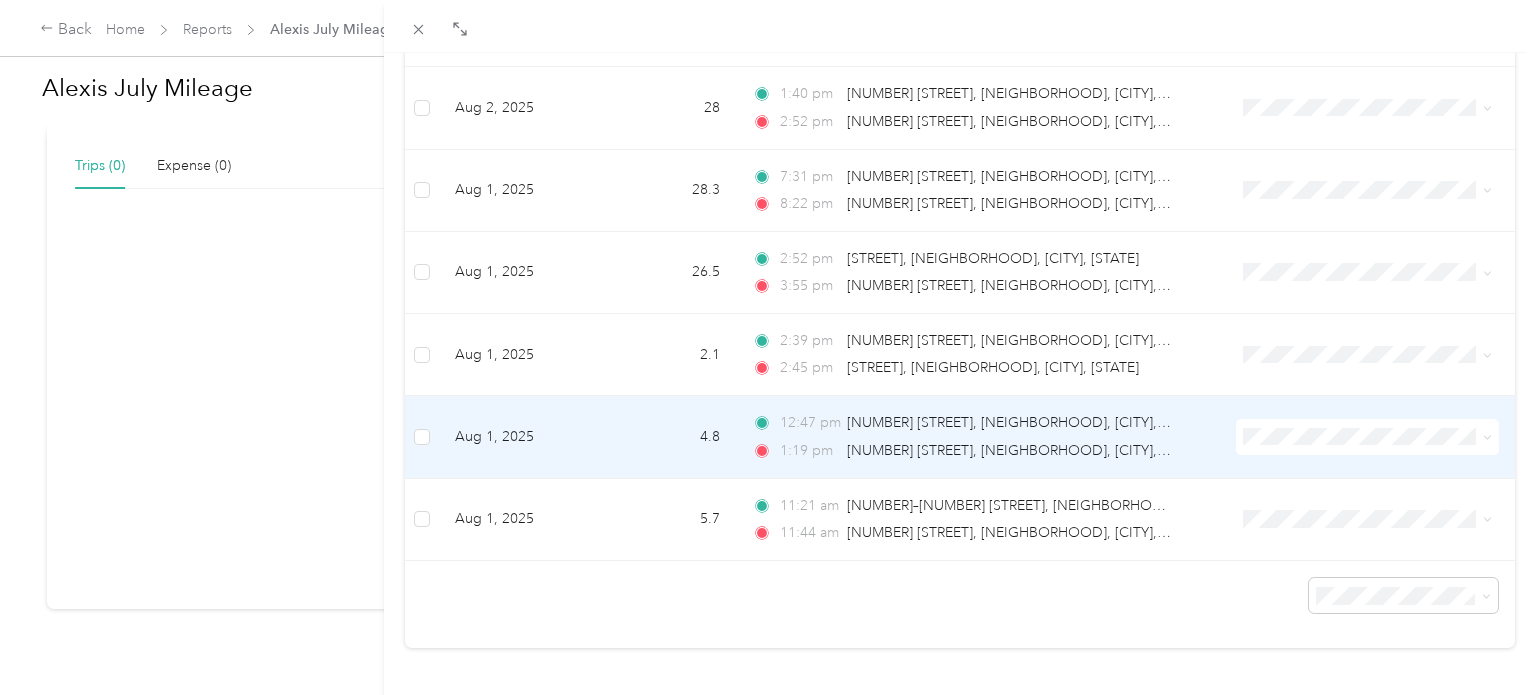 scroll, scrollTop: 0, scrollLeft: 0, axis: both 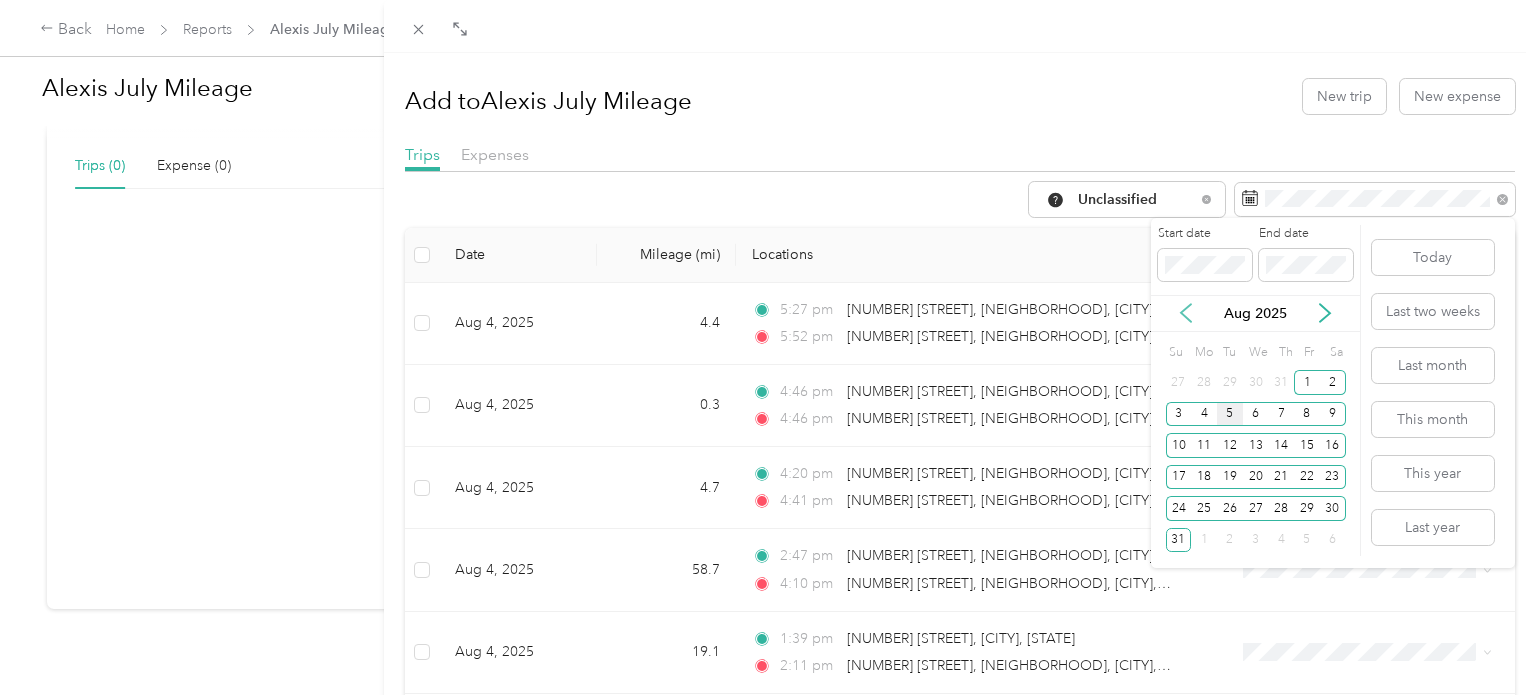 click 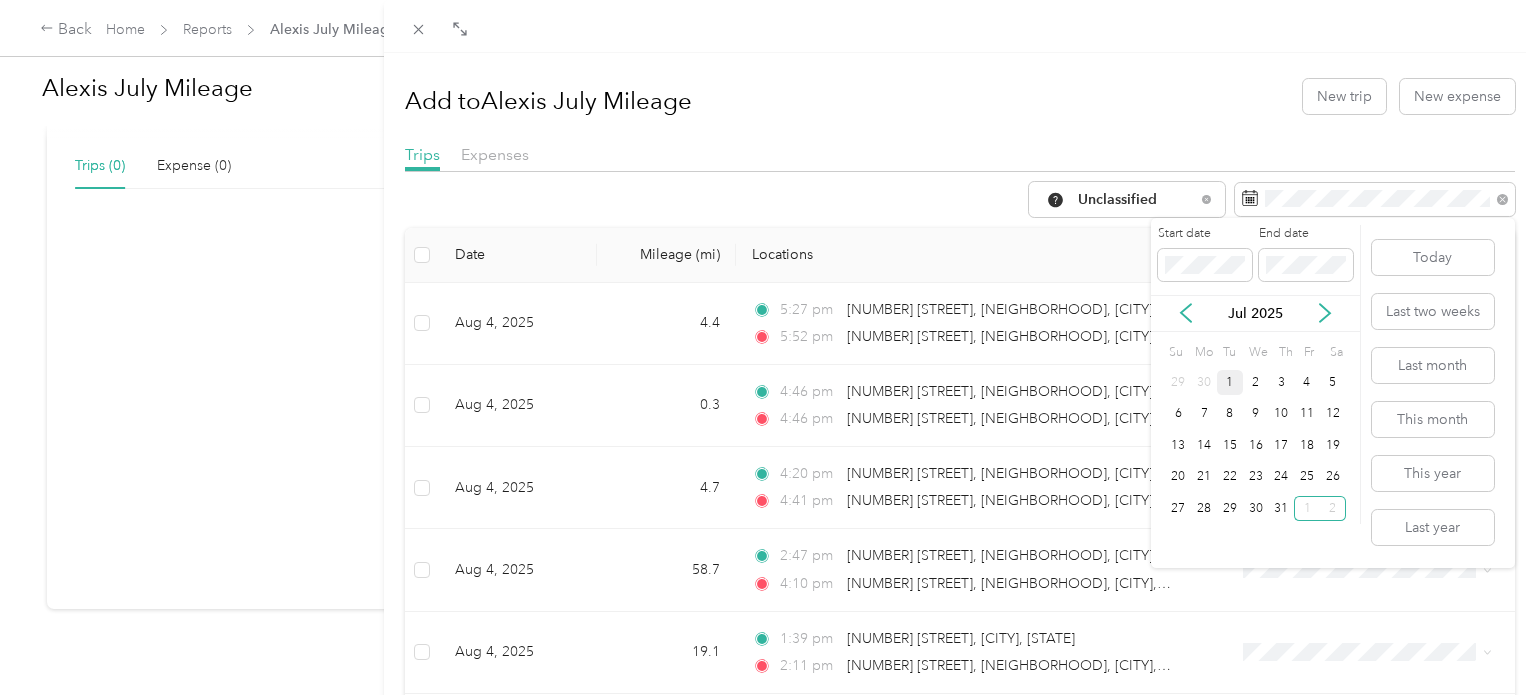 click on "1" at bounding box center (1230, 382) 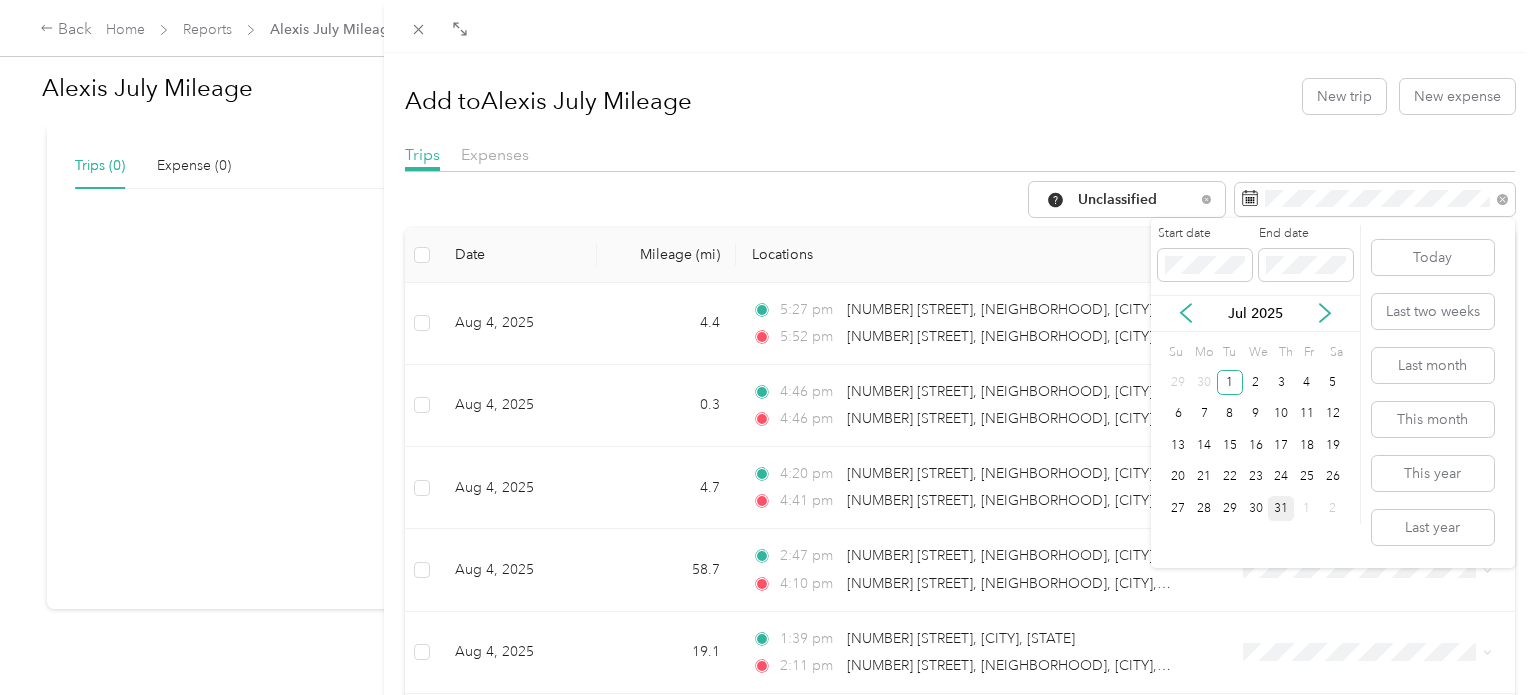 click on "31" at bounding box center (1281, 508) 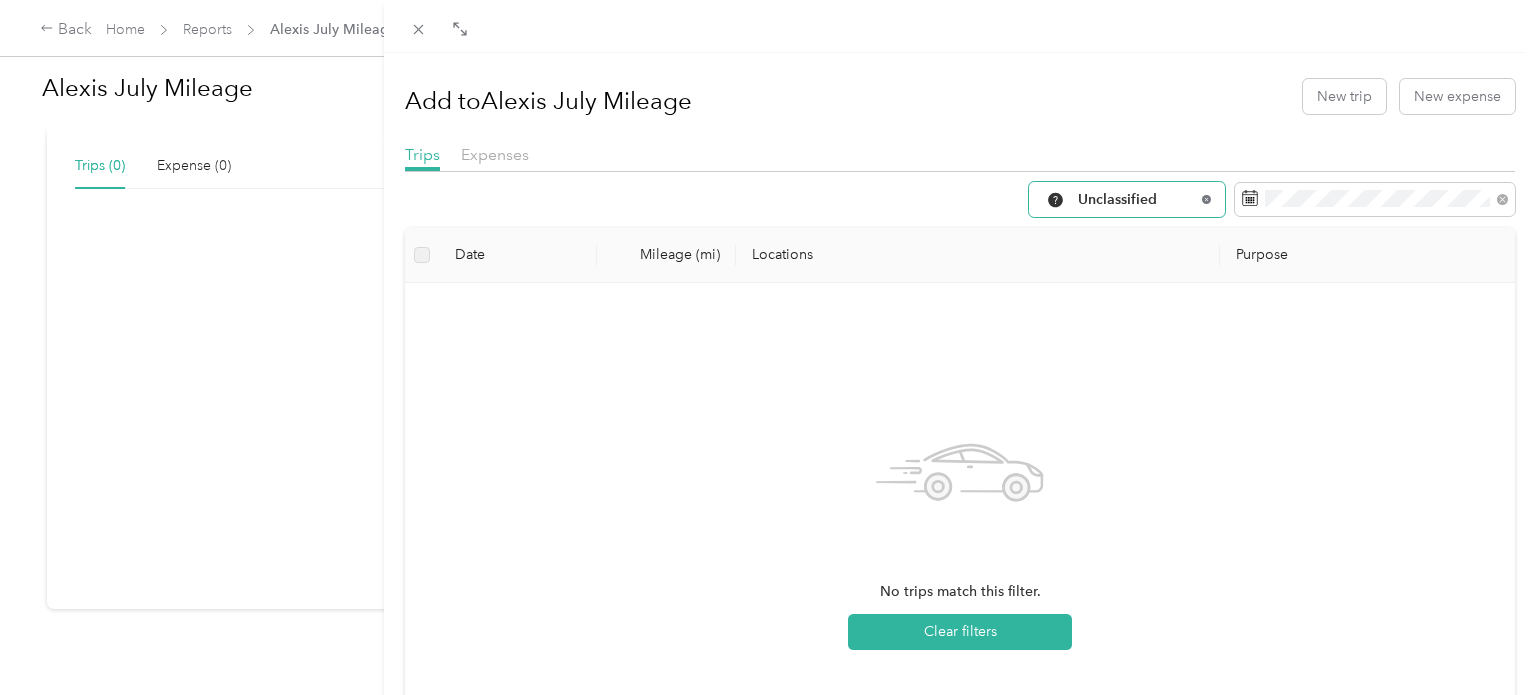 click 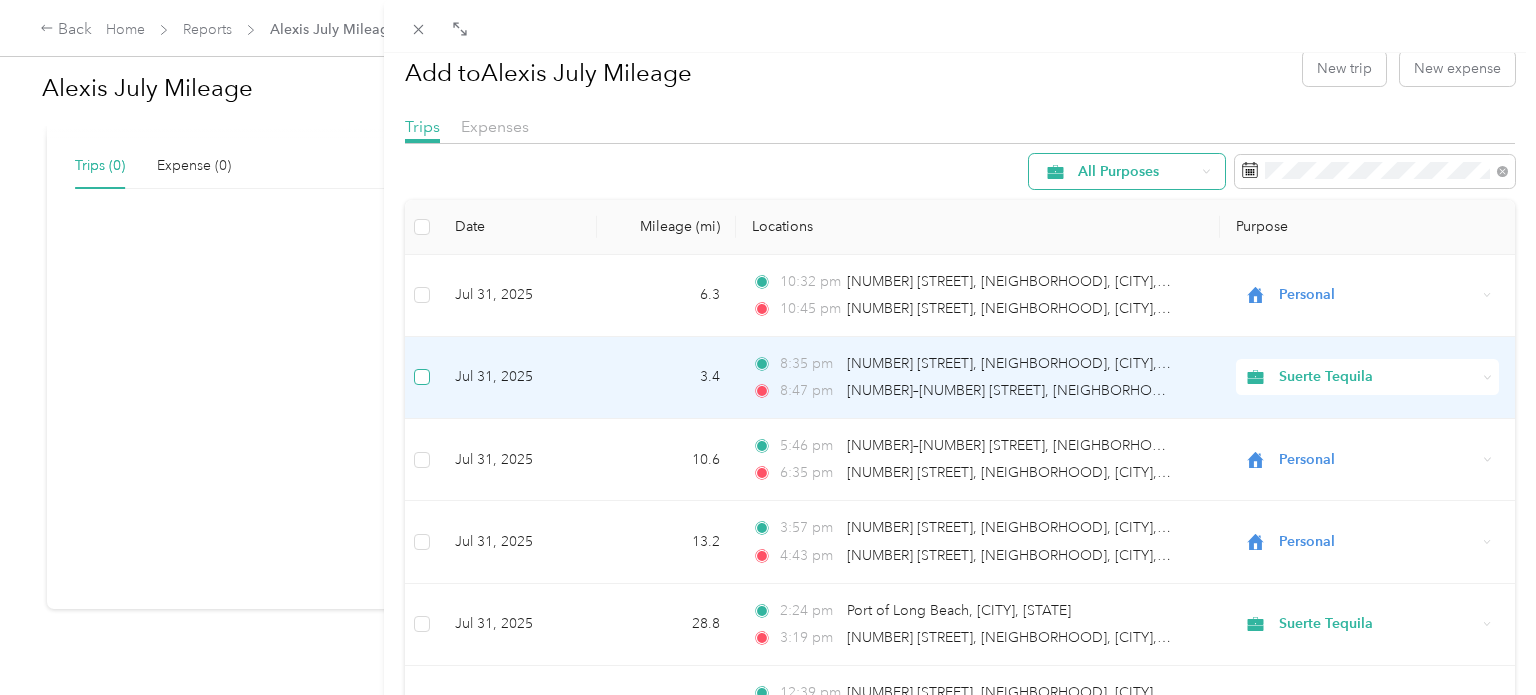 scroll, scrollTop: 20, scrollLeft: 0, axis: vertical 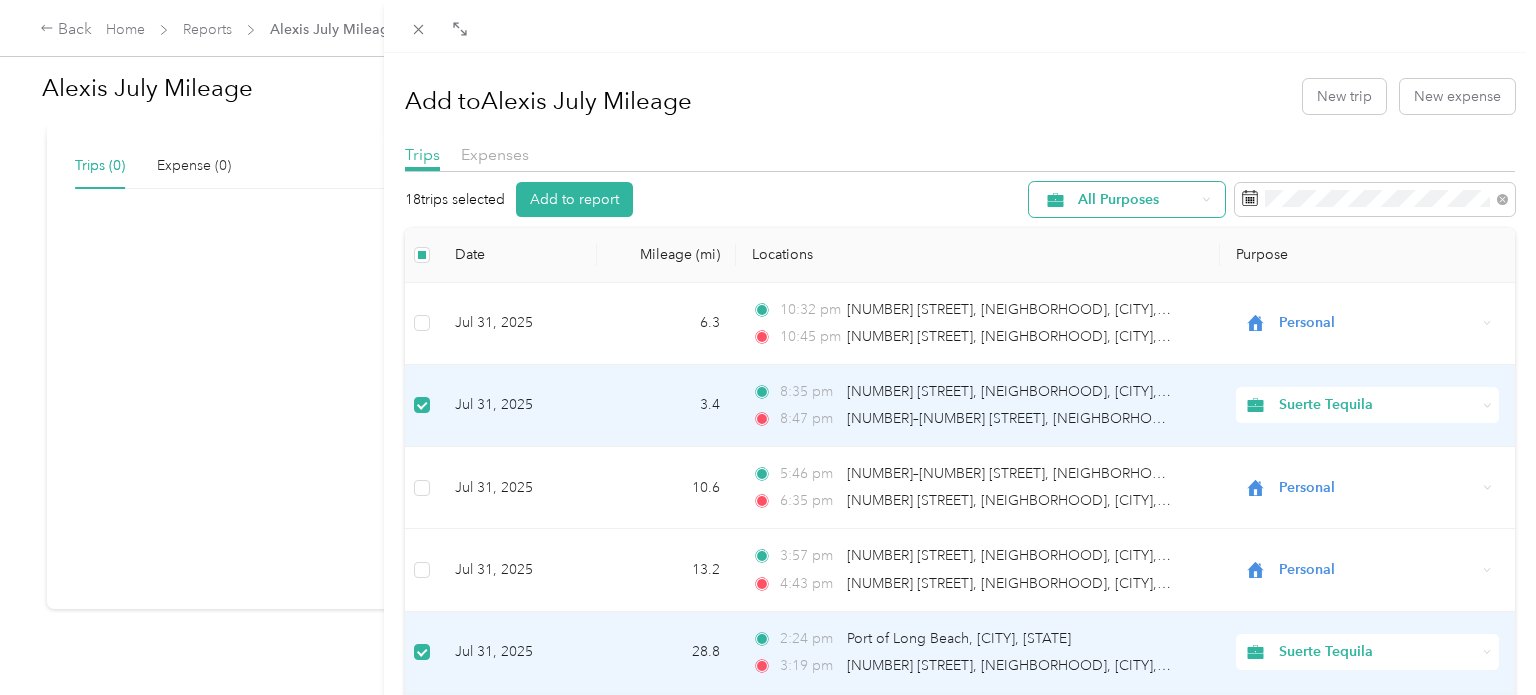 click 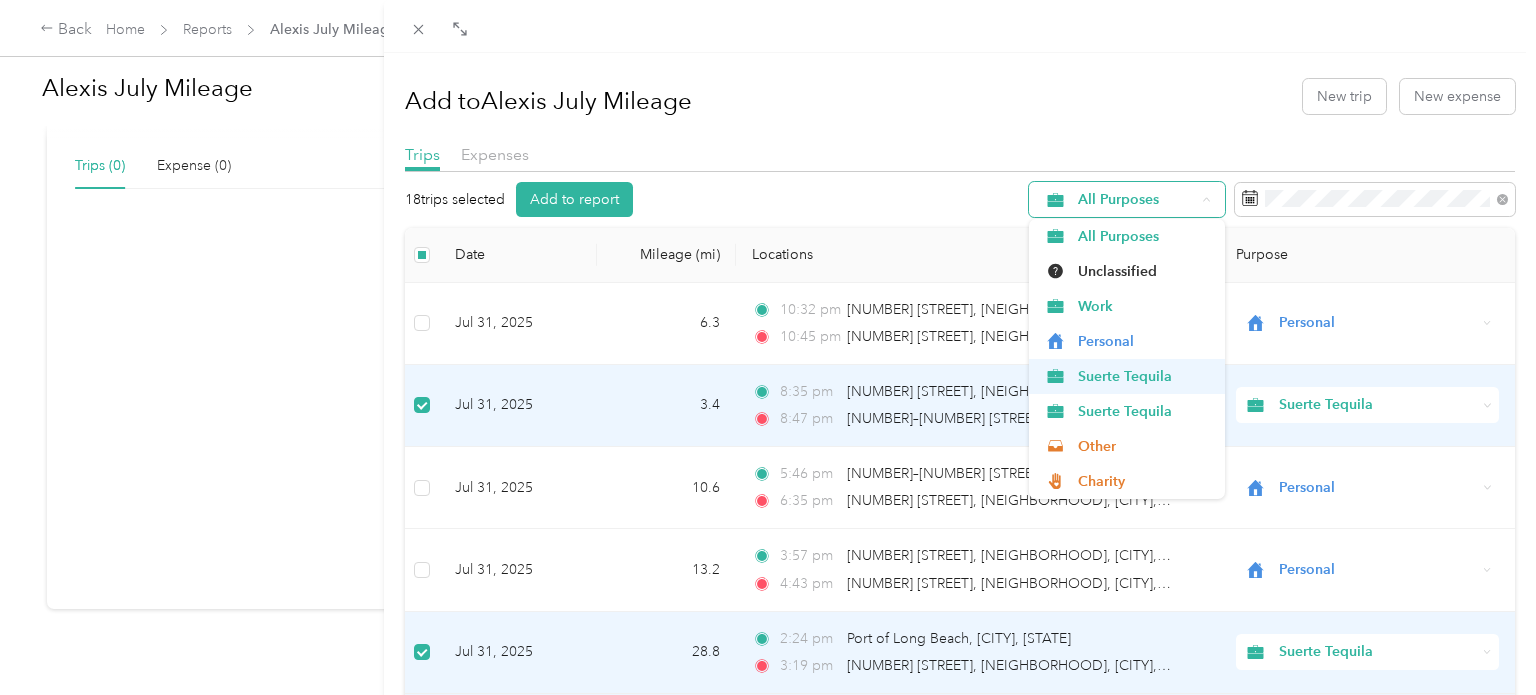 click on "Suerte Tequila" at bounding box center (1144, 376) 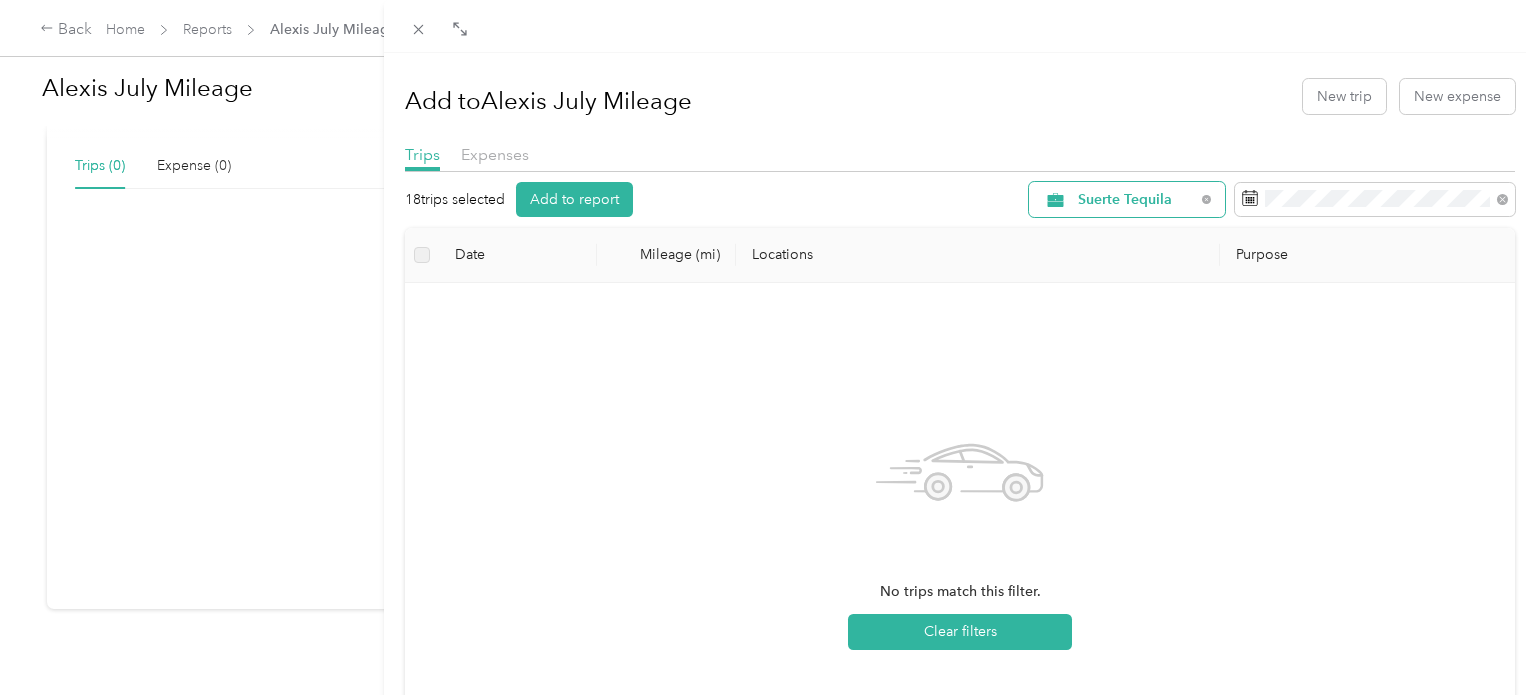click on "Suerte Tequila" at bounding box center [1136, 200] 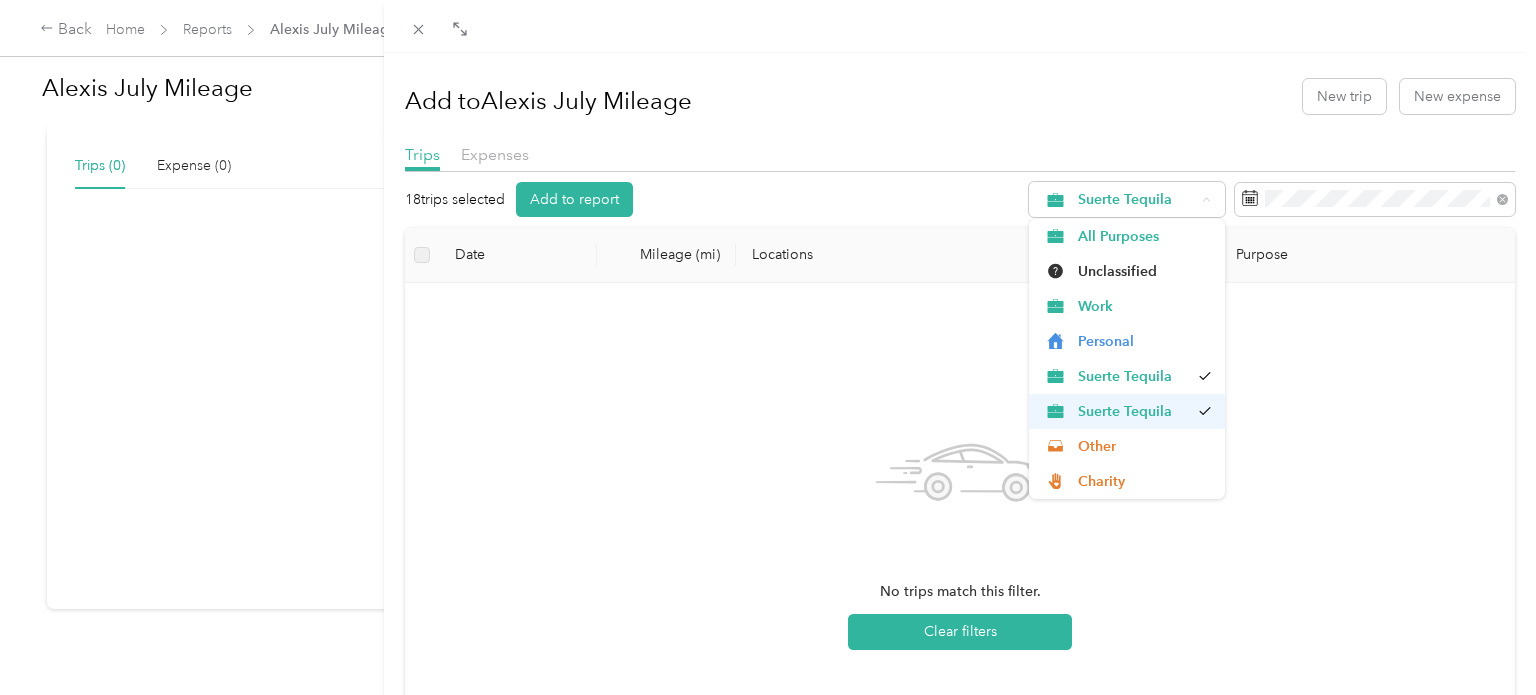 click on "Suerte Tequila" at bounding box center (1133, 411) 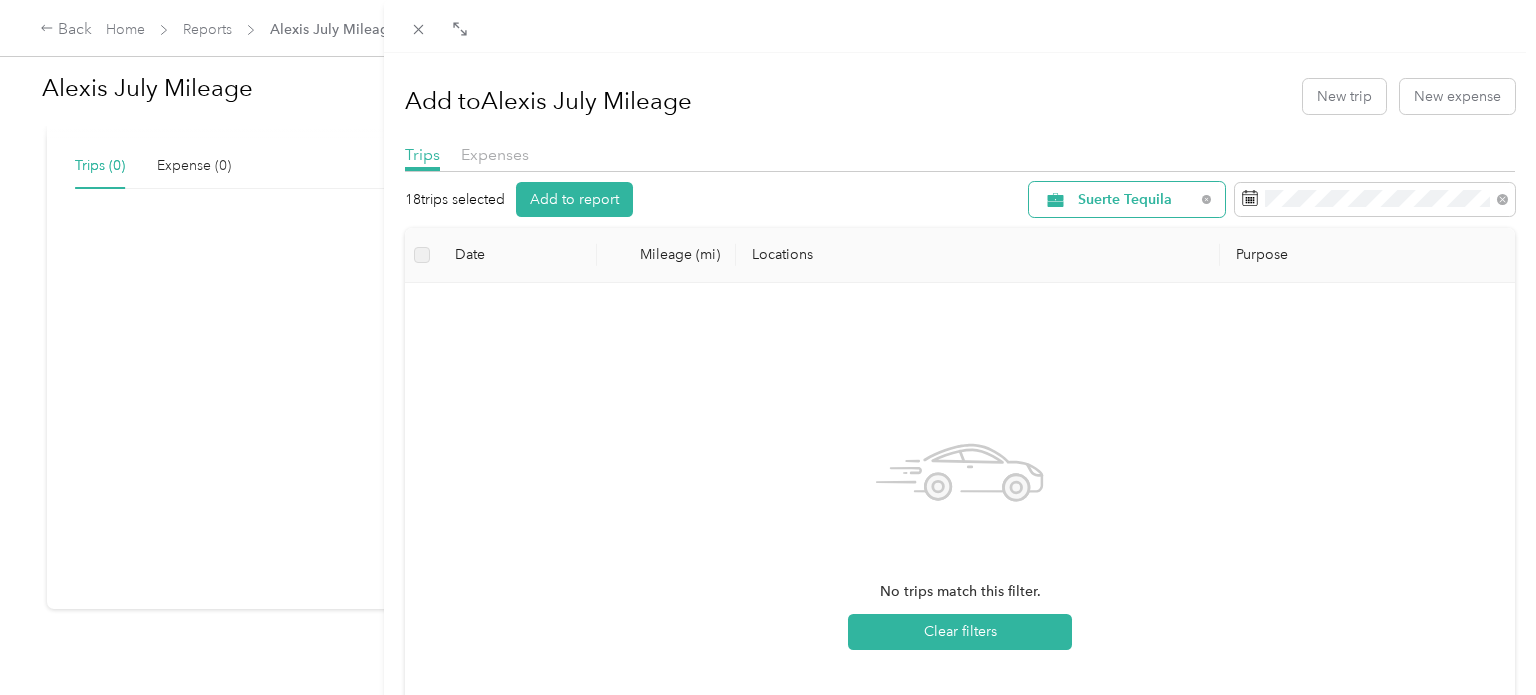 click on "Suerte Tequila" at bounding box center [1127, 199] 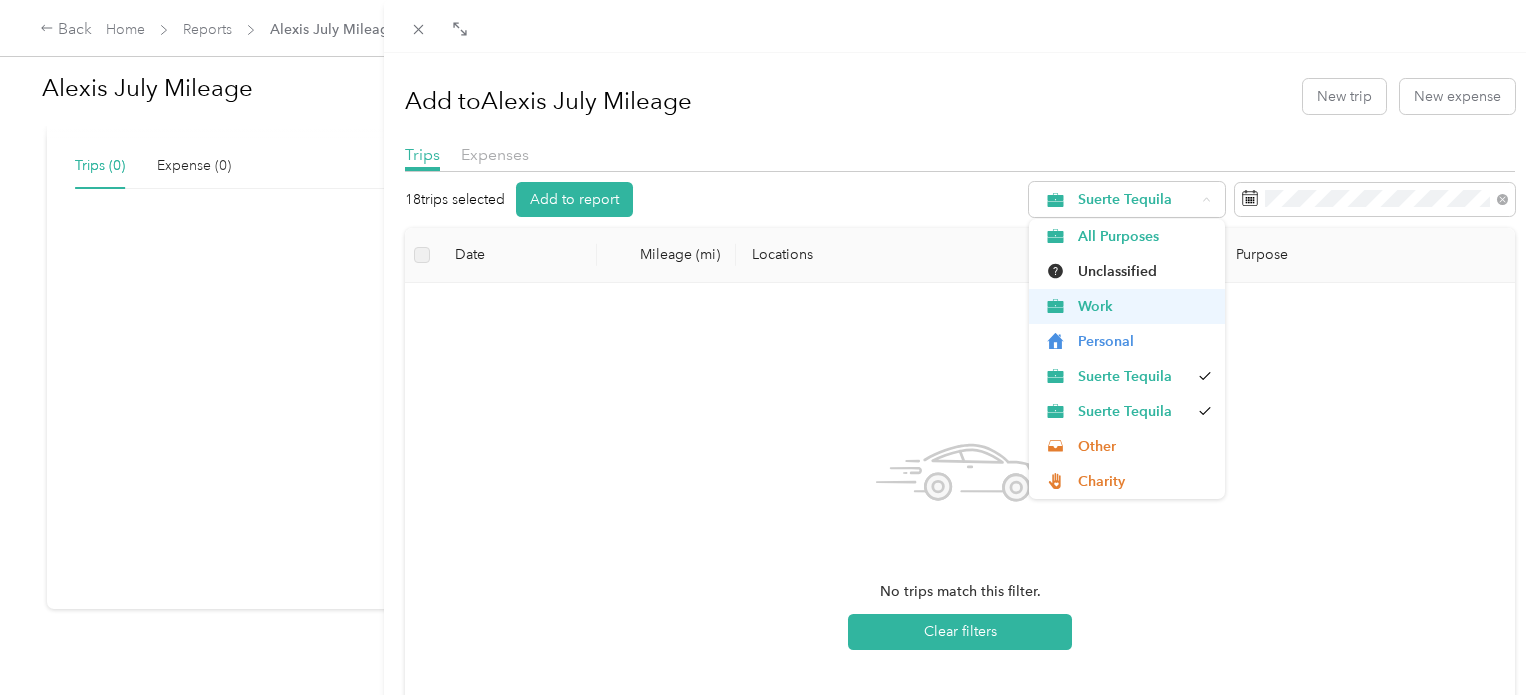 click on "Work" at bounding box center (1127, 306) 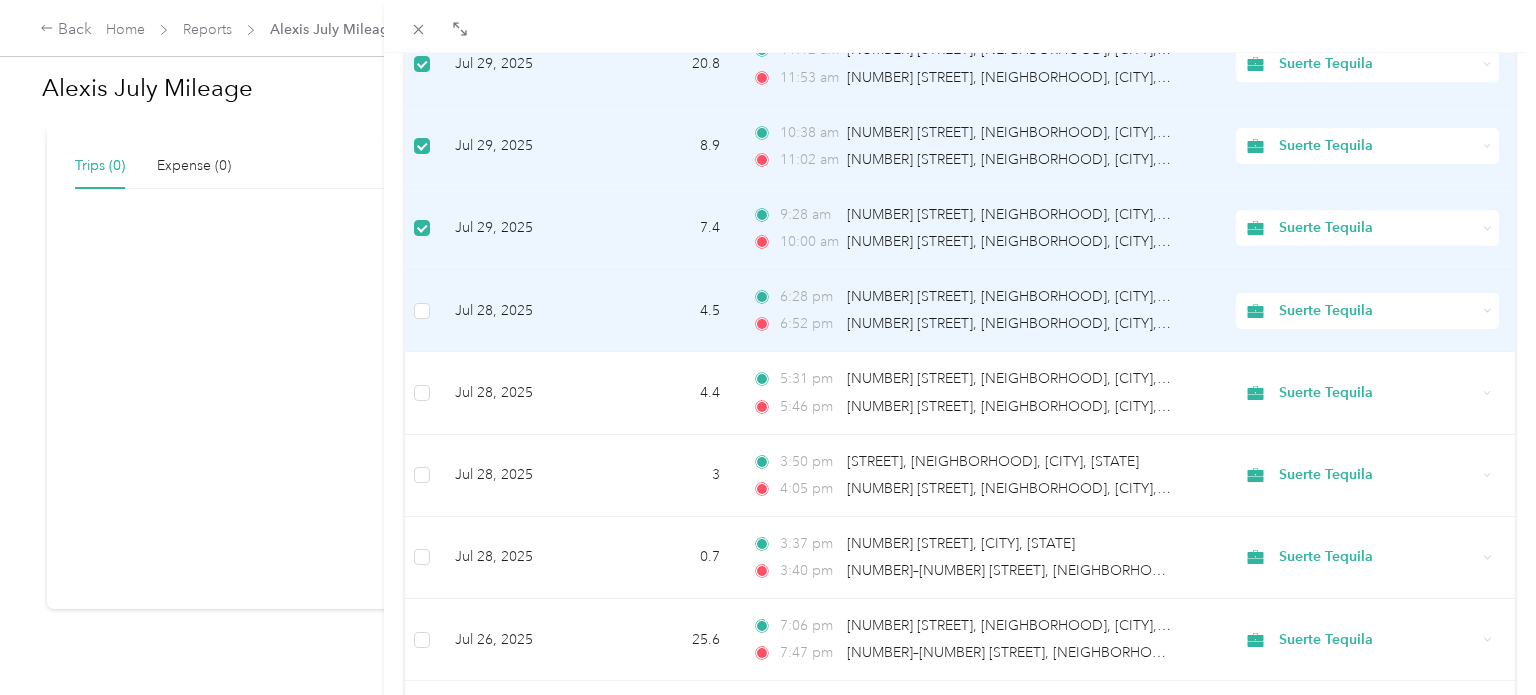 scroll, scrollTop: 1502, scrollLeft: 0, axis: vertical 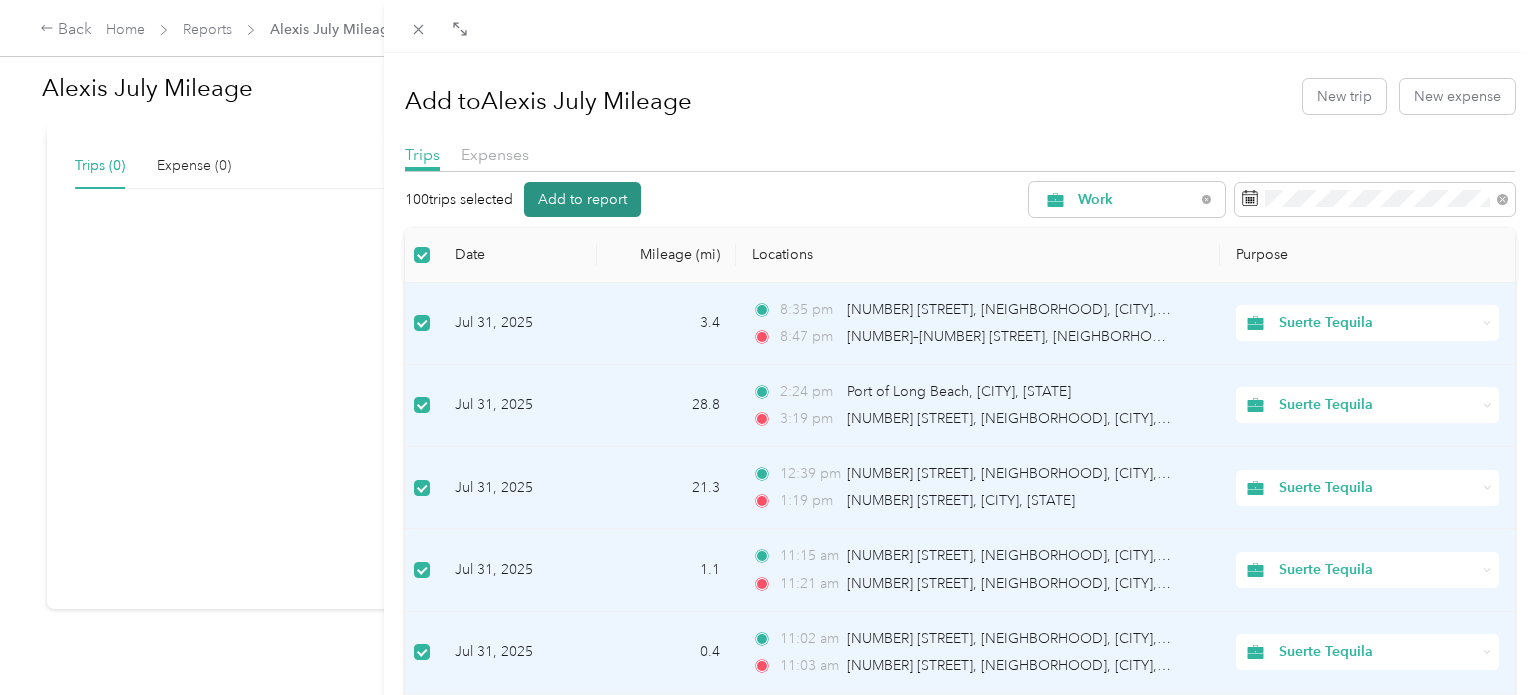 click on "Add to report" at bounding box center [582, 199] 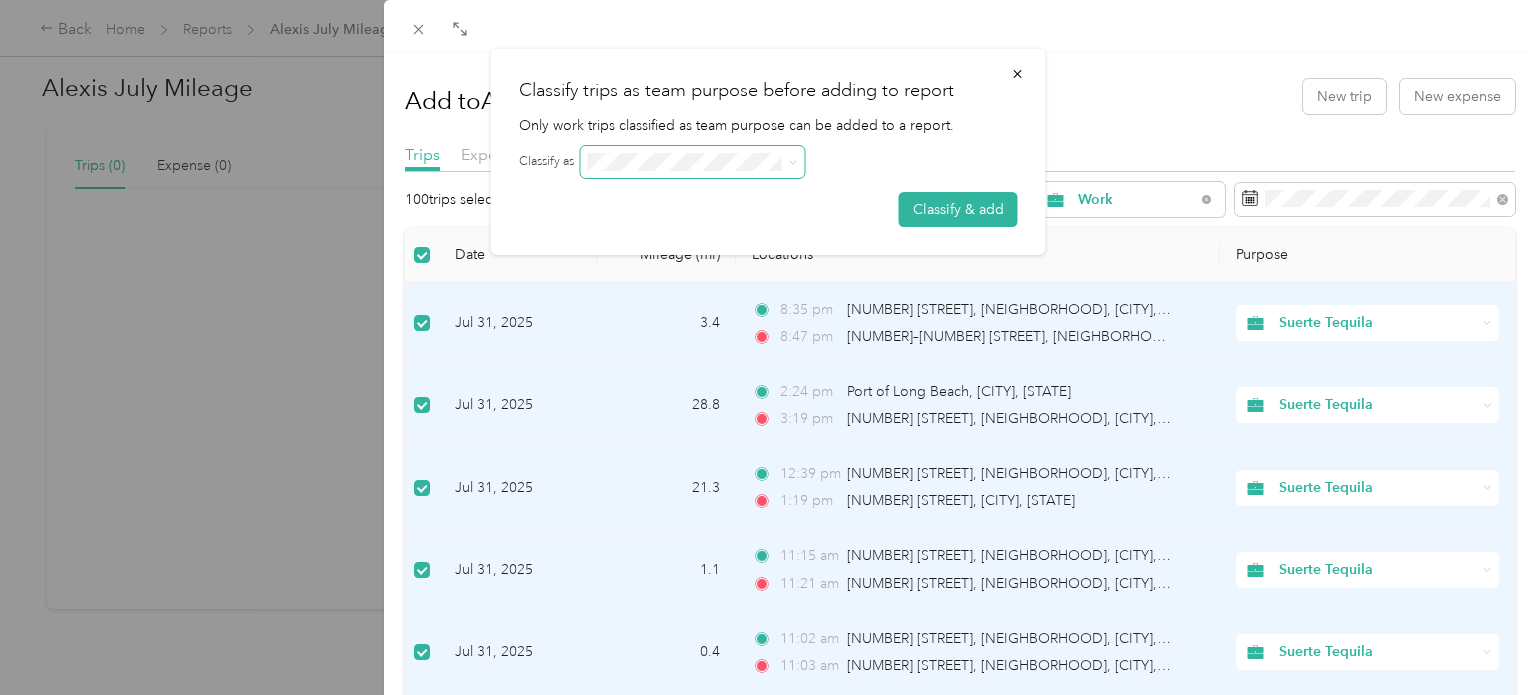 click at bounding box center [790, 162] 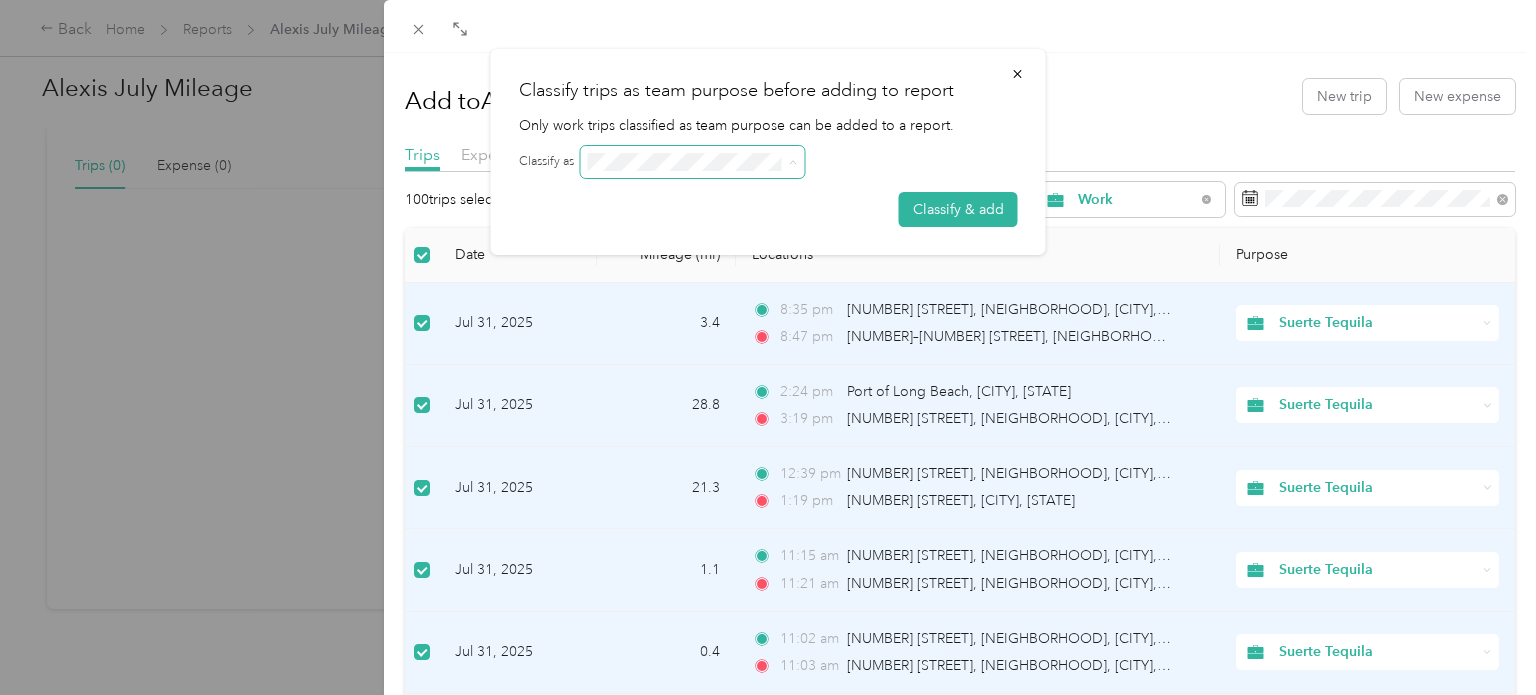 click 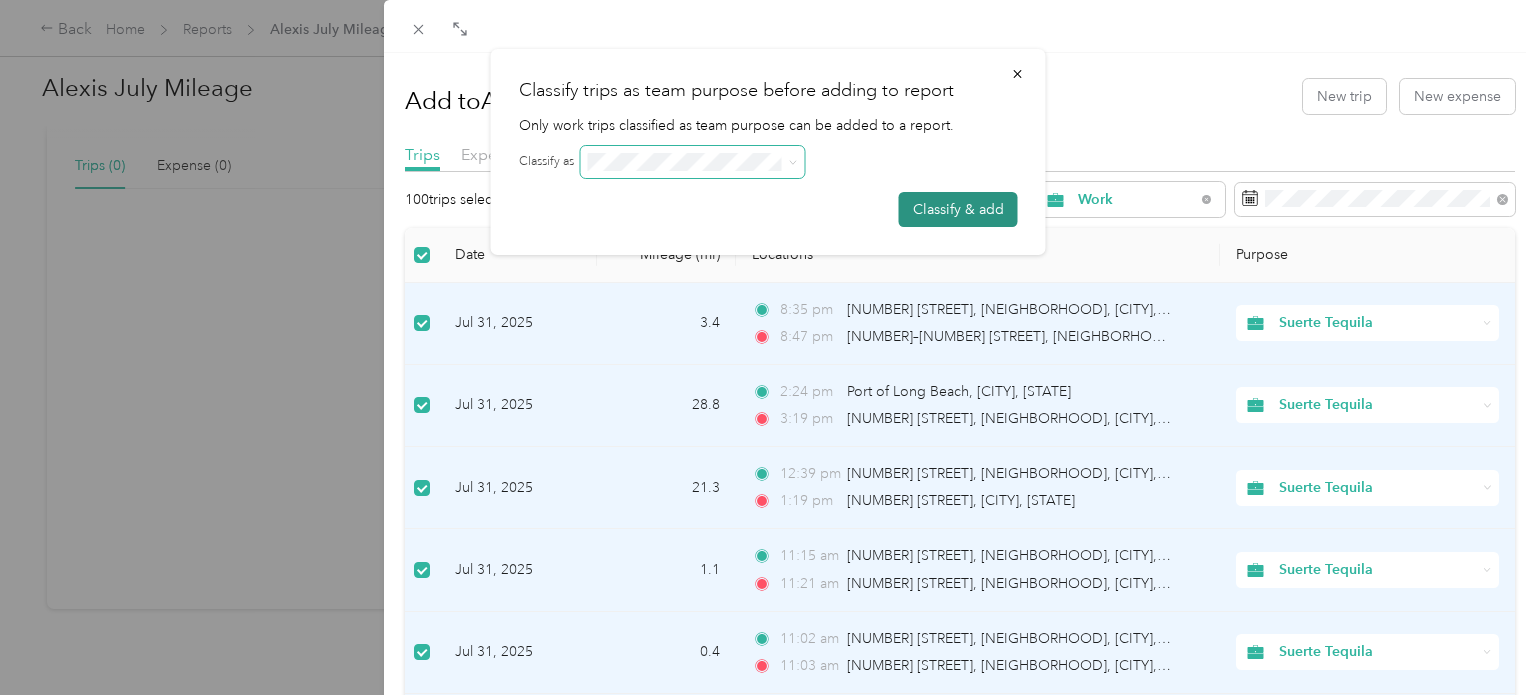 click on "Classify & add" at bounding box center (958, 209) 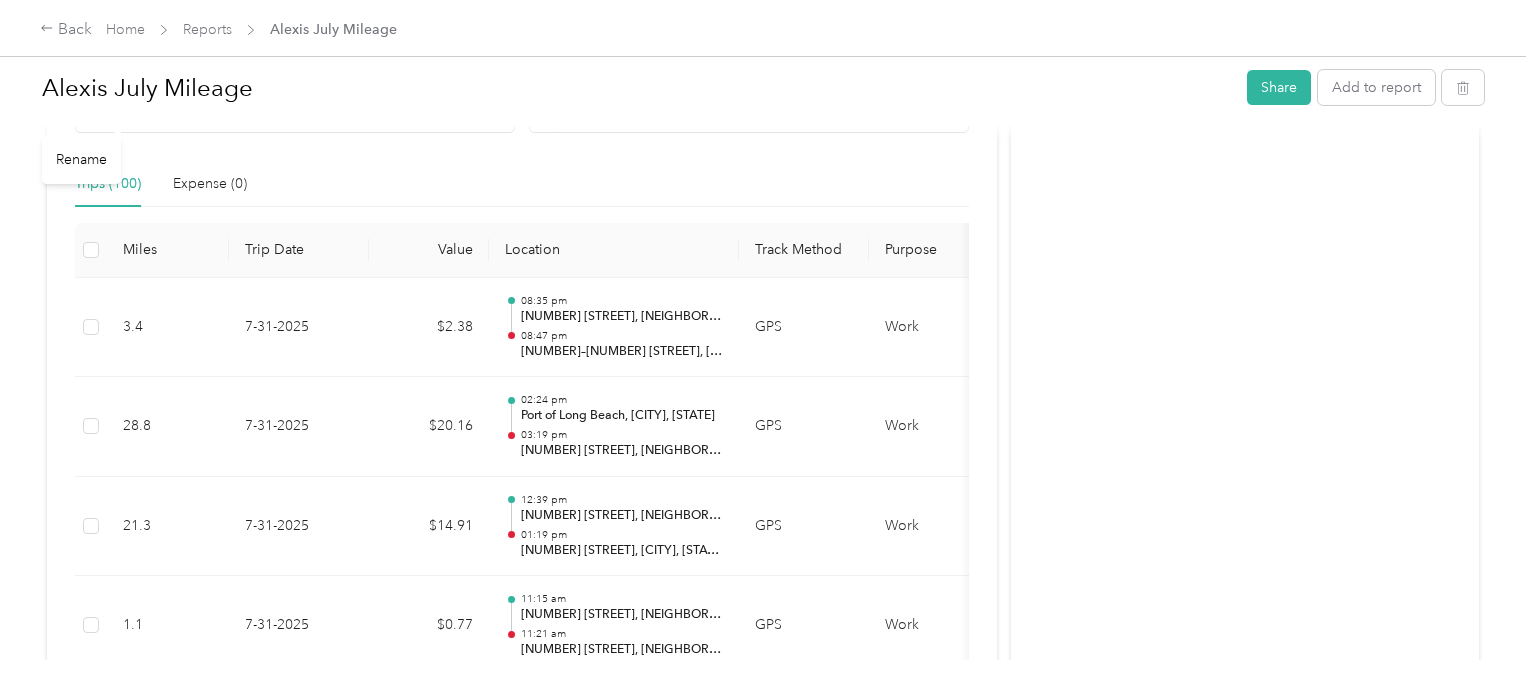scroll, scrollTop: 0, scrollLeft: 0, axis: both 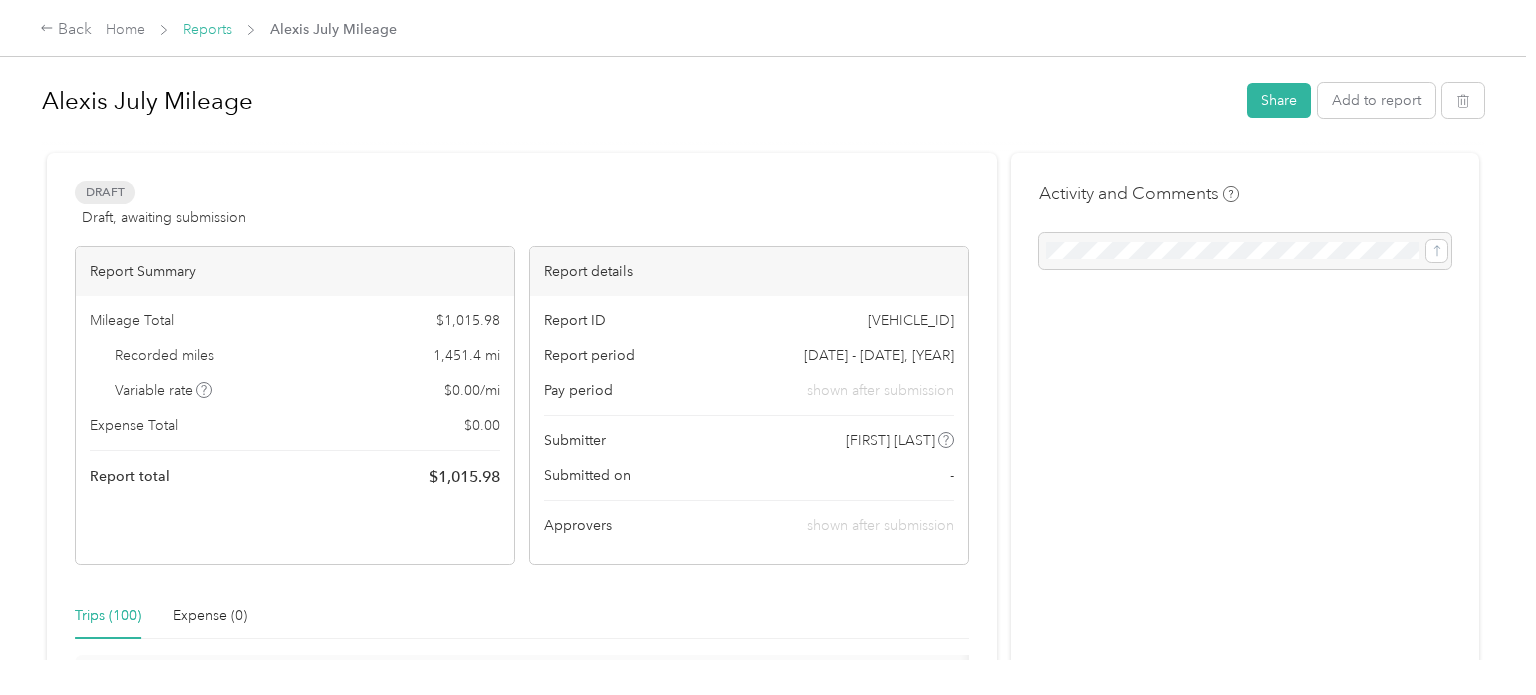 click on "Reports" at bounding box center [207, 29] 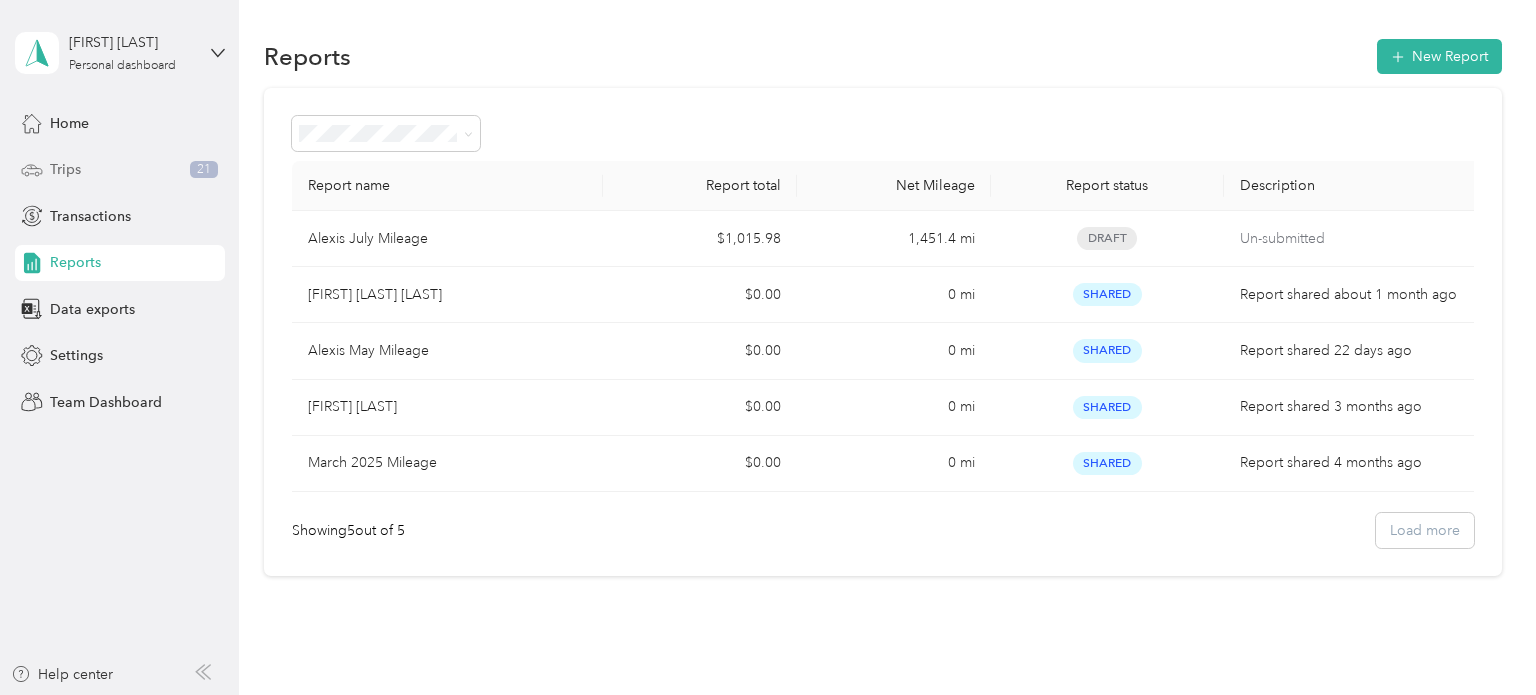 click on "Trips 21" at bounding box center [120, 170] 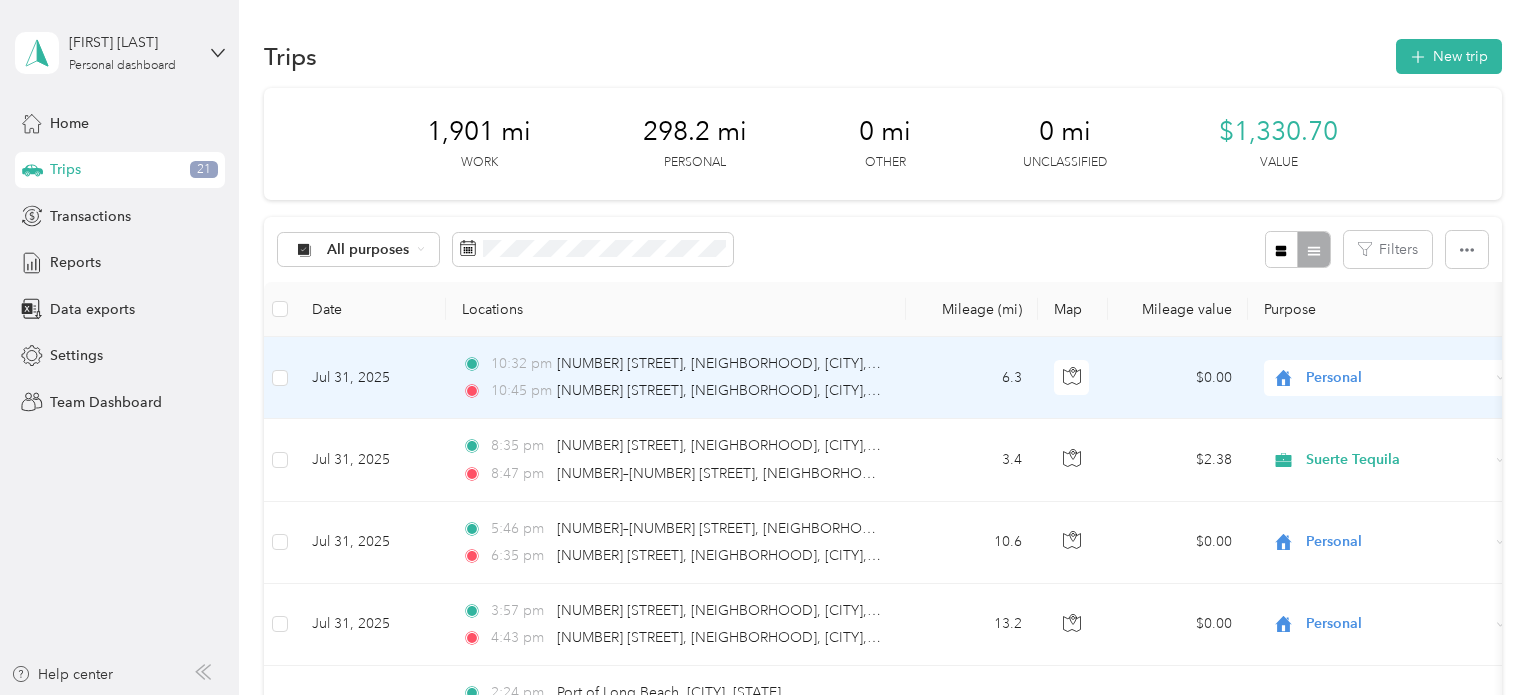 scroll, scrollTop: 2039, scrollLeft: 0, axis: vertical 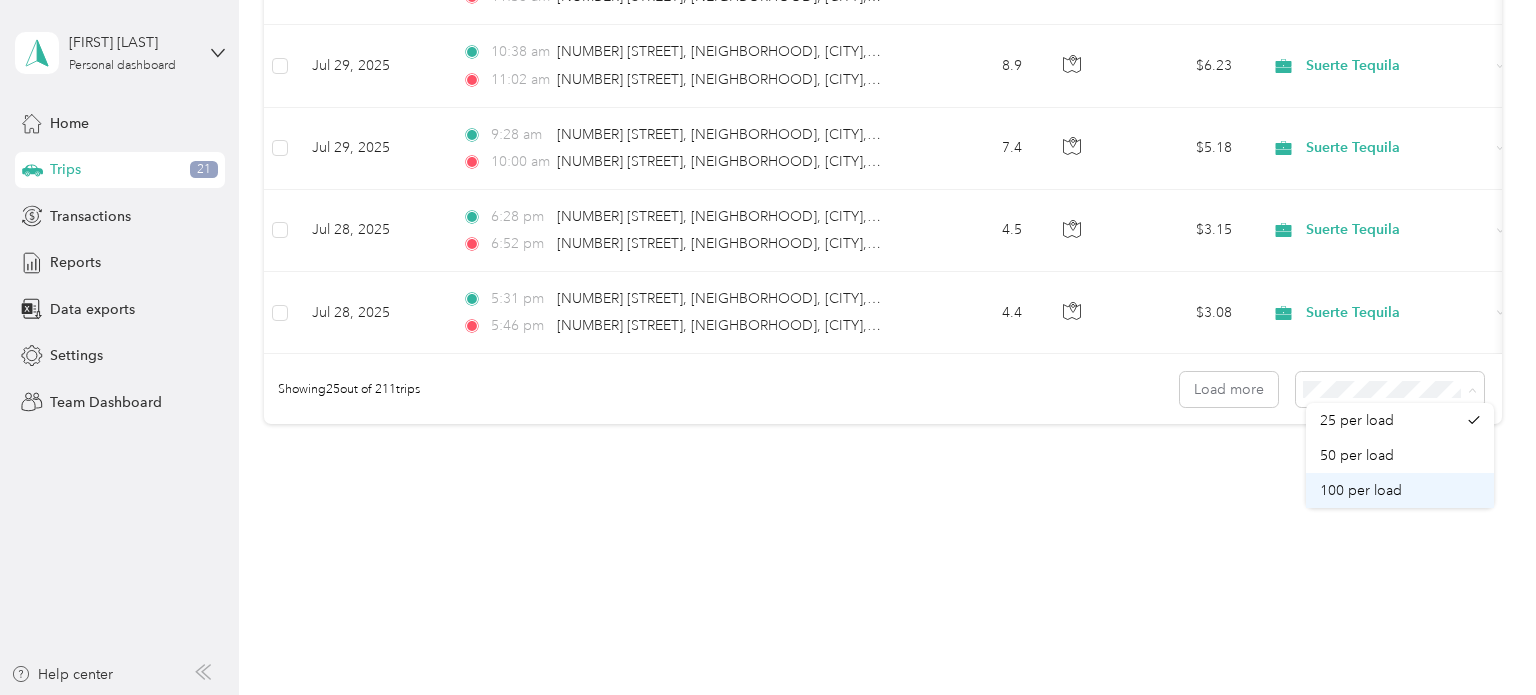 click on "100 per load" at bounding box center [1361, 490] 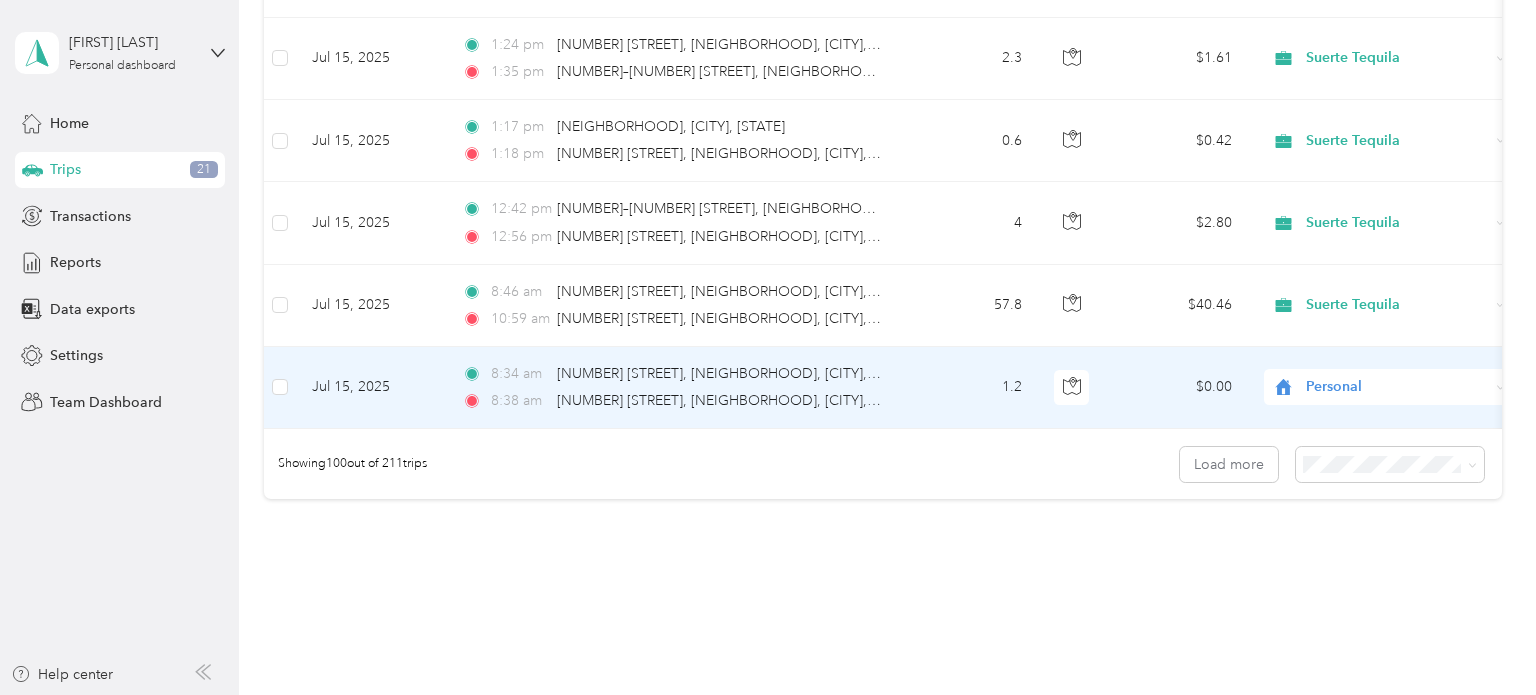 scroll, scrollTop: 8192, scrollLeft: 0, axis: vertical 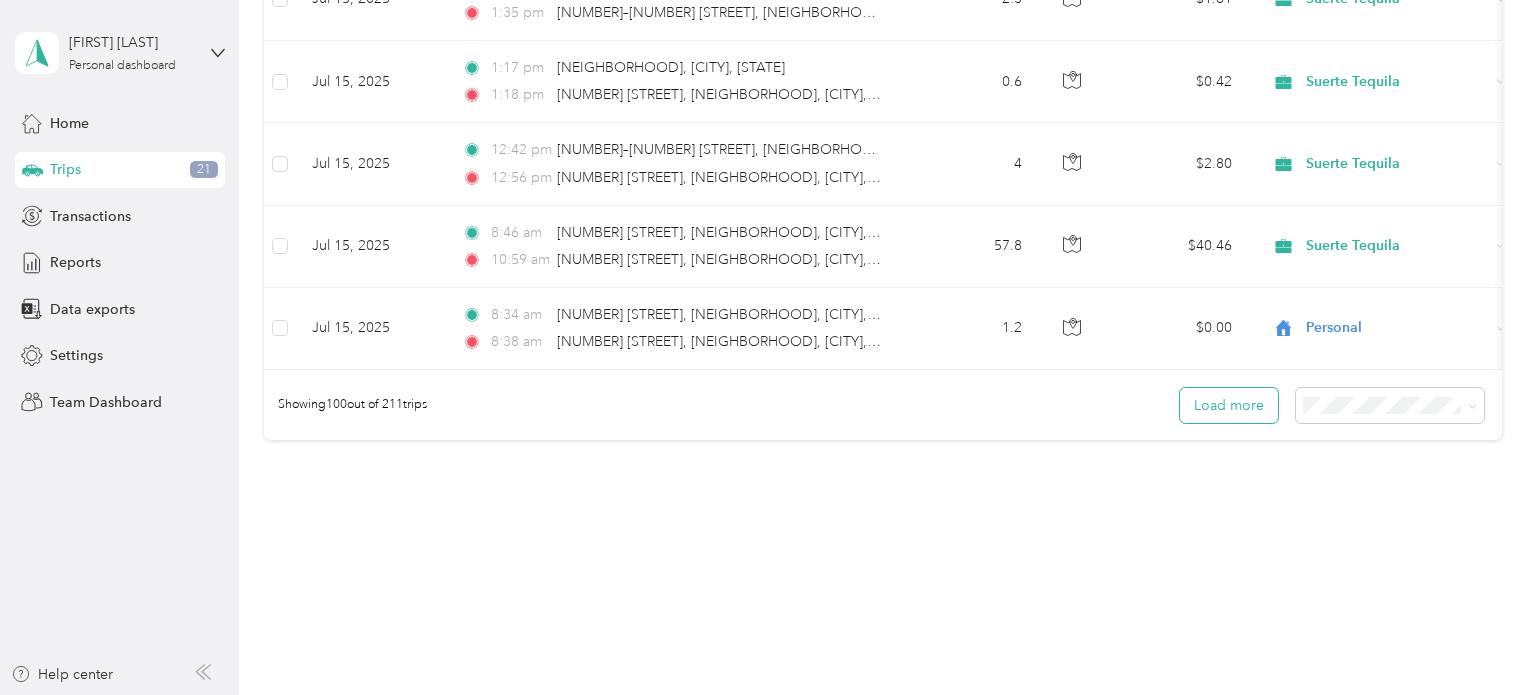 click on "Load more" at bounding box center [1229, 405] 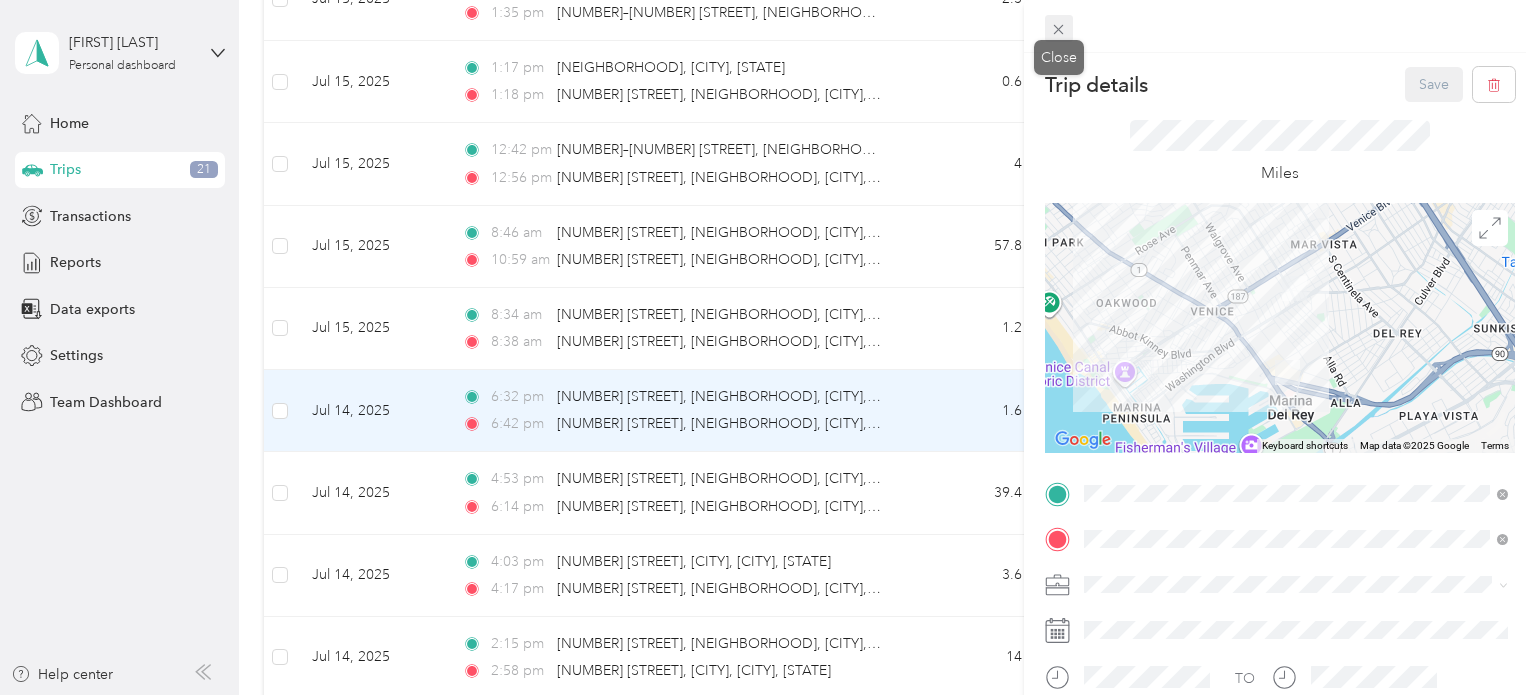 click 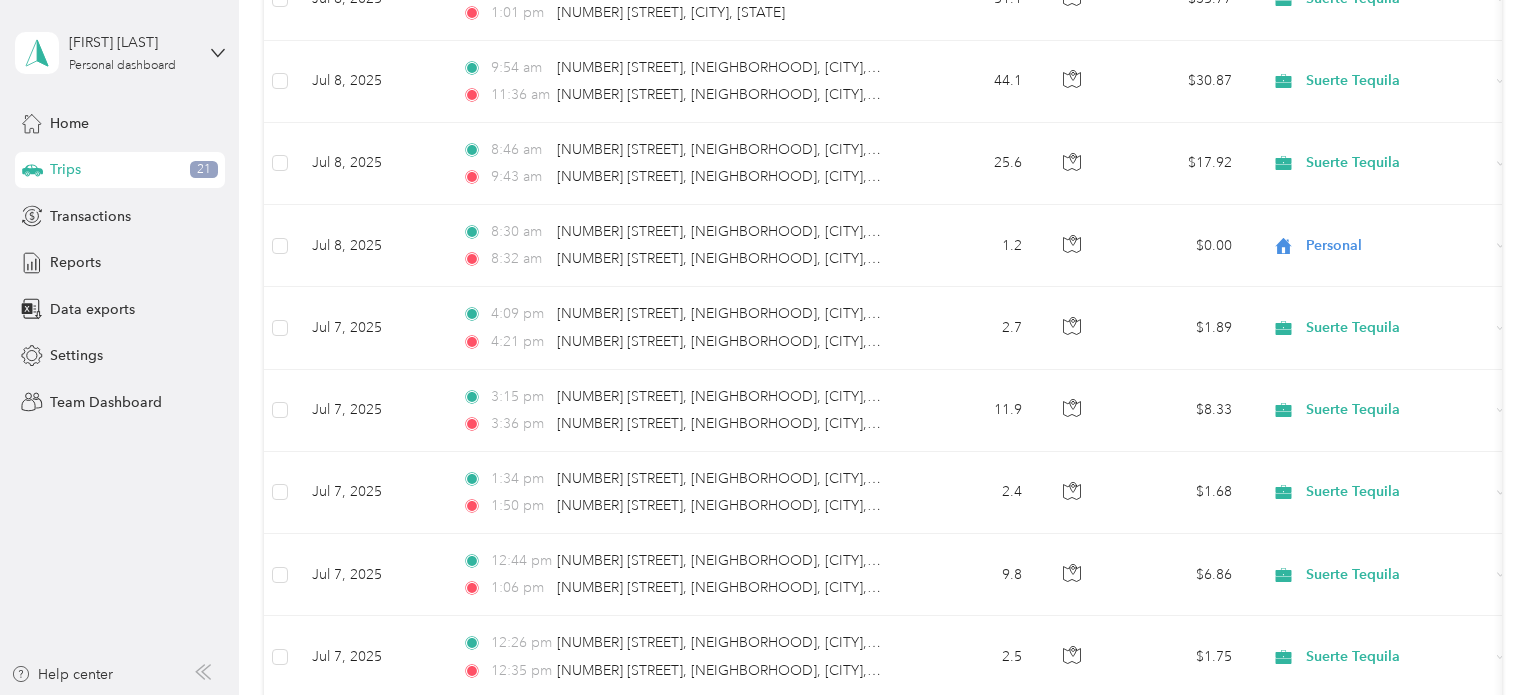 scroll, scrollTop: 12628, scrollLeft: 0, axis: vertical 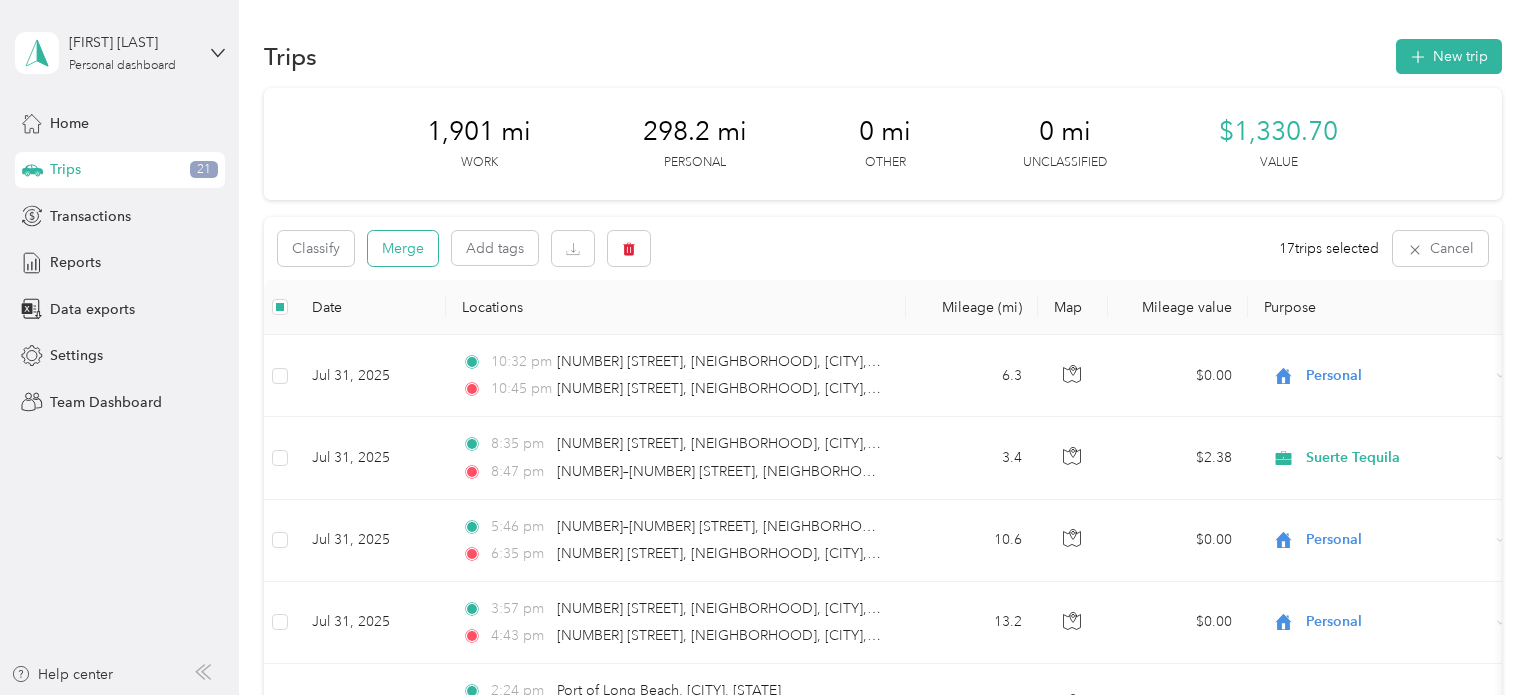 click on "Merge" at bounding box center (403, 248) 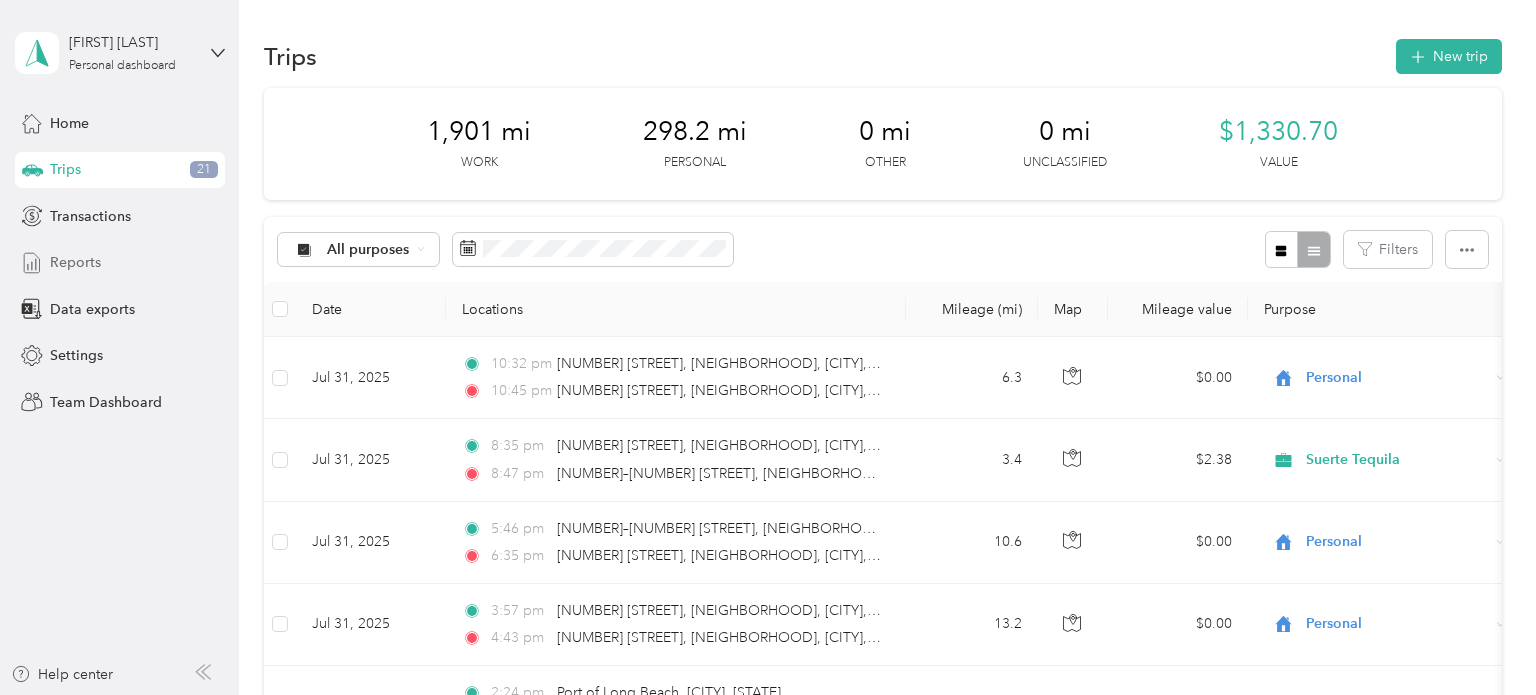 click on "Reports" at bounding box center [75, 262] 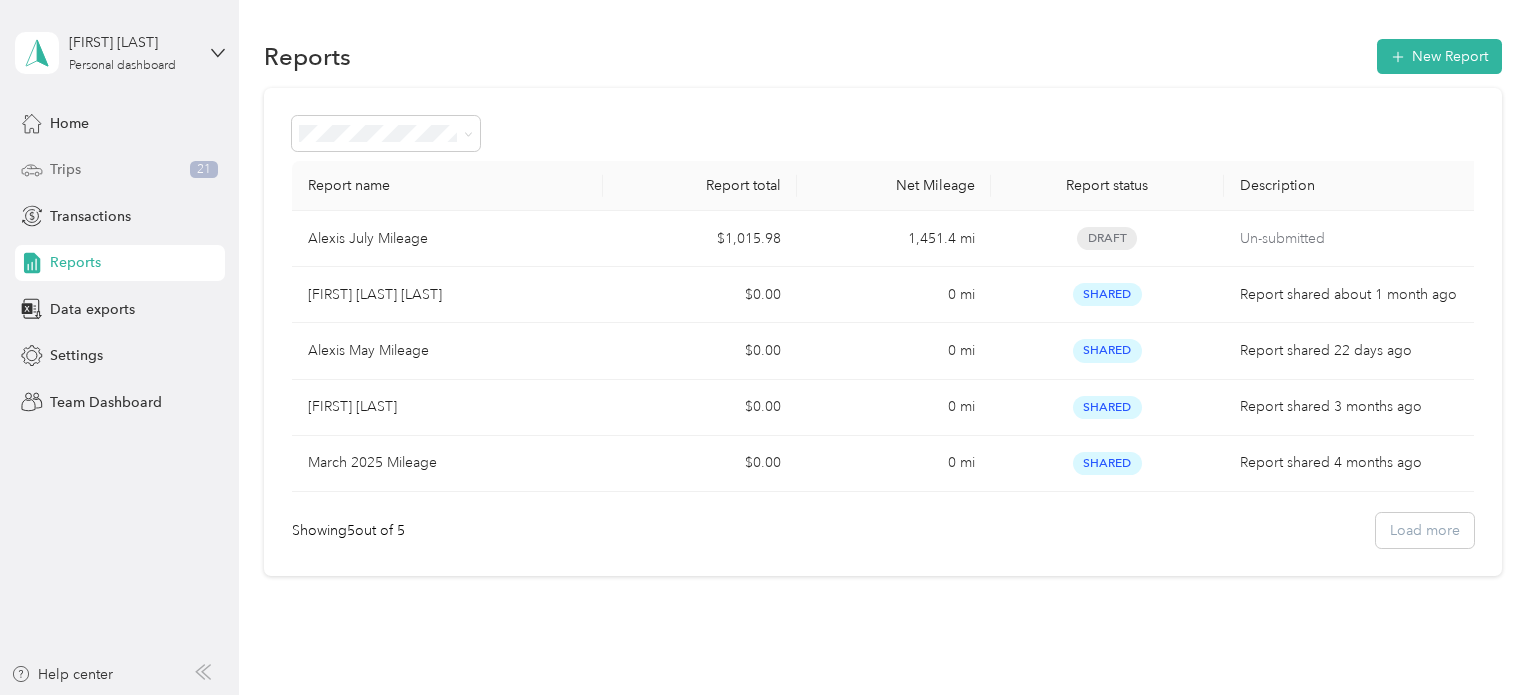 click on "Trips 21" at bounding box center [120, 170] 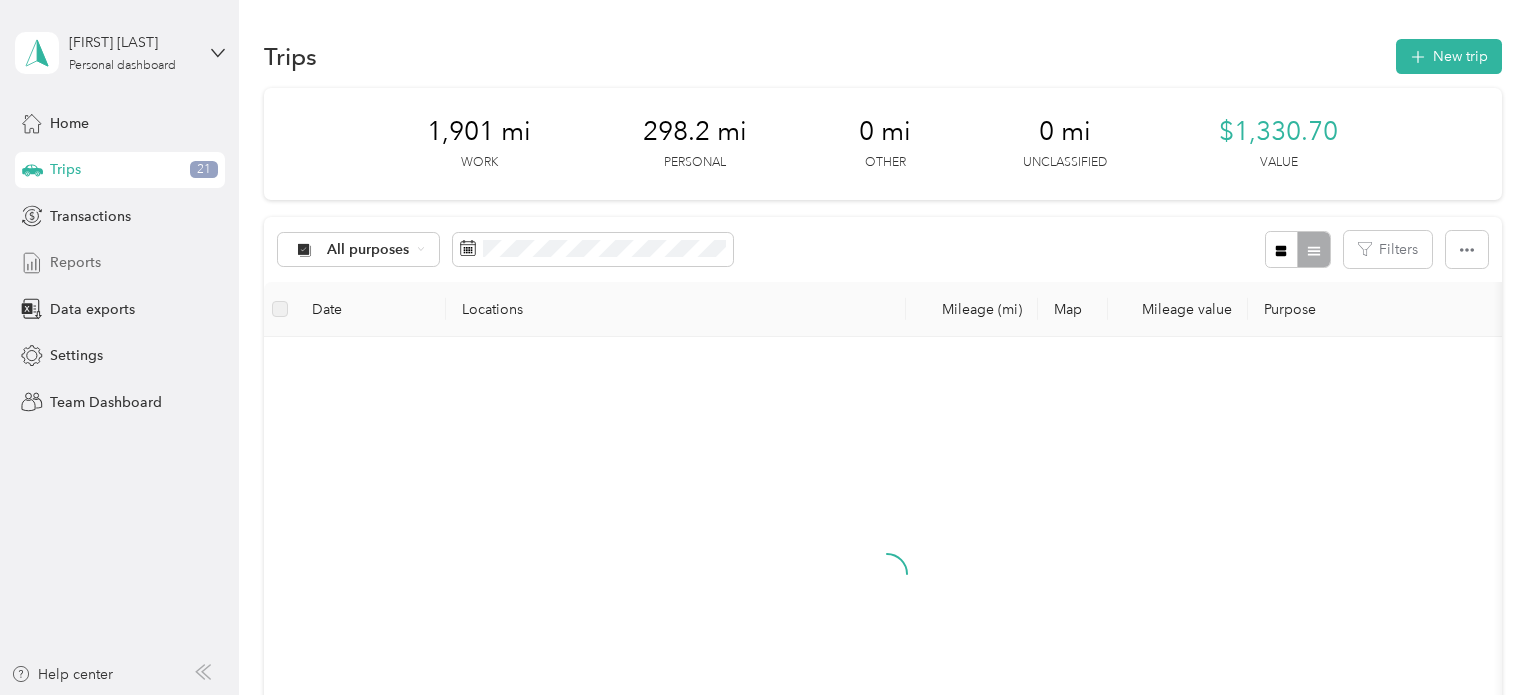 click on "Reports" at bounding box center (120, 263) 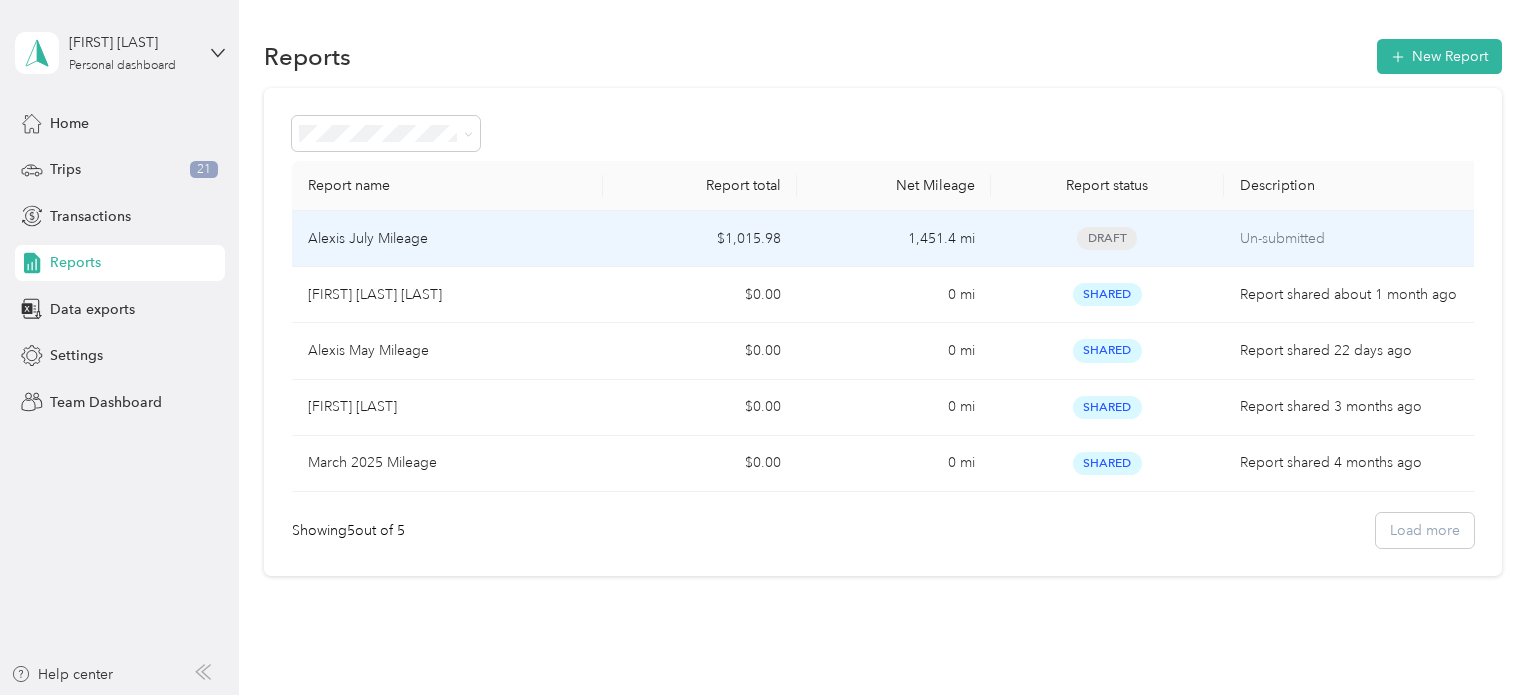 click on "Alexis July Mileage" at bounding box center [368, 239] 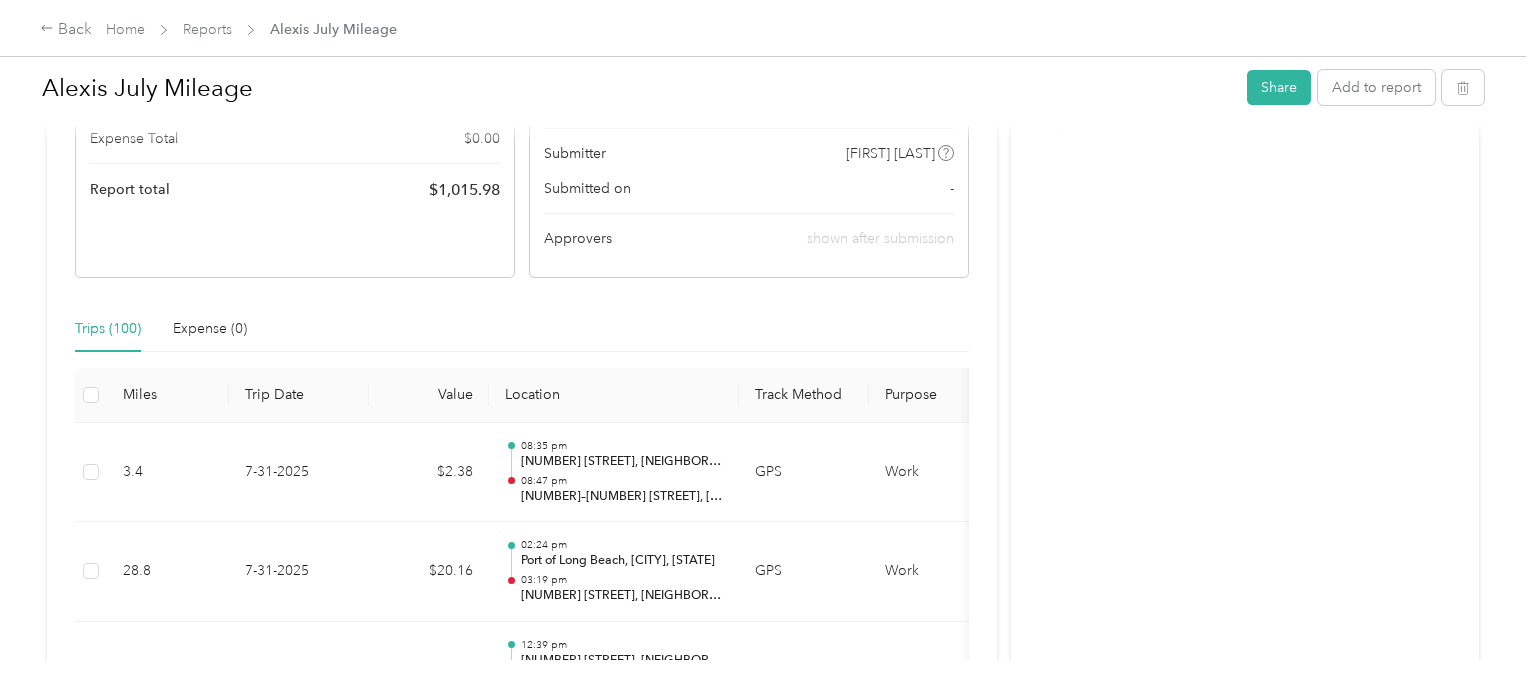 scroll, scrollTop: 0, scrollLeft: 0, axis: both 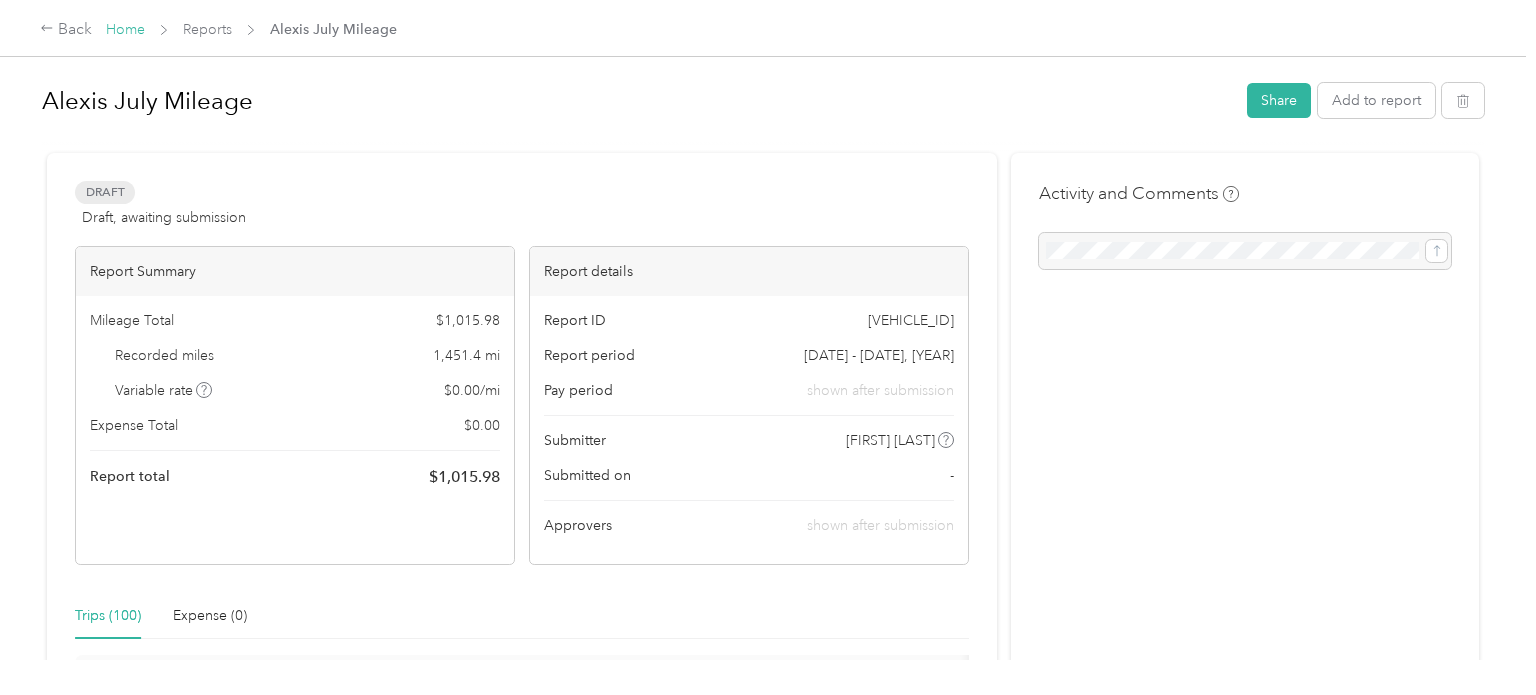 click on "Home" at bounding box center [125, 29] 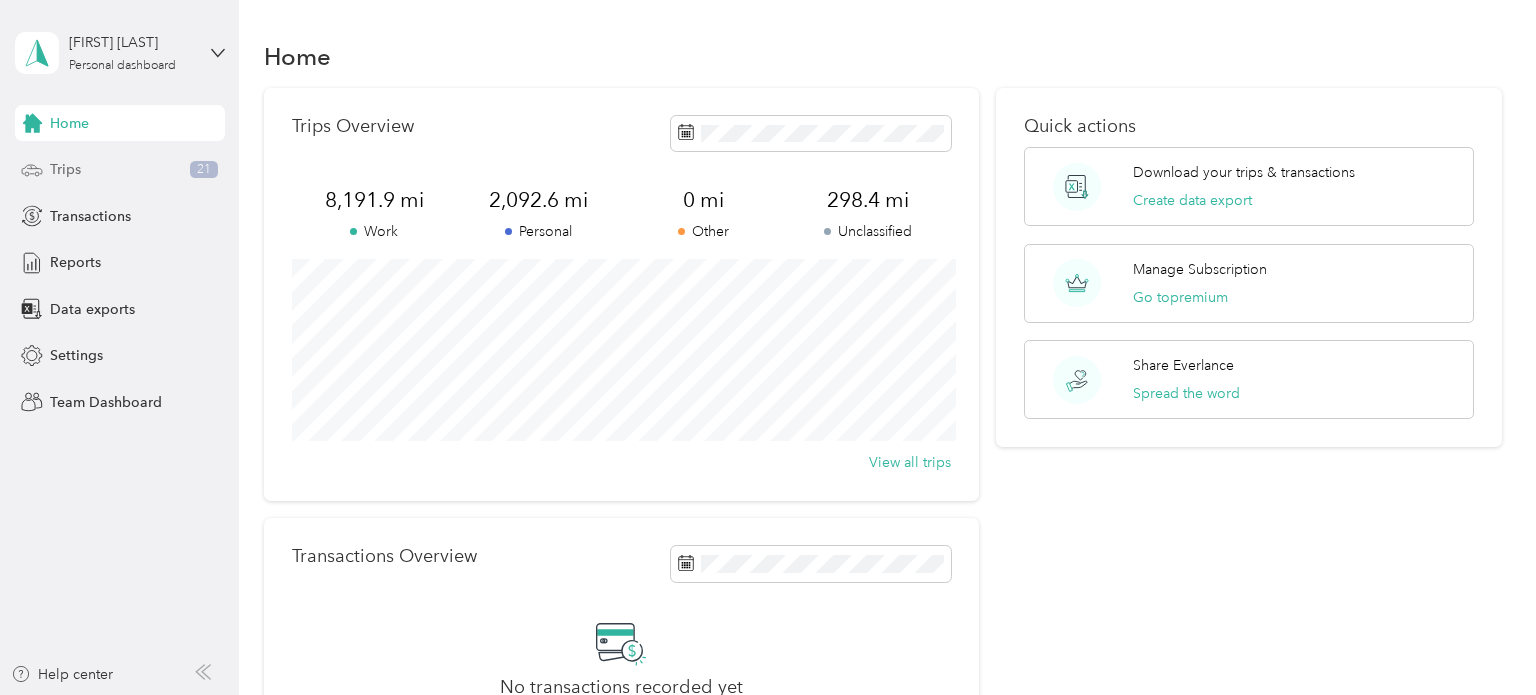 click on "Trips" at bounding box center [65, 169] 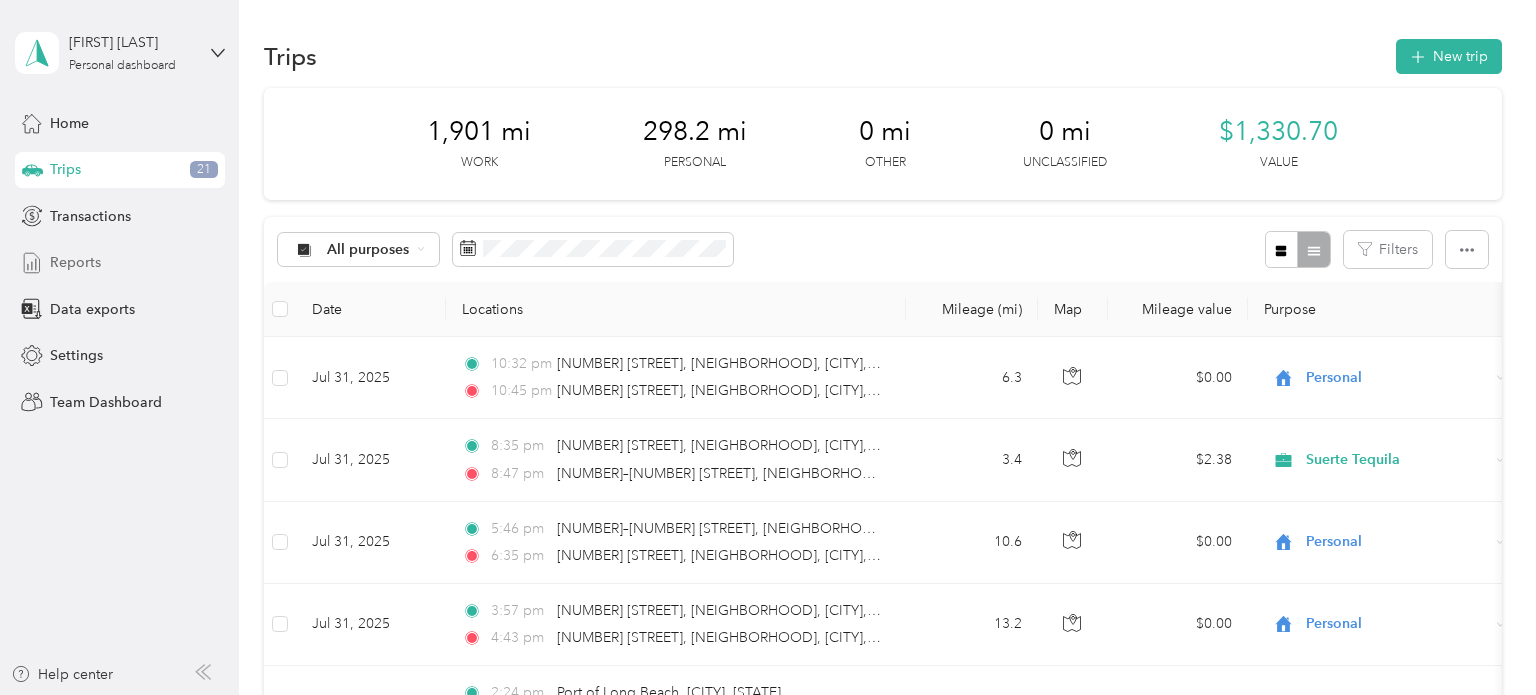 click on "Reports" at bounding box center (75, 262) 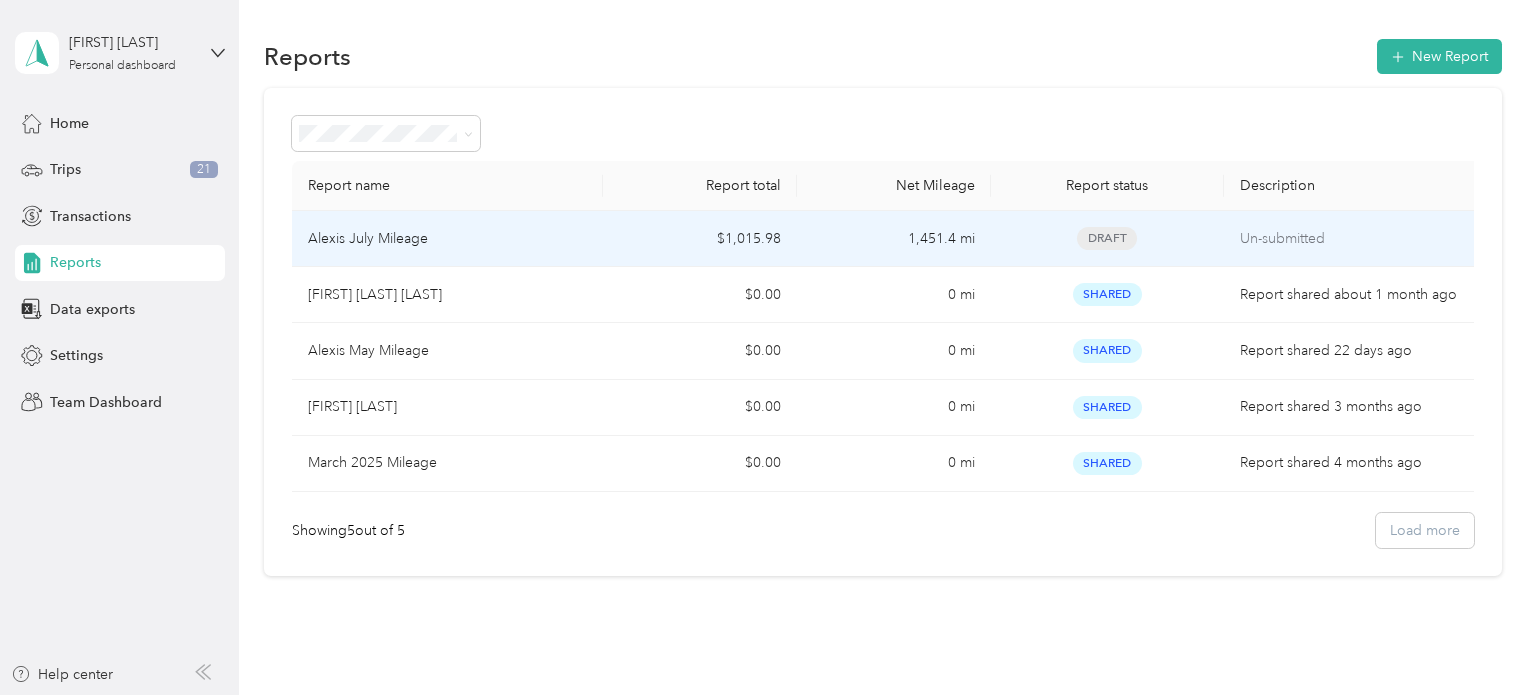 click on "Alexis July Mileage" at bounding box center (368, 239) 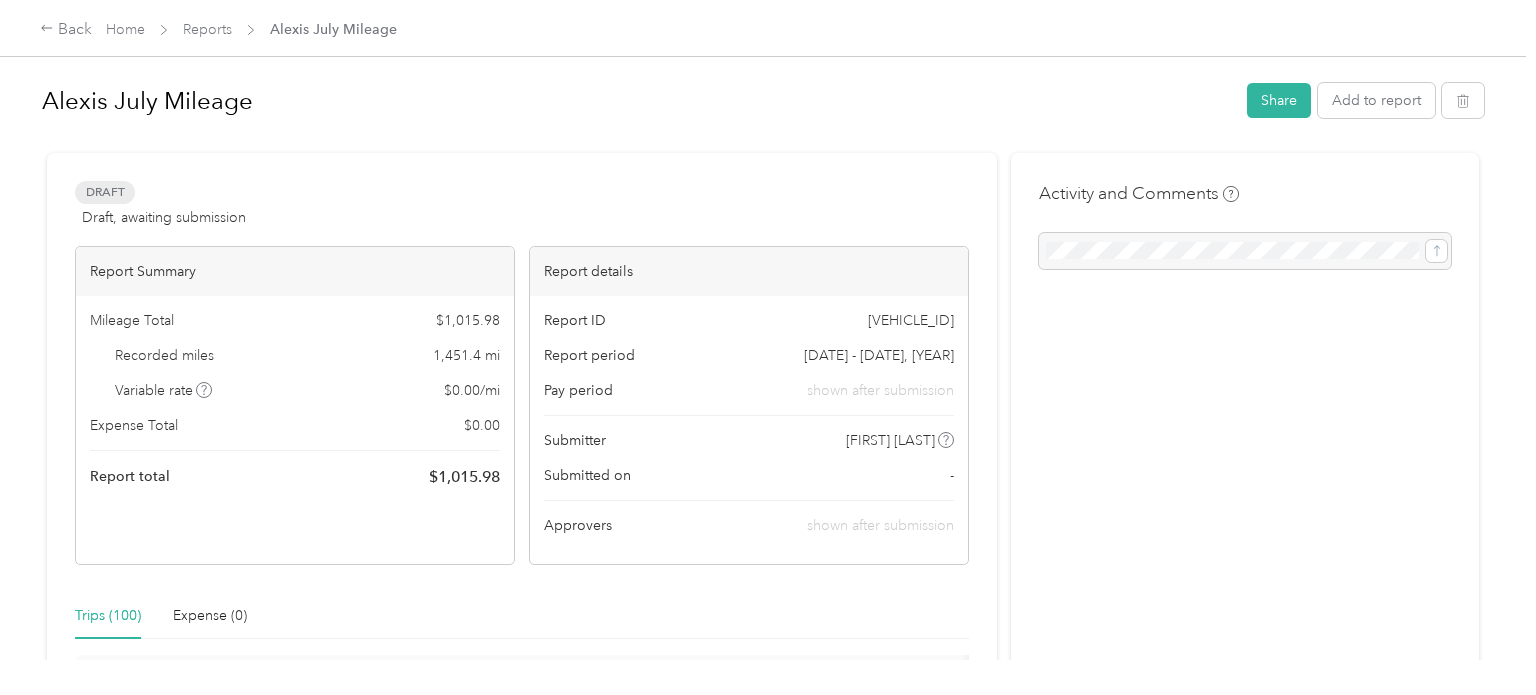 click on "Report period" at bounding box center (589, 355) 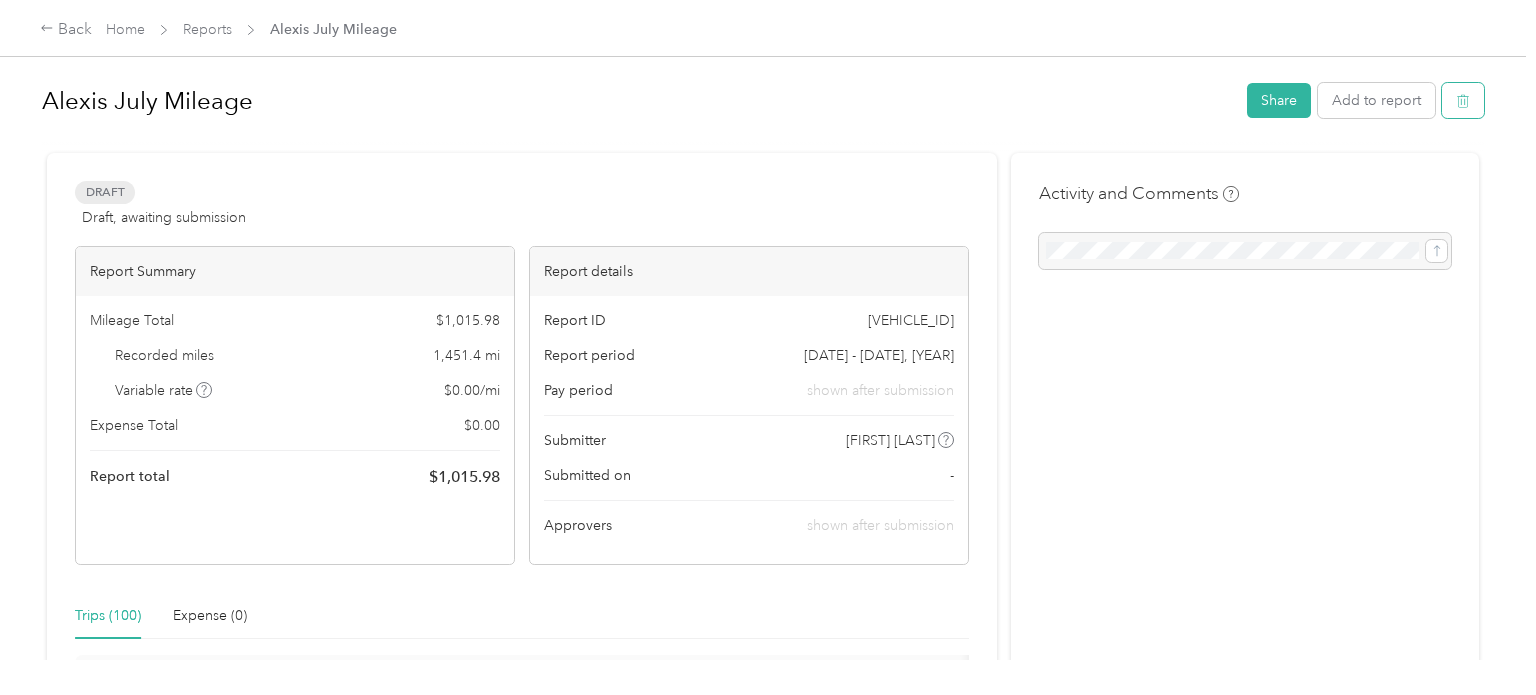 click 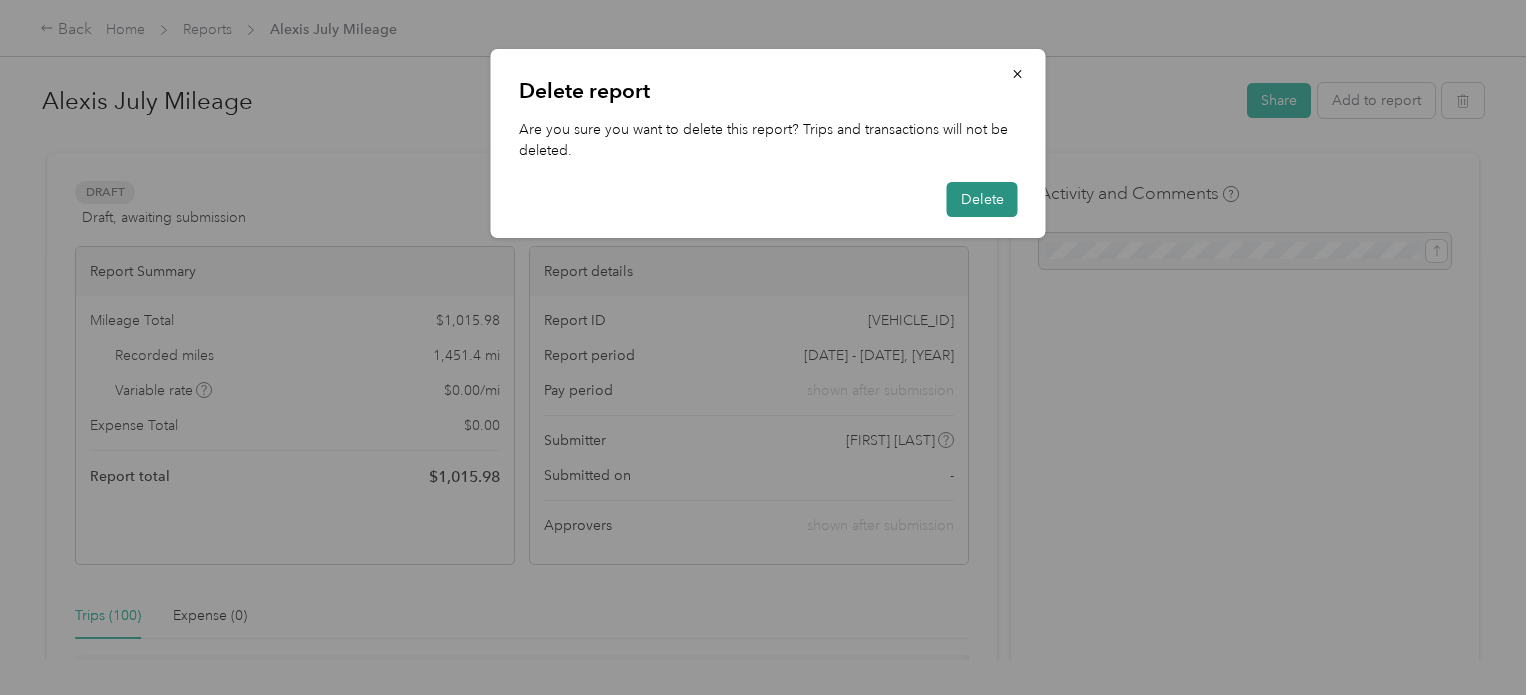click on "Delete" at bounding box center (982, 199) 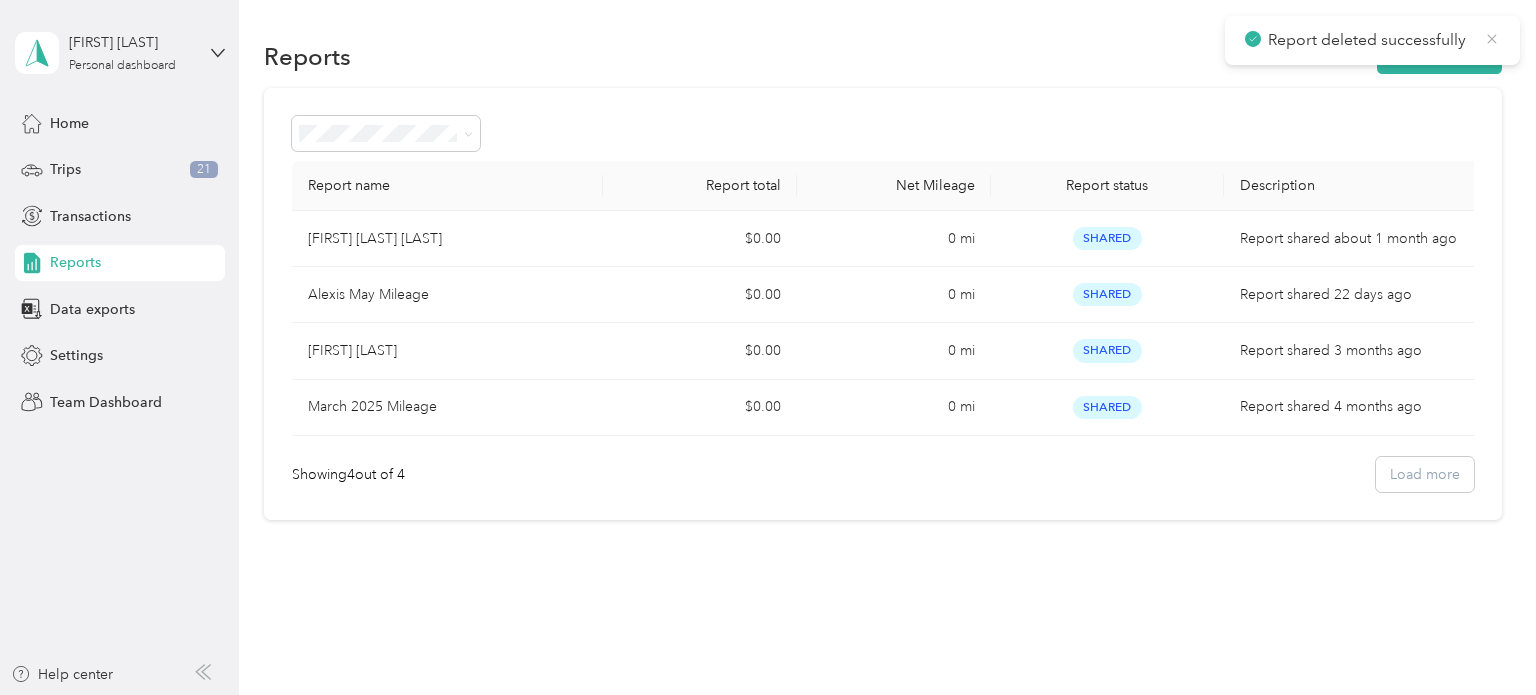 click 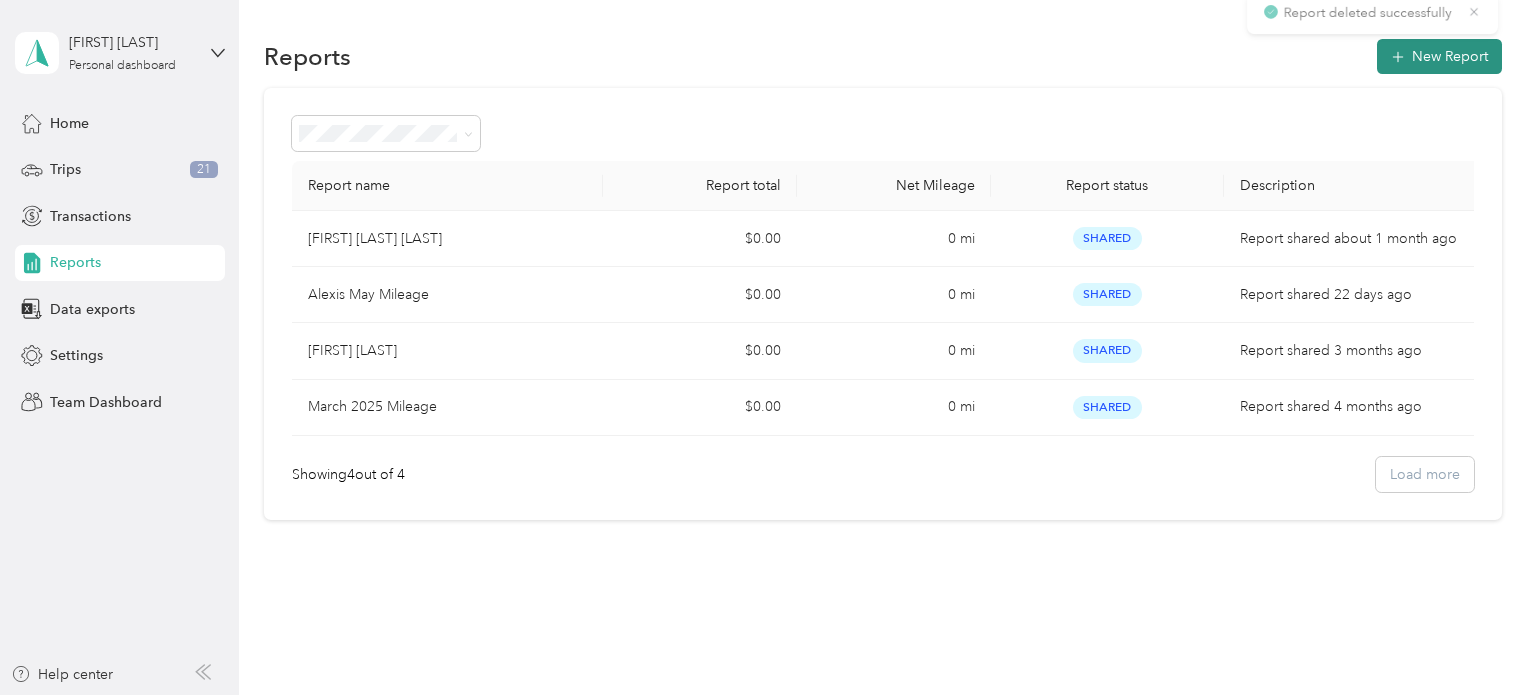 click on "New Report" at bounding box center (1439, 56) 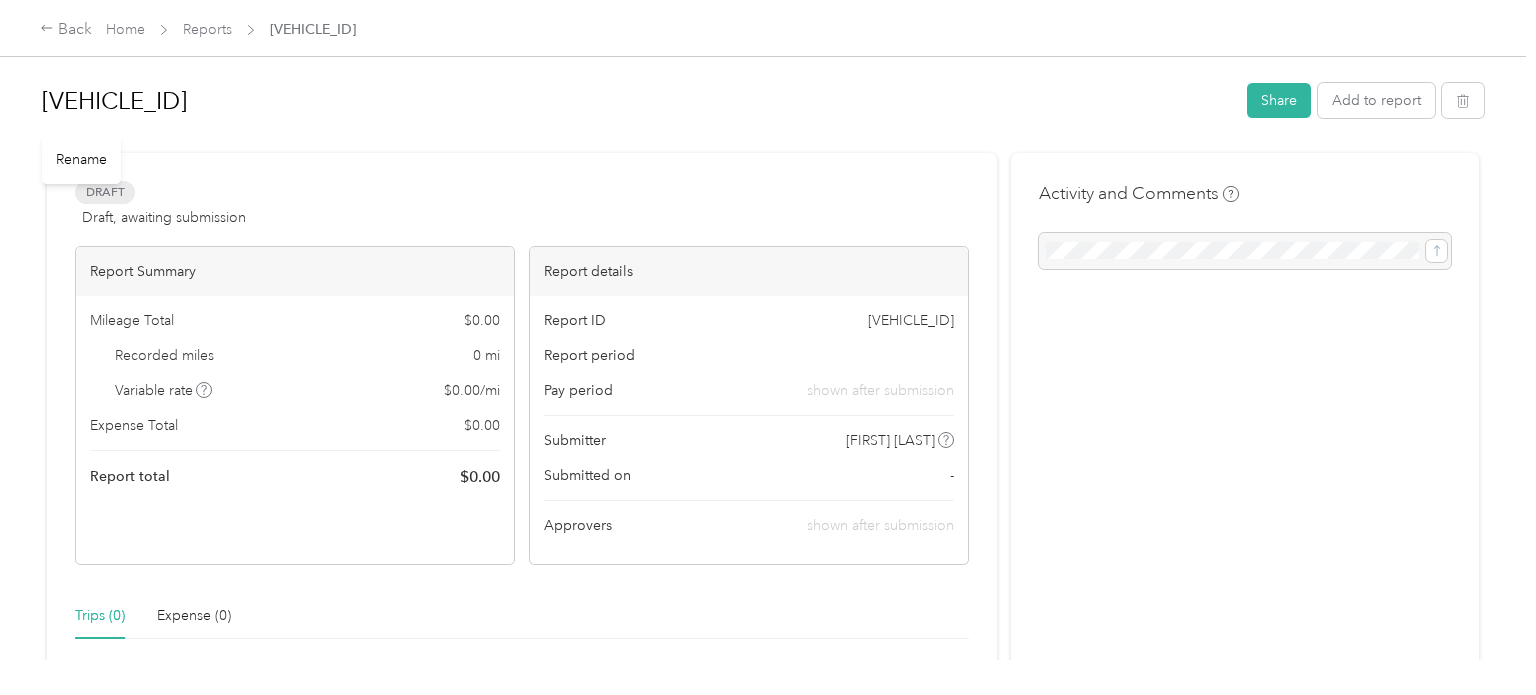 click on "17FB4A-0005" at bounding box center (637, 101) 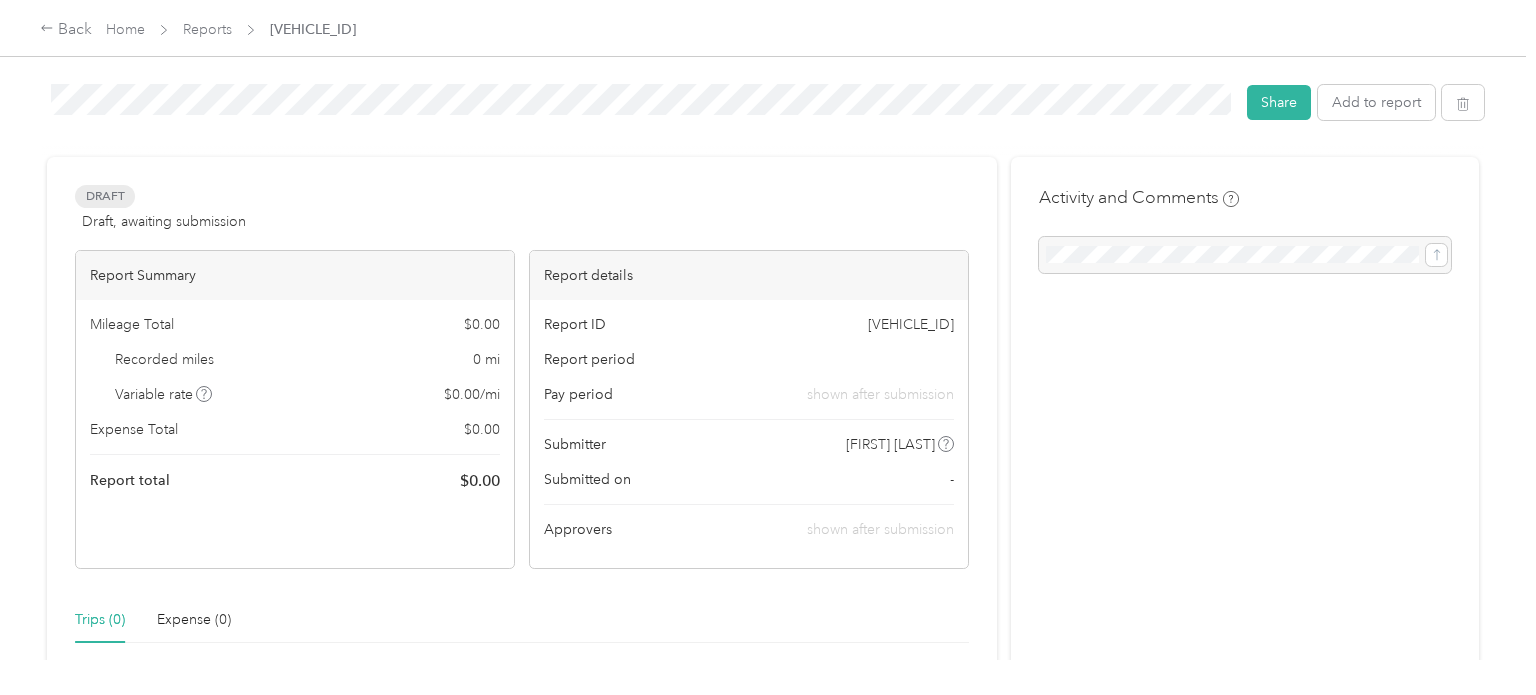 click on "Activity and Comments" at bounding box center (1245, 610) 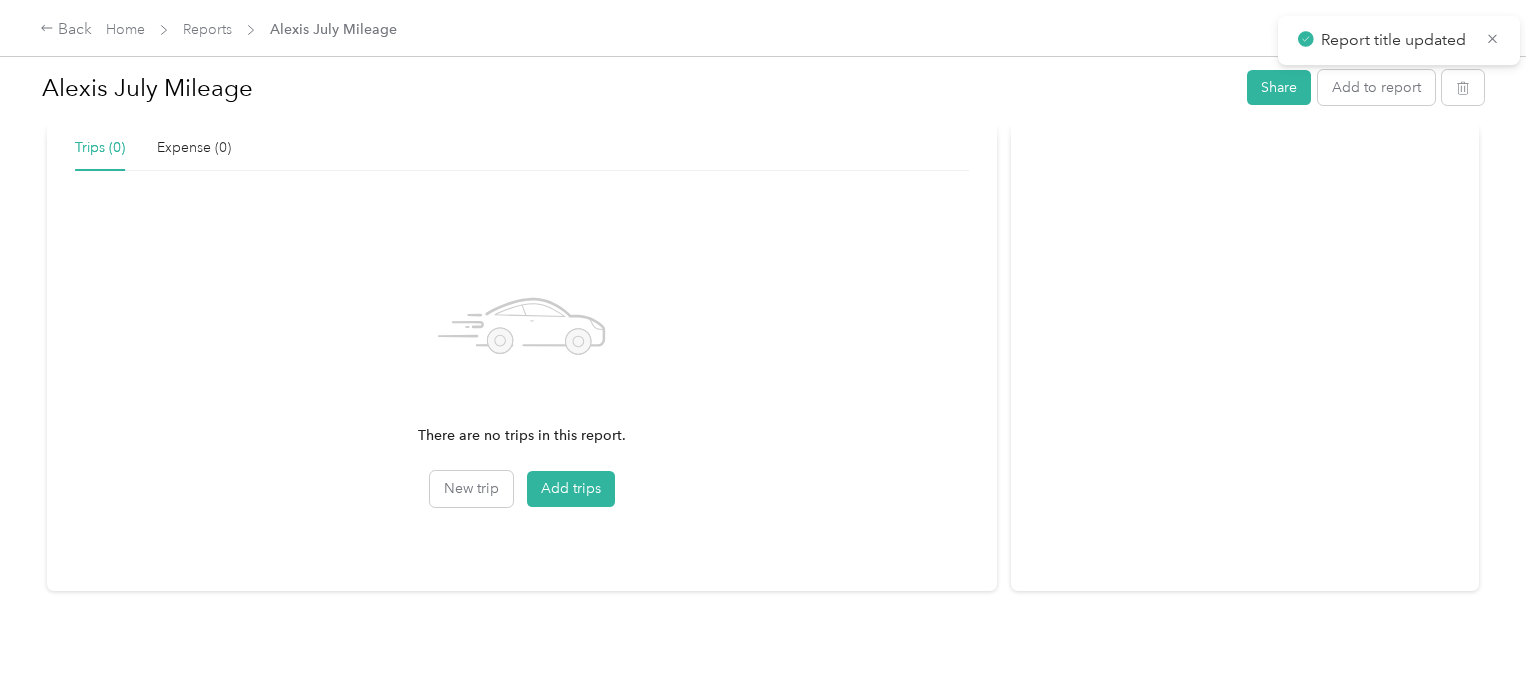 scroll, scrollTop: 466, scrollLeft: 0, axis: vertical 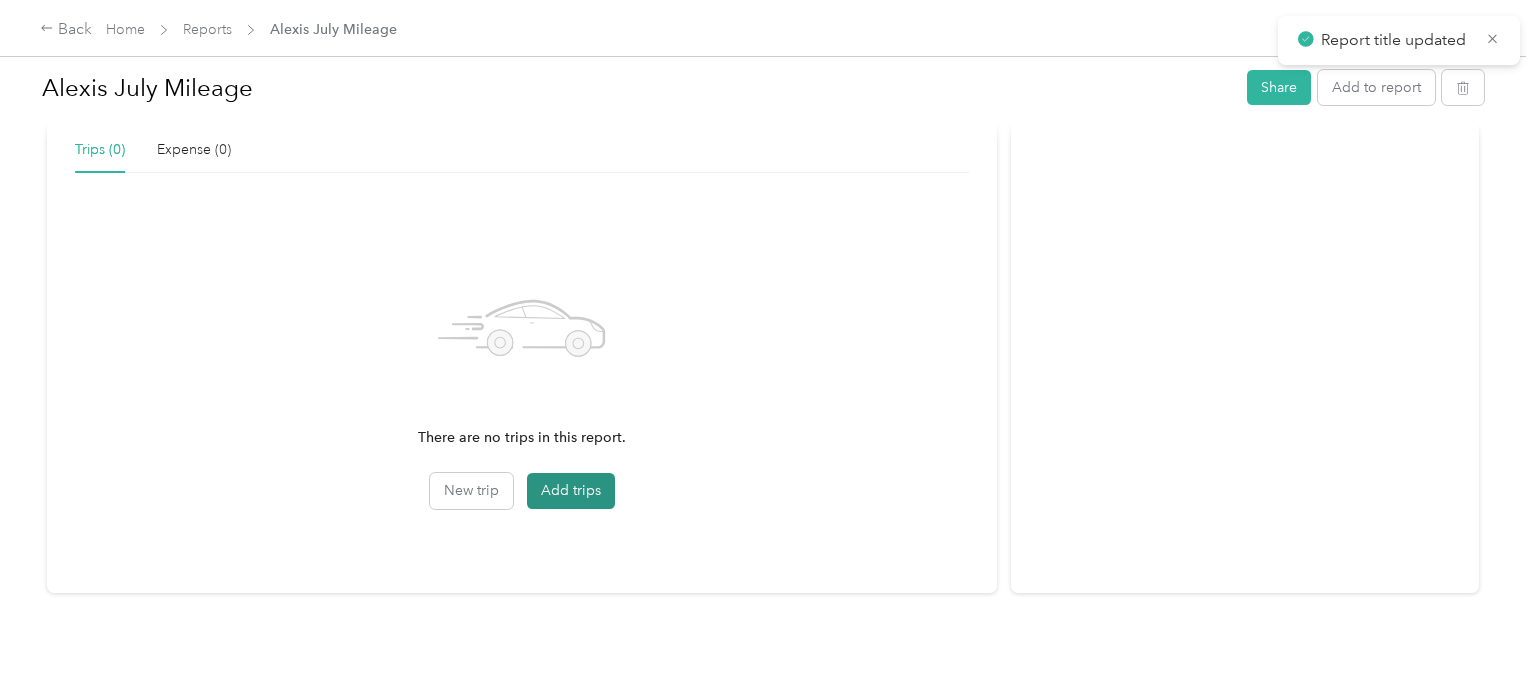 click on "Add trips" at bounding box center [571, 491] 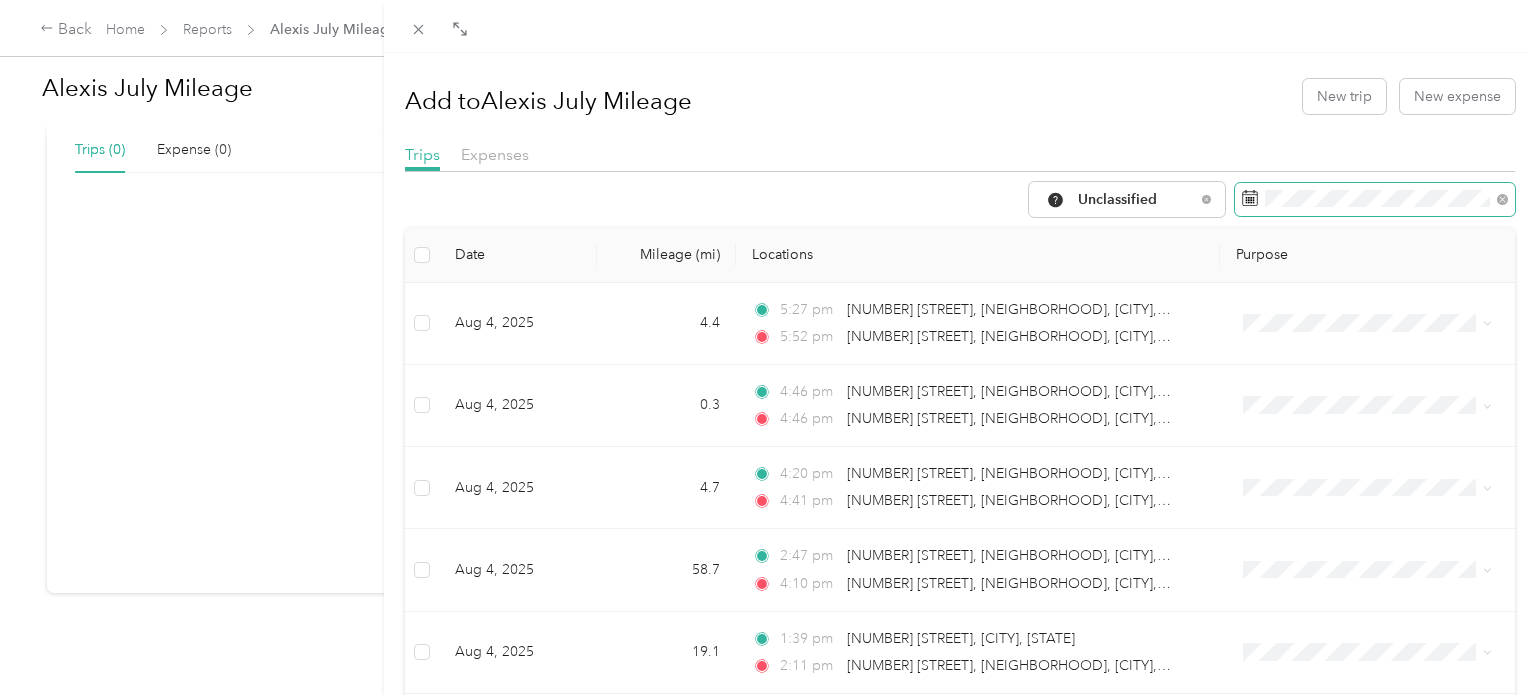 click at bounding box center [1375, 200] 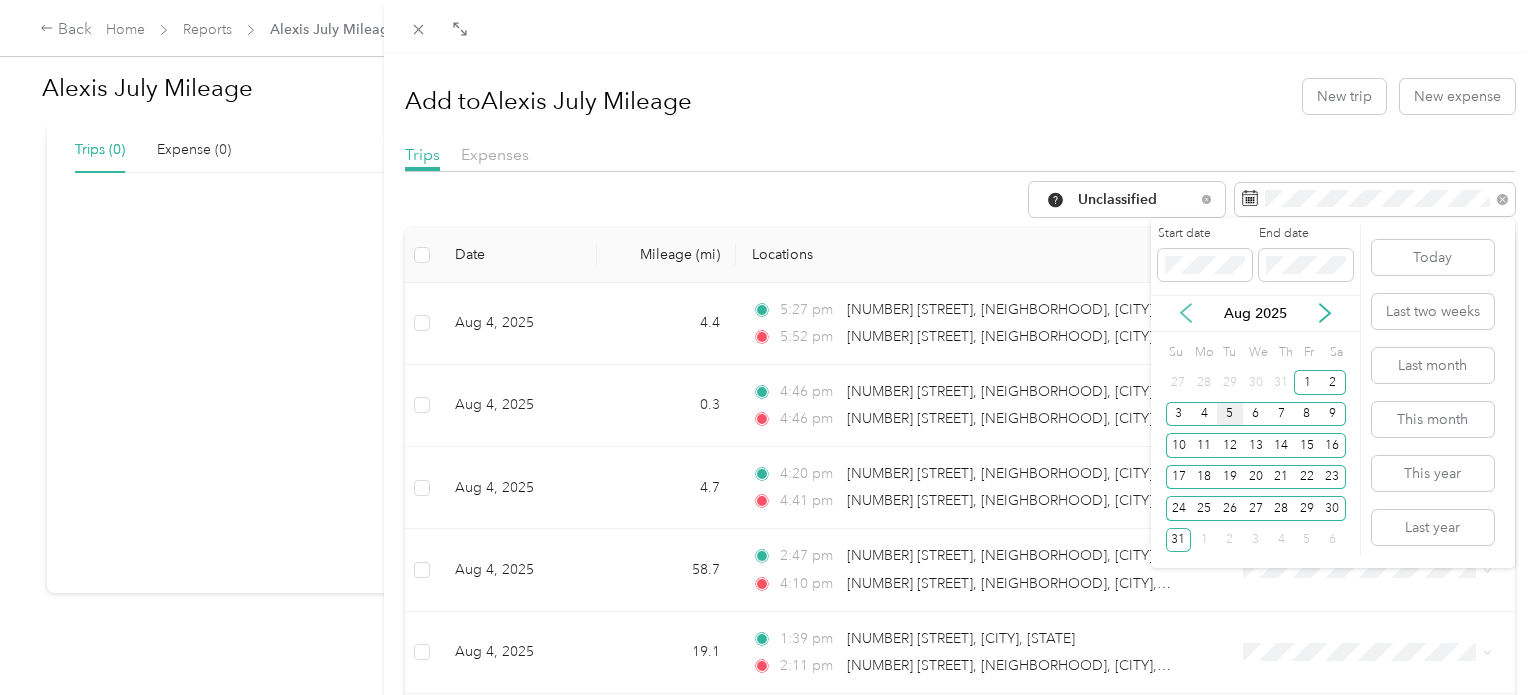 click 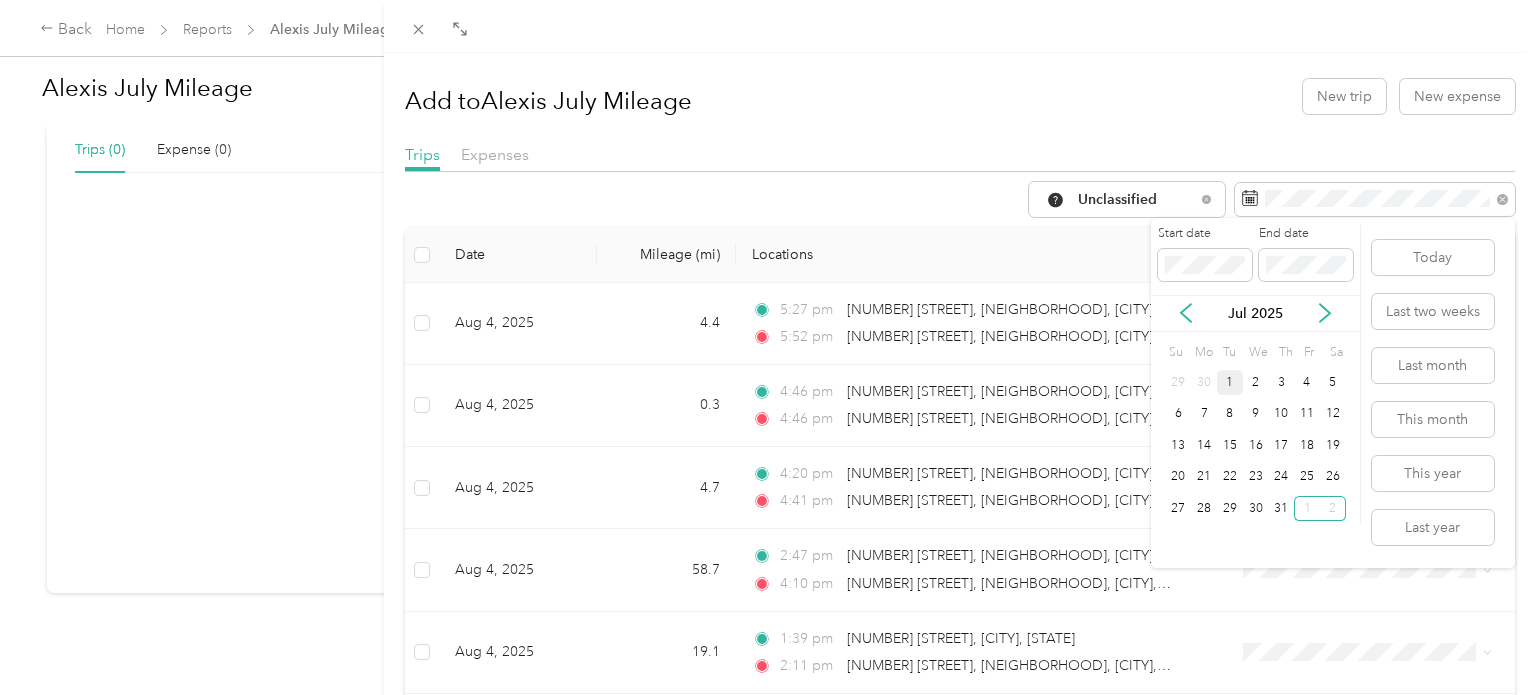 click on "1" at bounding box center [1230, 382] 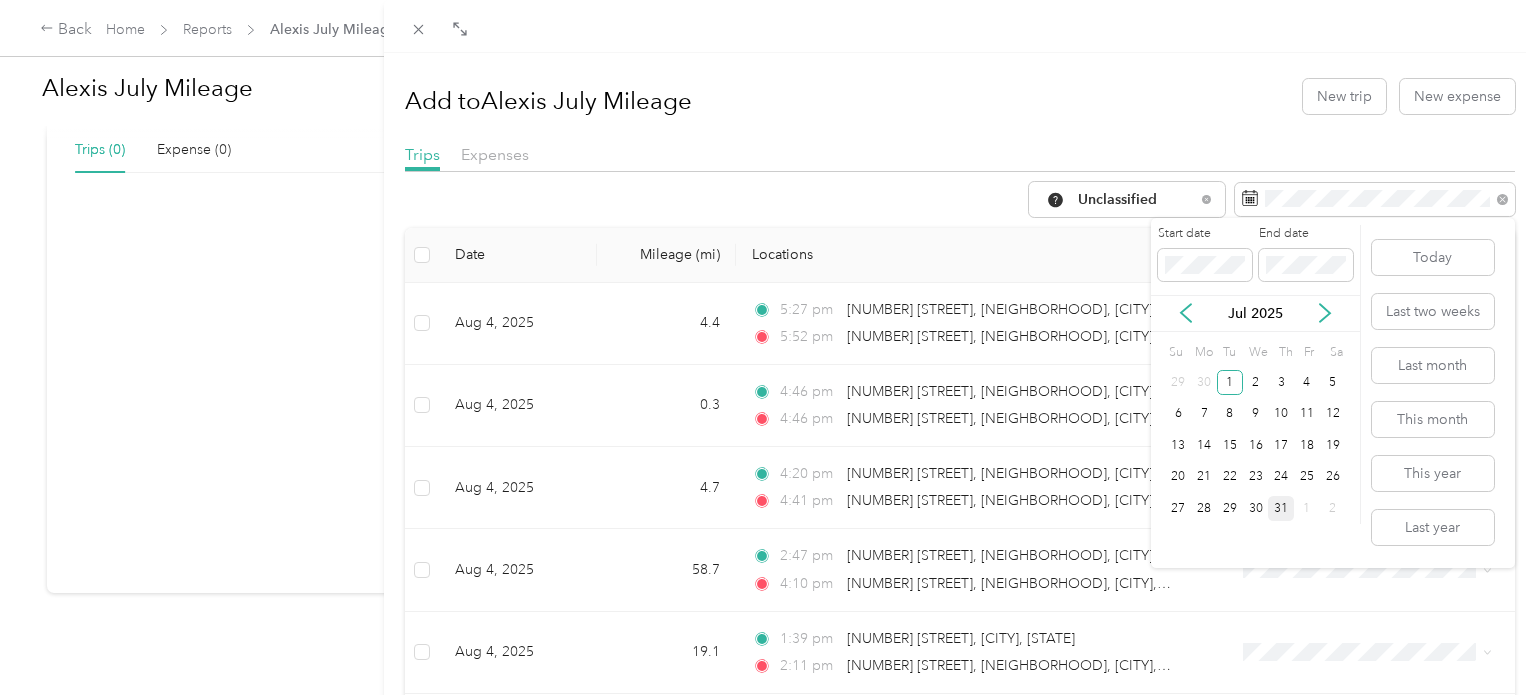 click on "31" at bounding box center (1281, 508) 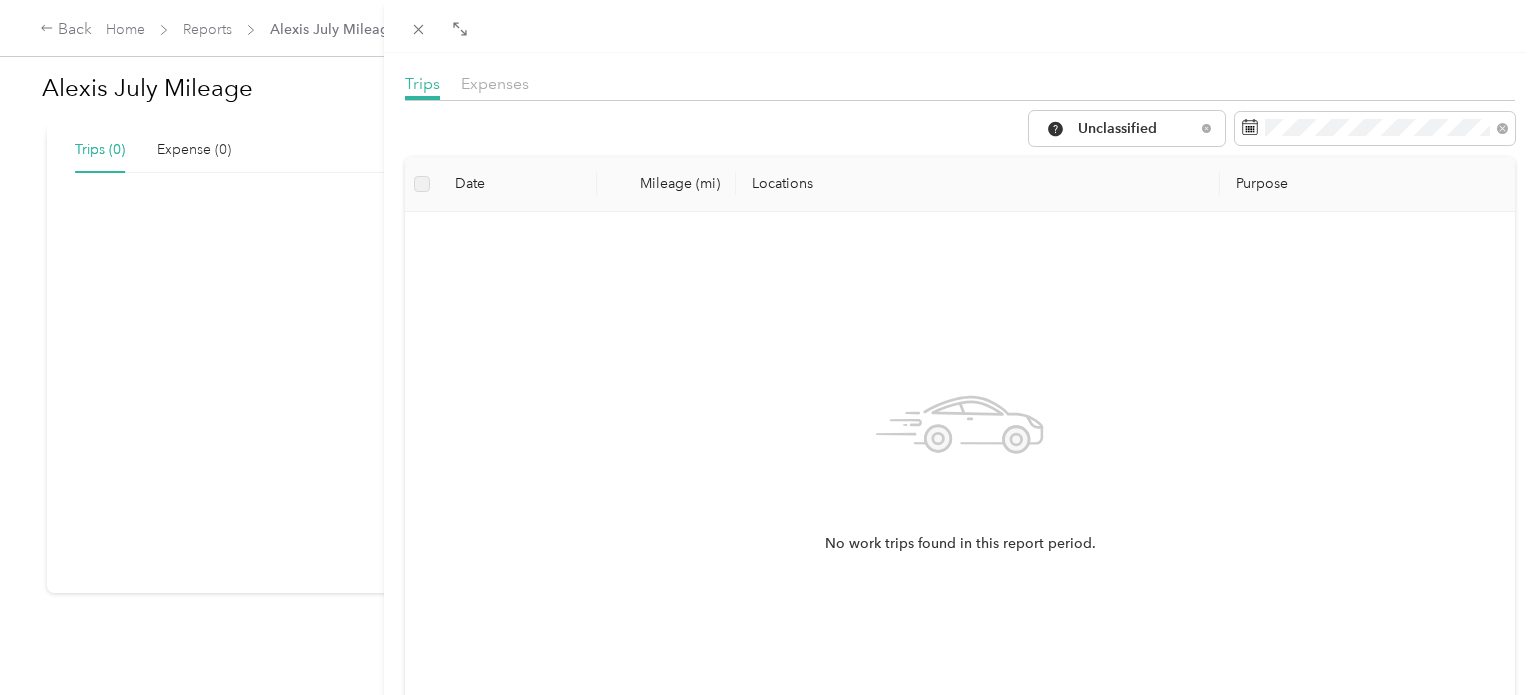 scroll, scrollTop: 0, scrollLeft: 0, axis: both 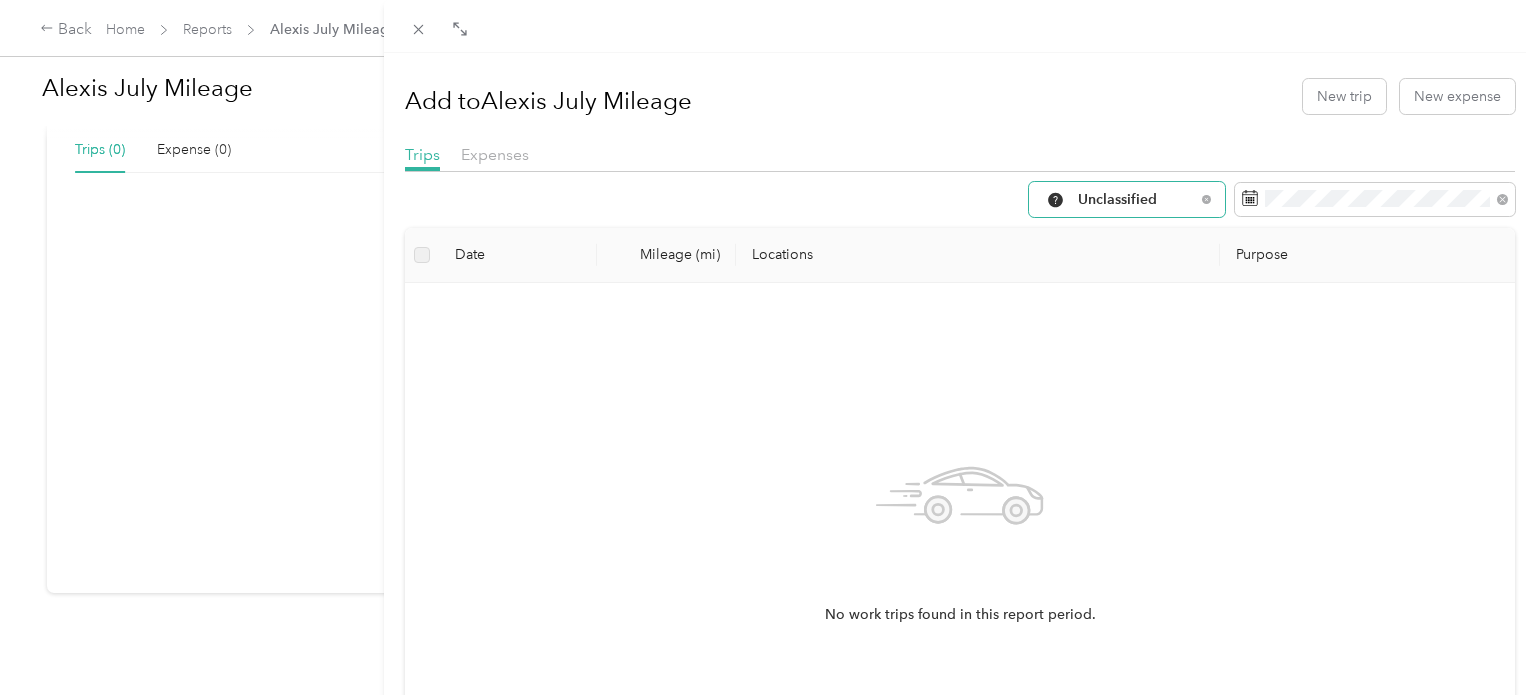 click on "Unclassified" at bounding box center (1136, 200) 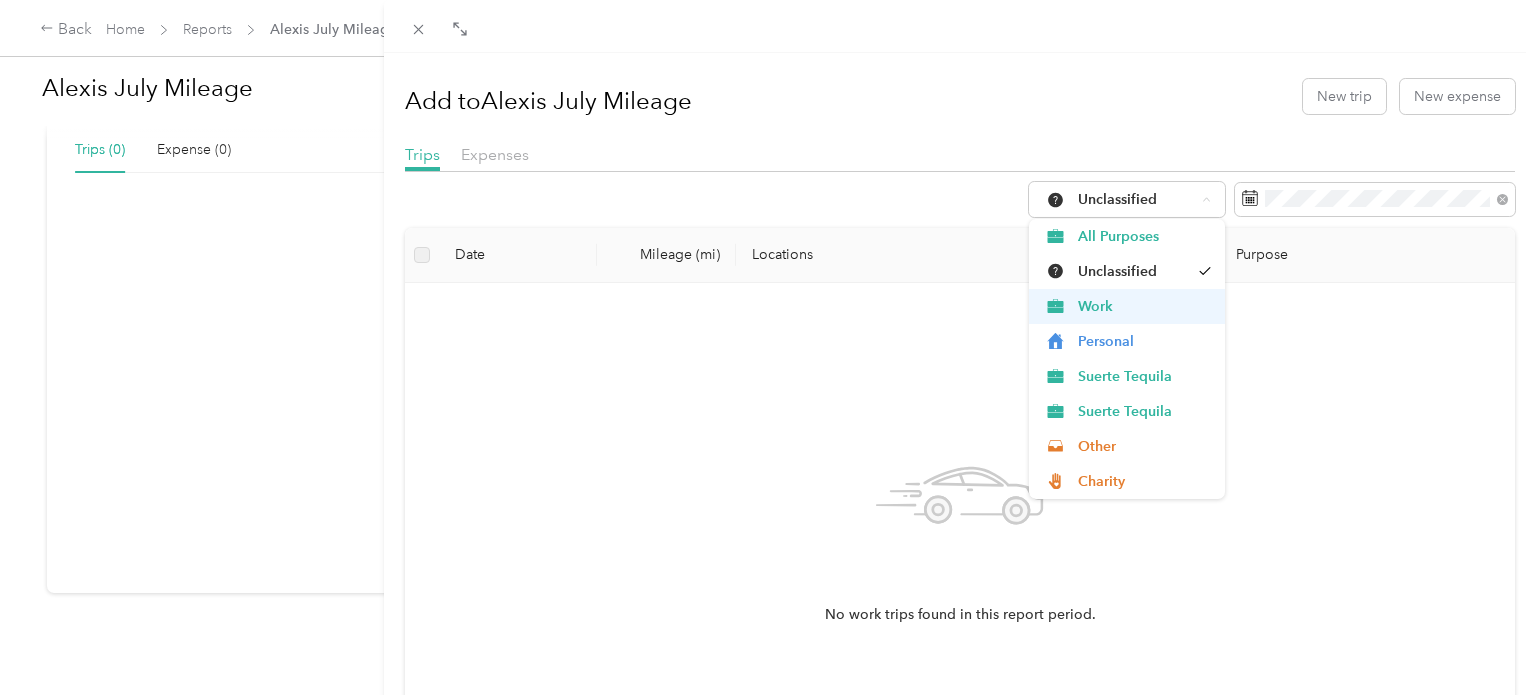 click on "Work" at bounding box center [1144, 306] 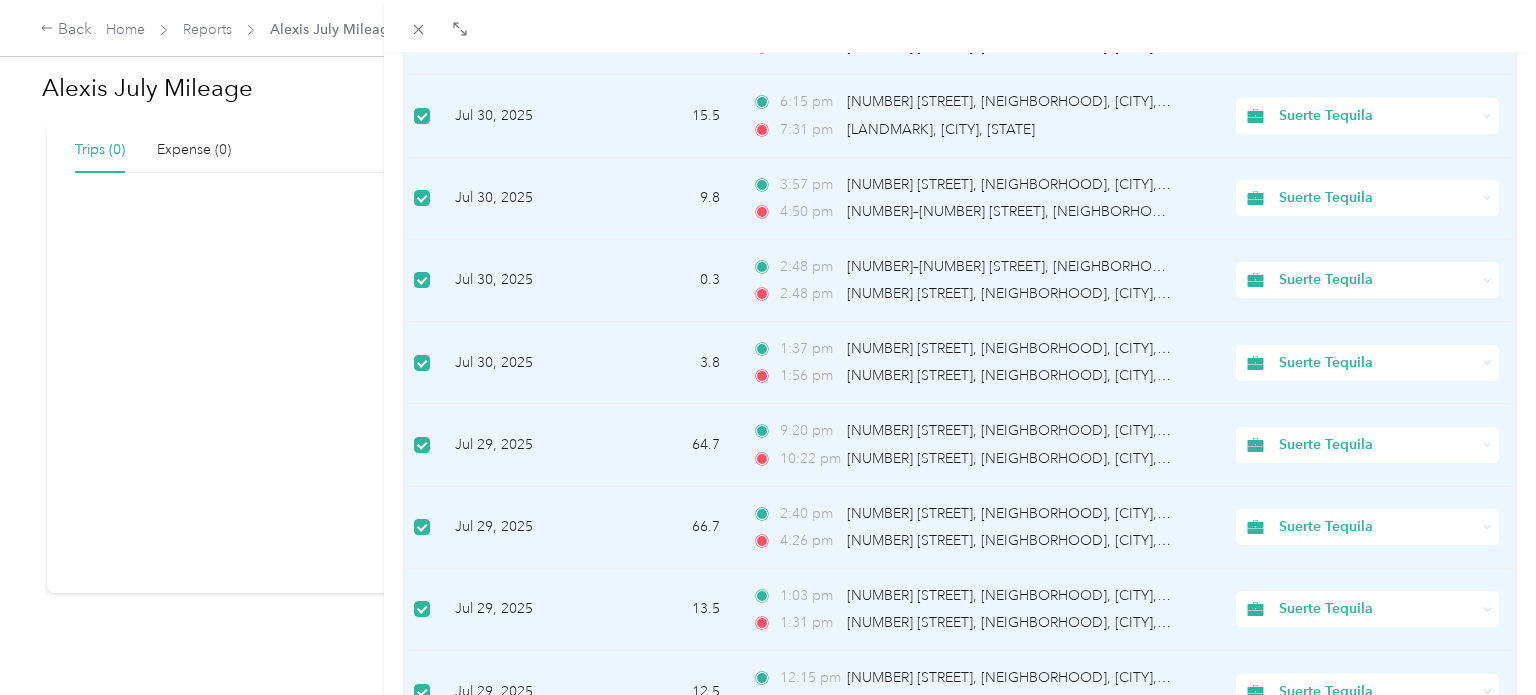 scroll, scrollTop: 853, scrollLeft: 0, axis: vertical 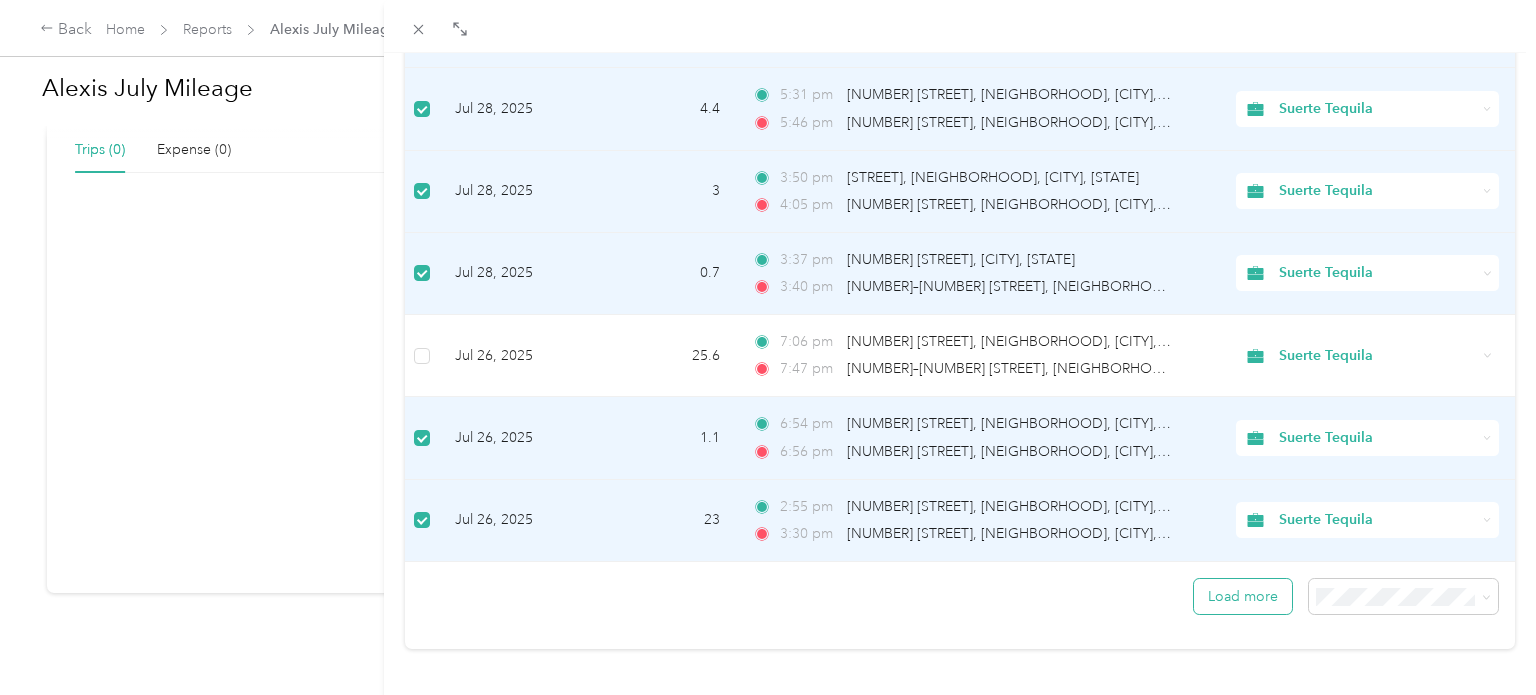 click on "Load more" at bounding box center (1243, 596) 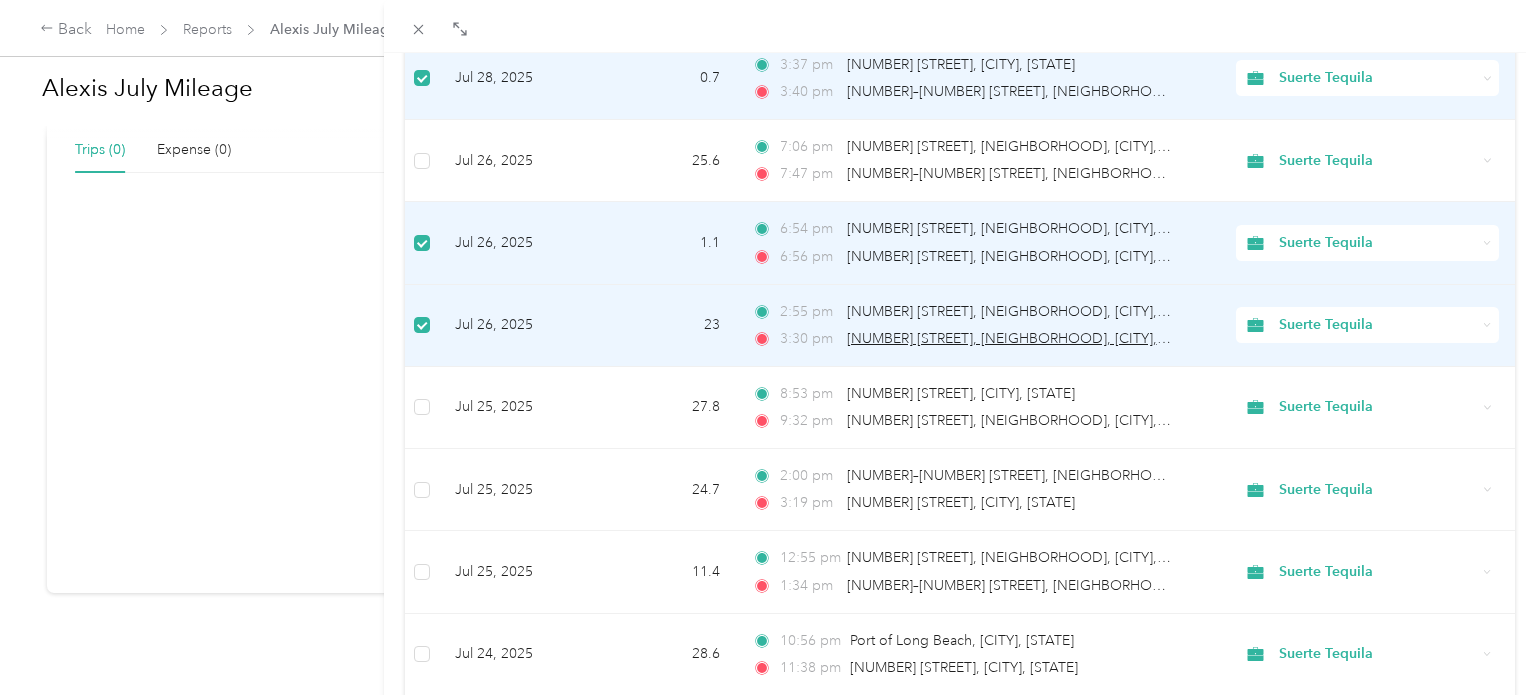 scroll, scrollTop: 0, scrollLeft: 0, axis: both 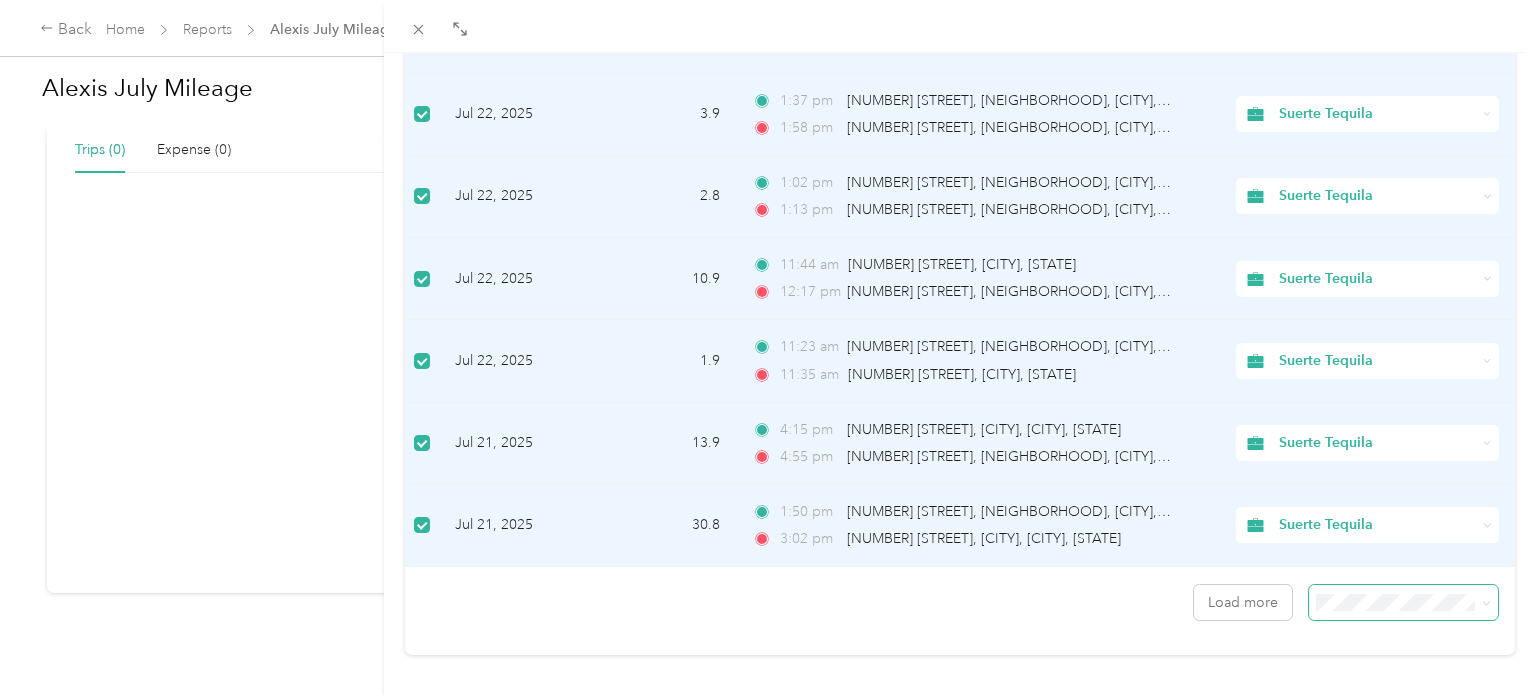 click at bounding box center (1403, 602) 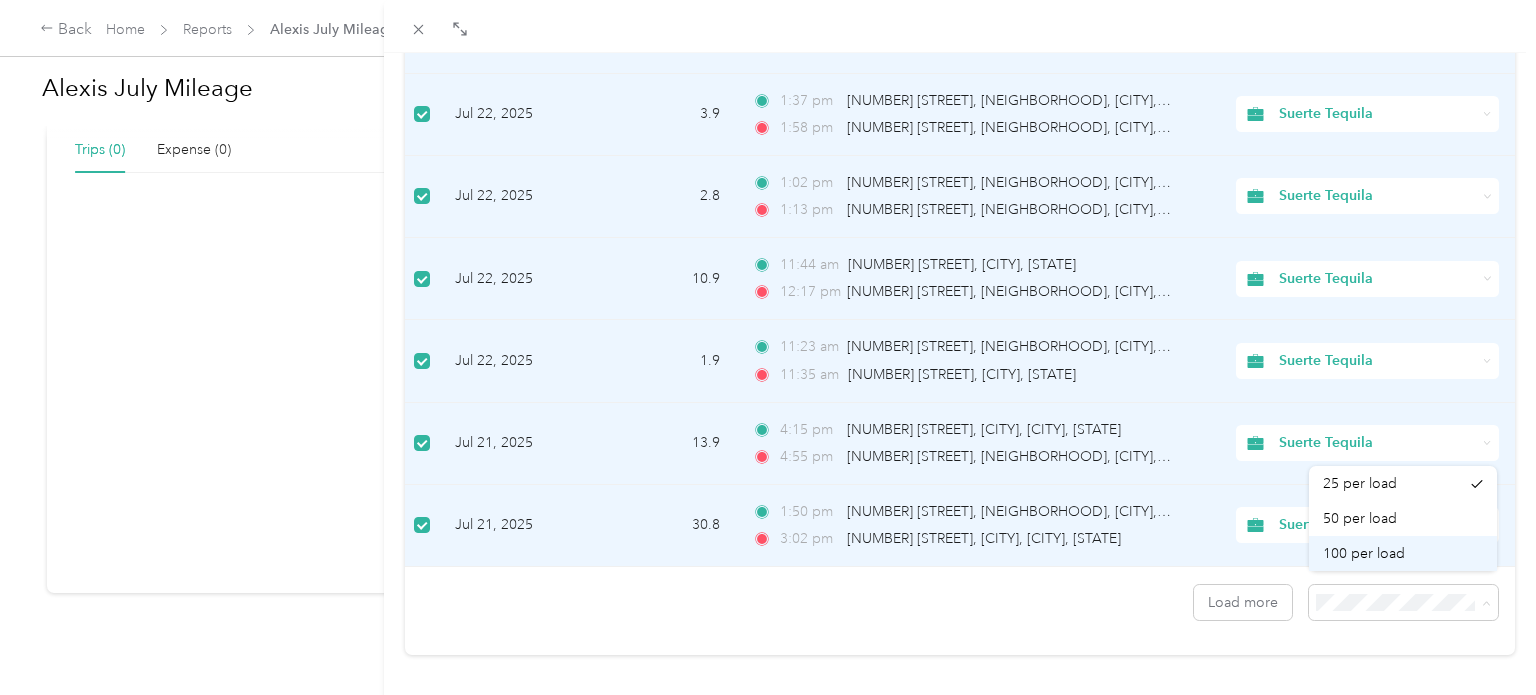 click on "100 per load" at bounding box center [1364, 553] 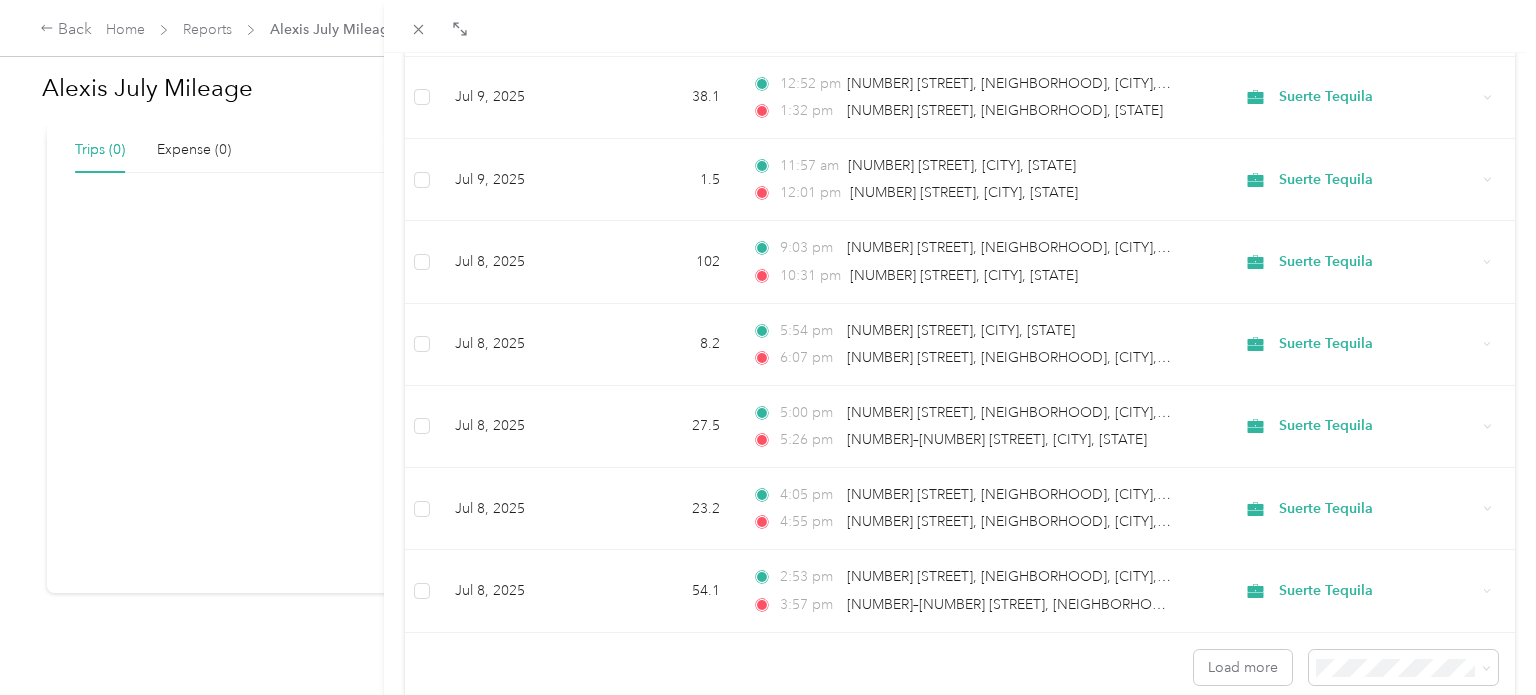 scroll, scrollTop: 7931, scrollLeft: 0, axis: vertical 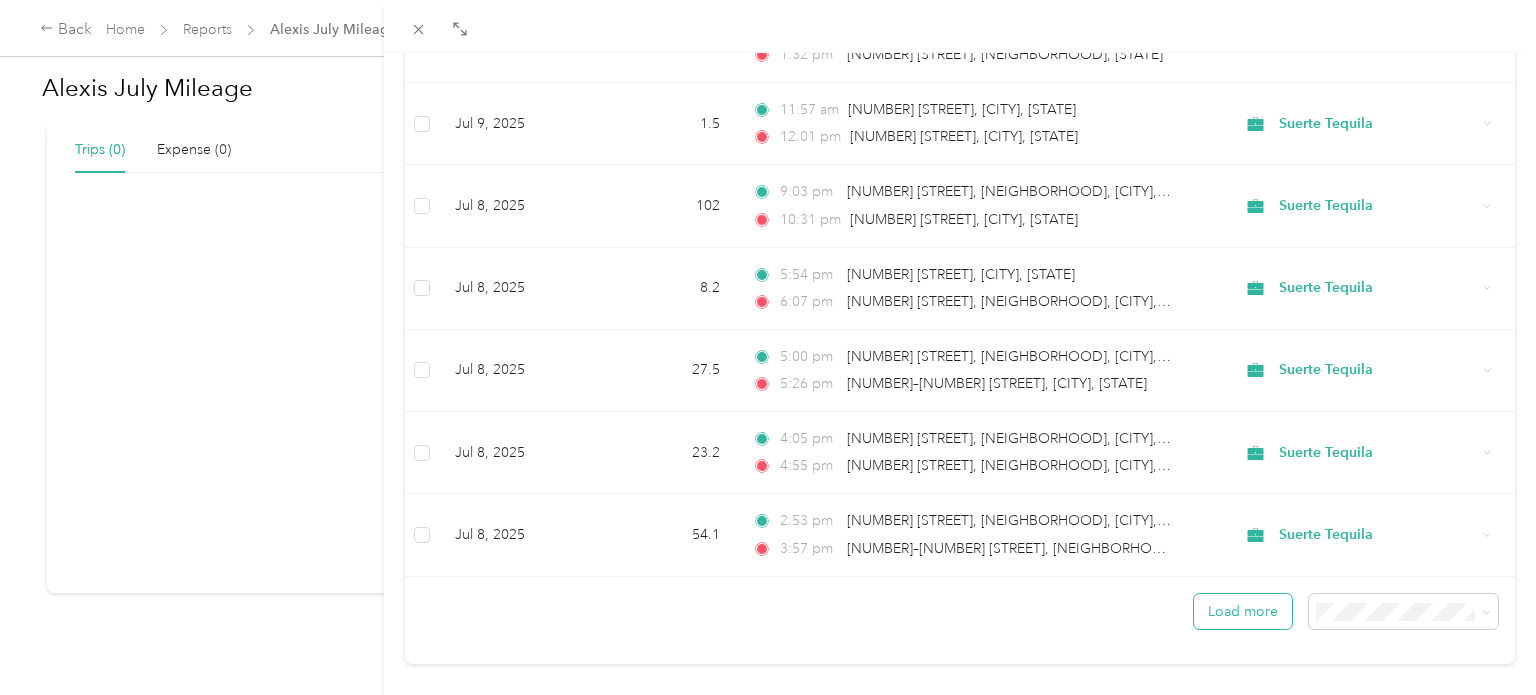 click on "Load more" at bounding box center [1243, 611] 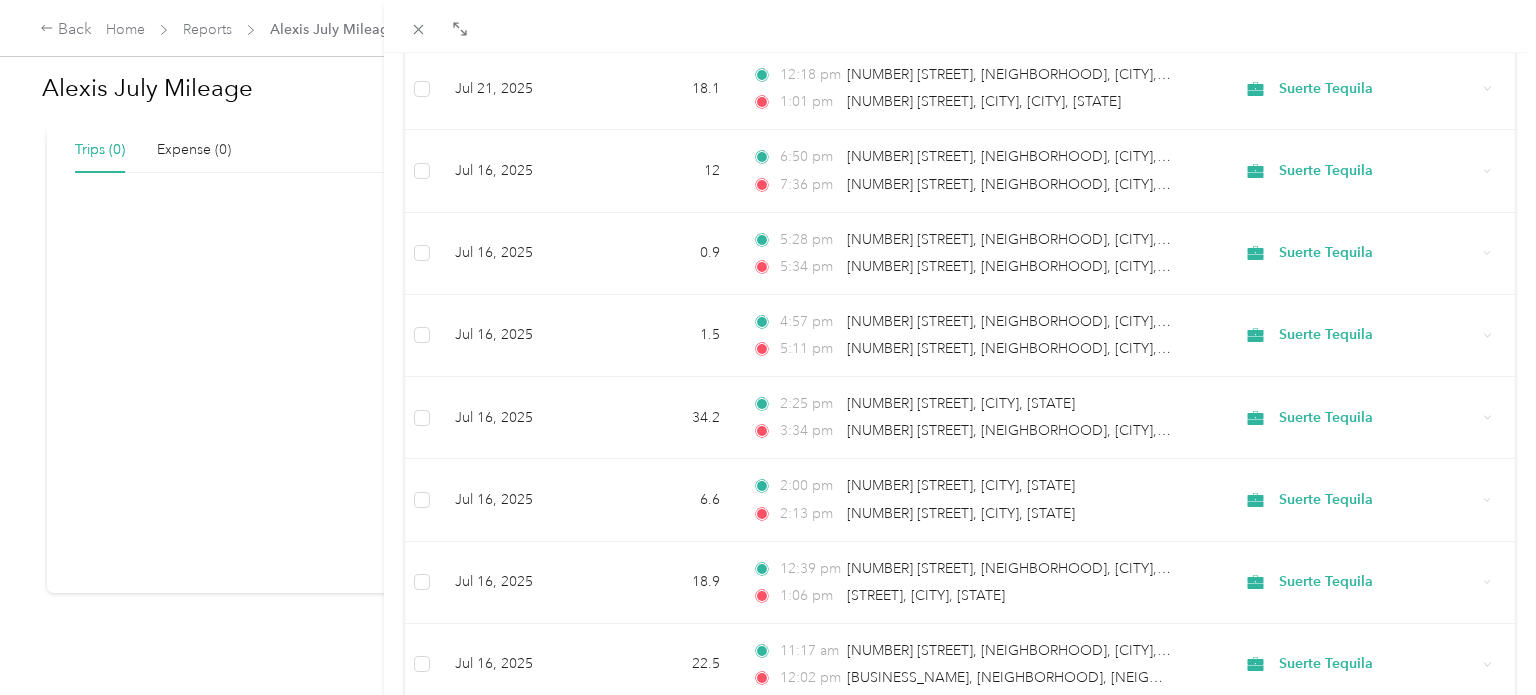 scroll, scrollTop: 0, scrollLeft: 0, axis: both 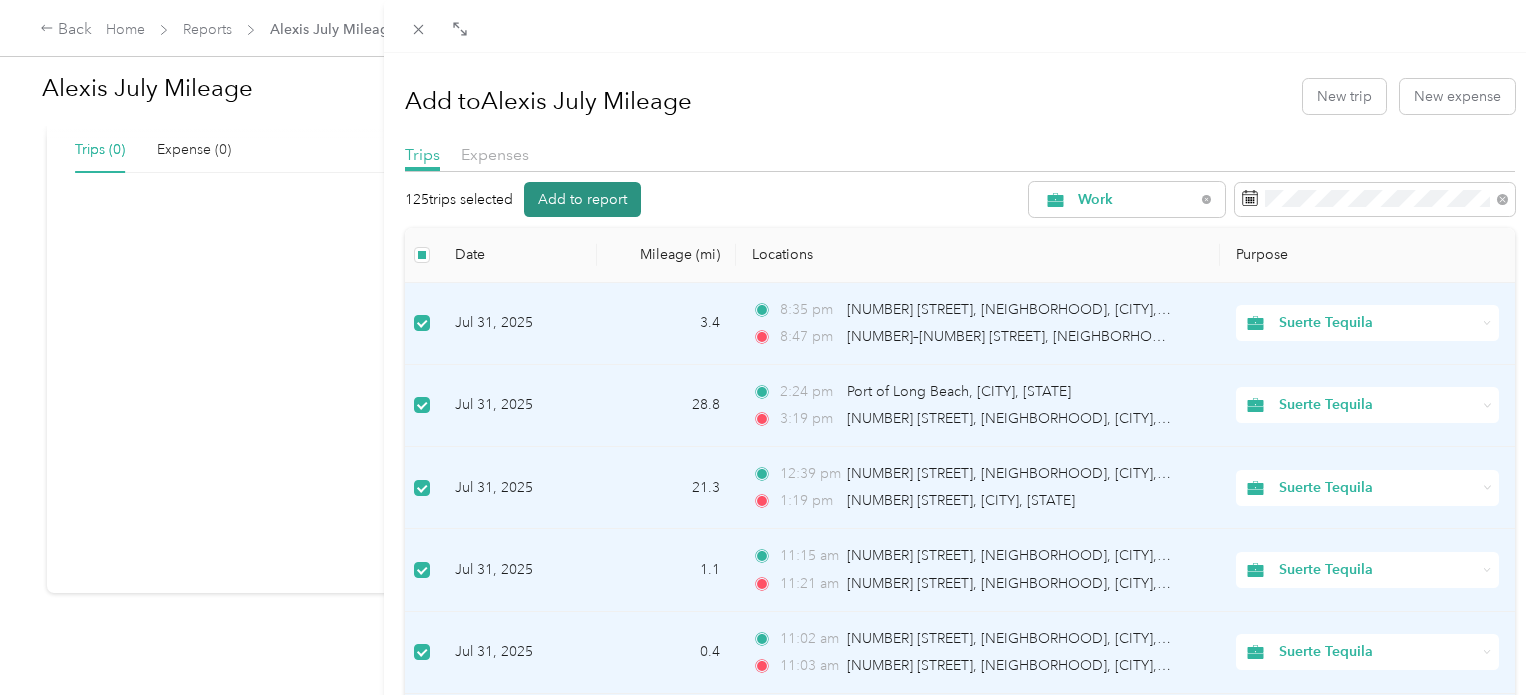 click on "Add to report" at bounding box center [582, 199] 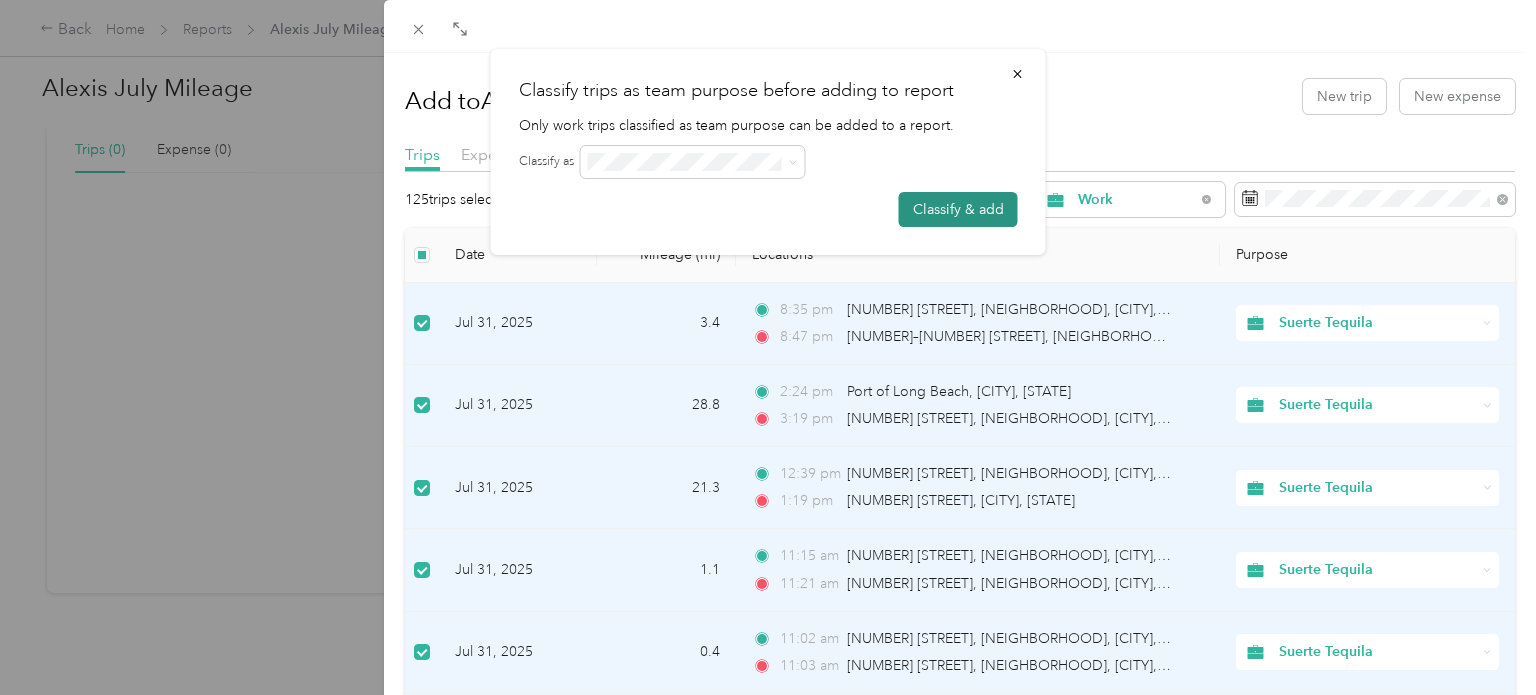 click on "Classify & add" at bounding box center [958, 209] 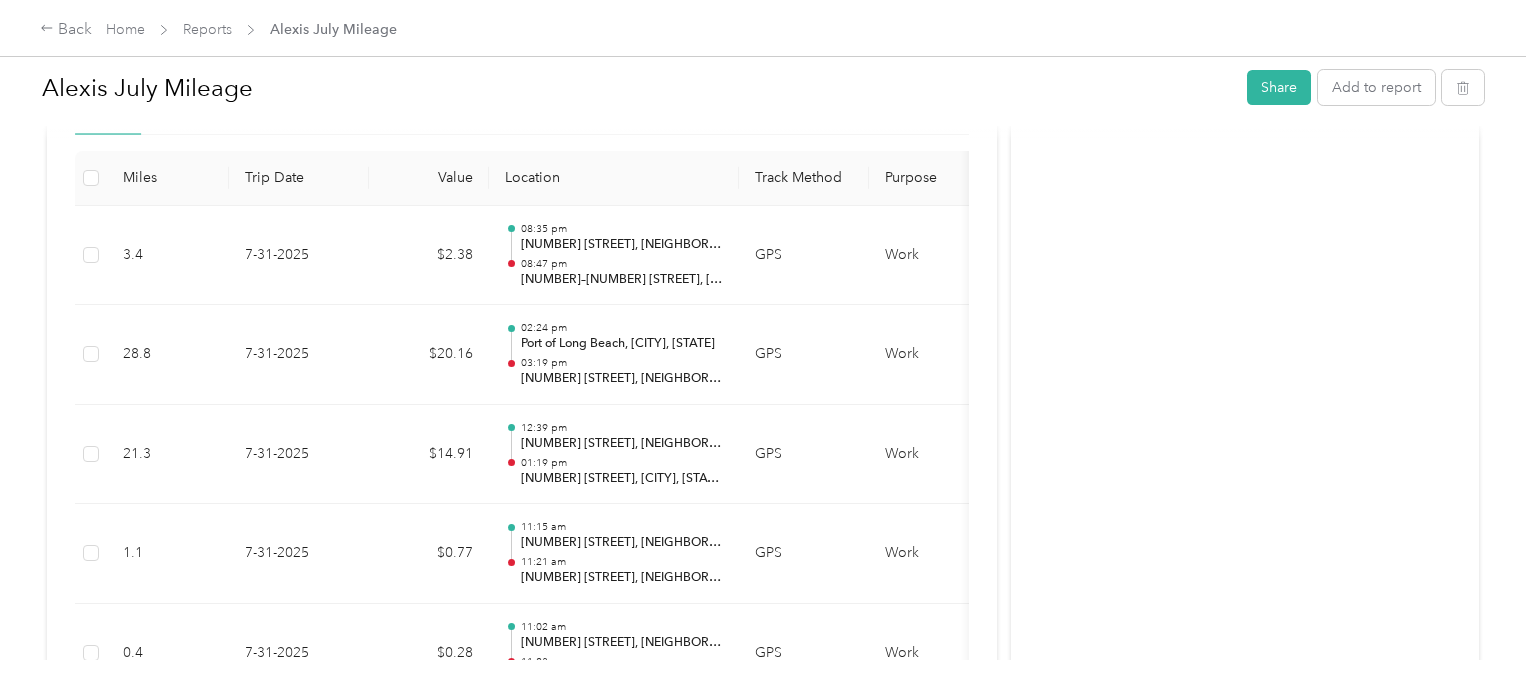 scroll, scrollTop: 0, scrollLeft: 0, axis: both 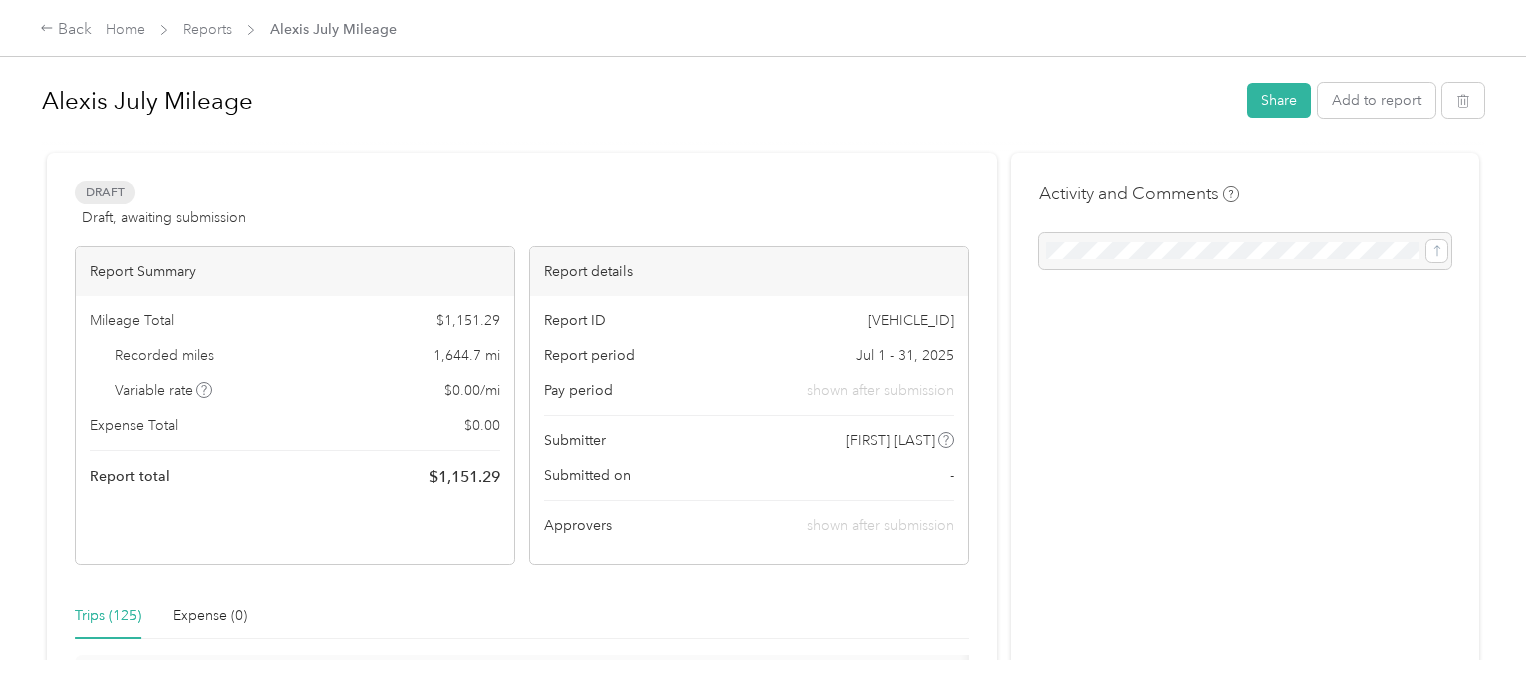 click on "Report Summary Mileage Total $ 1,151.29 Recorded miles 1,644.7   mi Variable rate   $ 0.00 / mi Expense Total $ 0.00 Report total $ 1,151.29 Report details Report ID 17FB4A-0005 Report period Jul 1 - 31, 2025 Pay period shown after submission Submitter Alexis Anderson Submitted on - Approvers shown after submission" at bounding box center [522, 405] 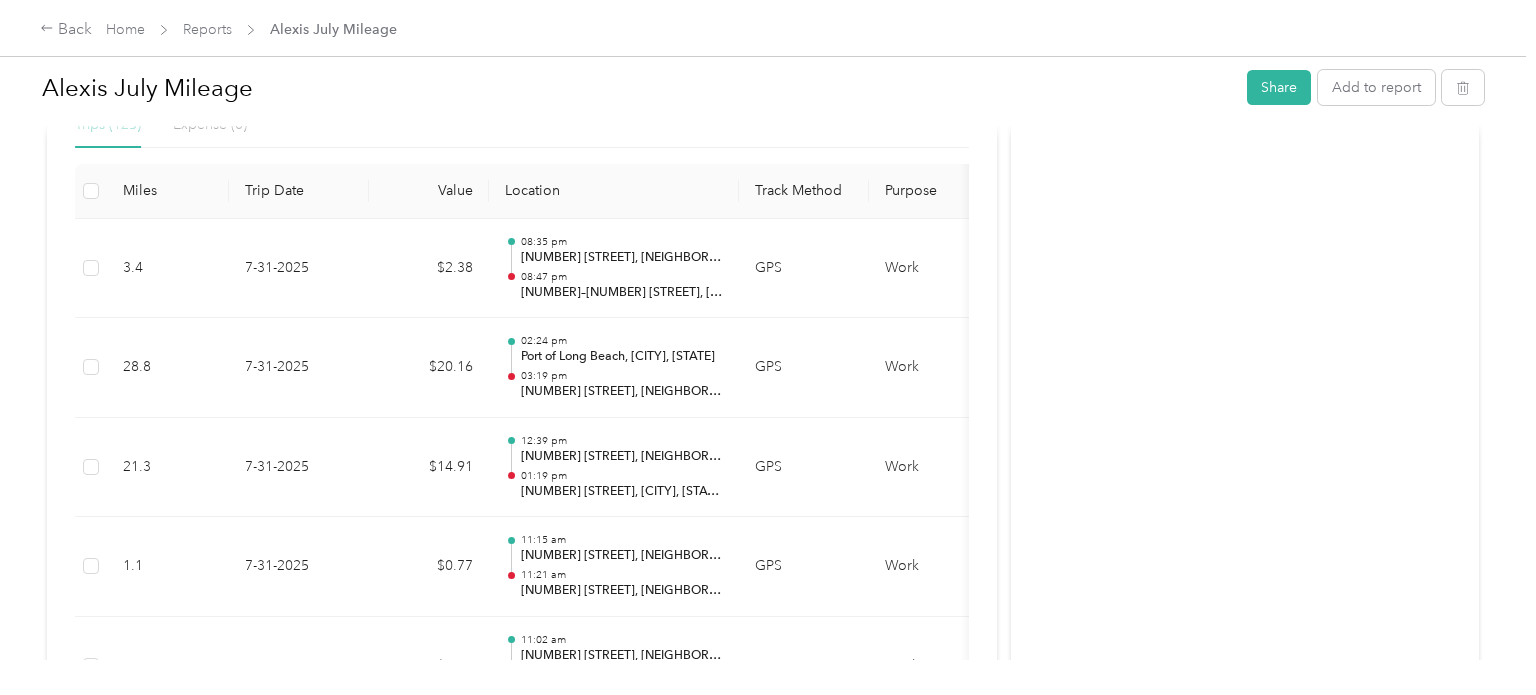 scroll, scrollTop: 492, scrollLeft: 0, axis: vertical 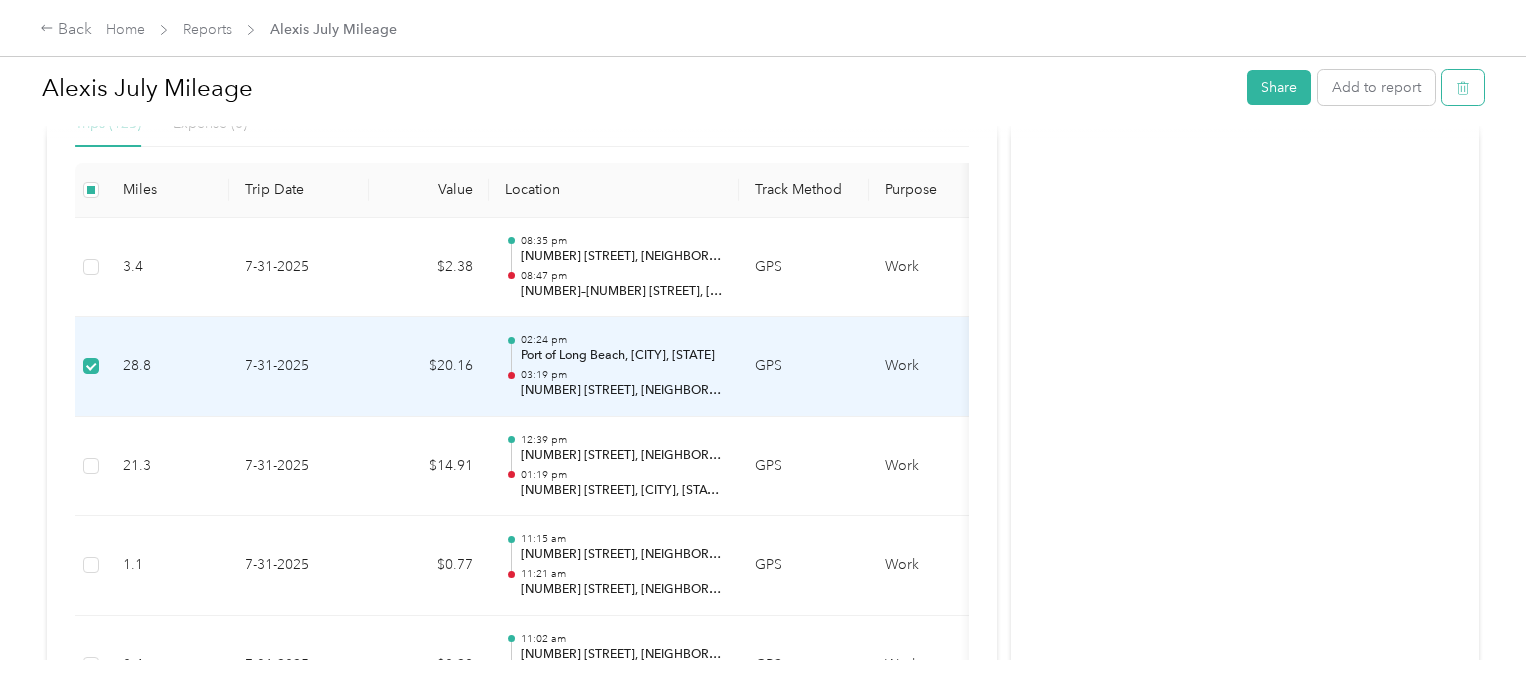 click at bounding box center [1463, 87] 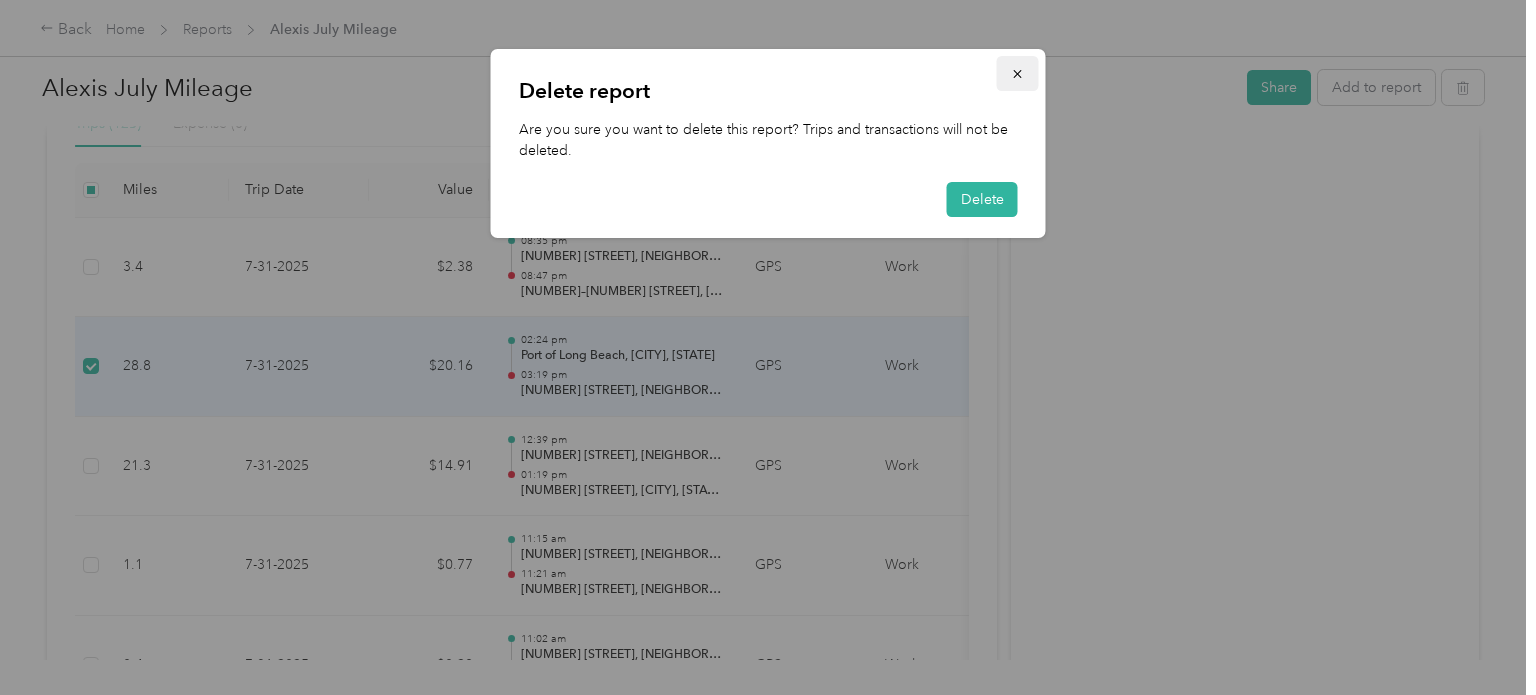click at bounding box center (1018, 73) 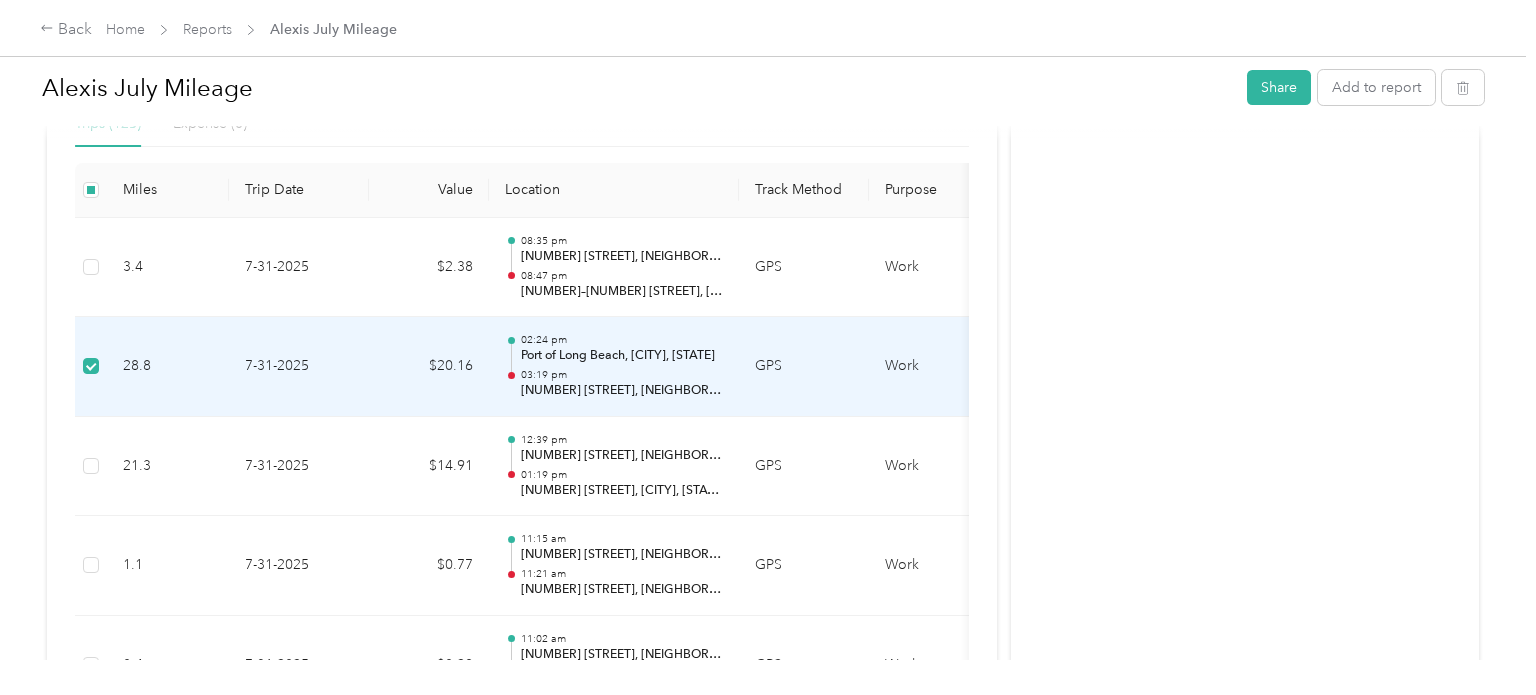 scroll, scrollTop: 0, scrollLeft: 268, axis: horizontal 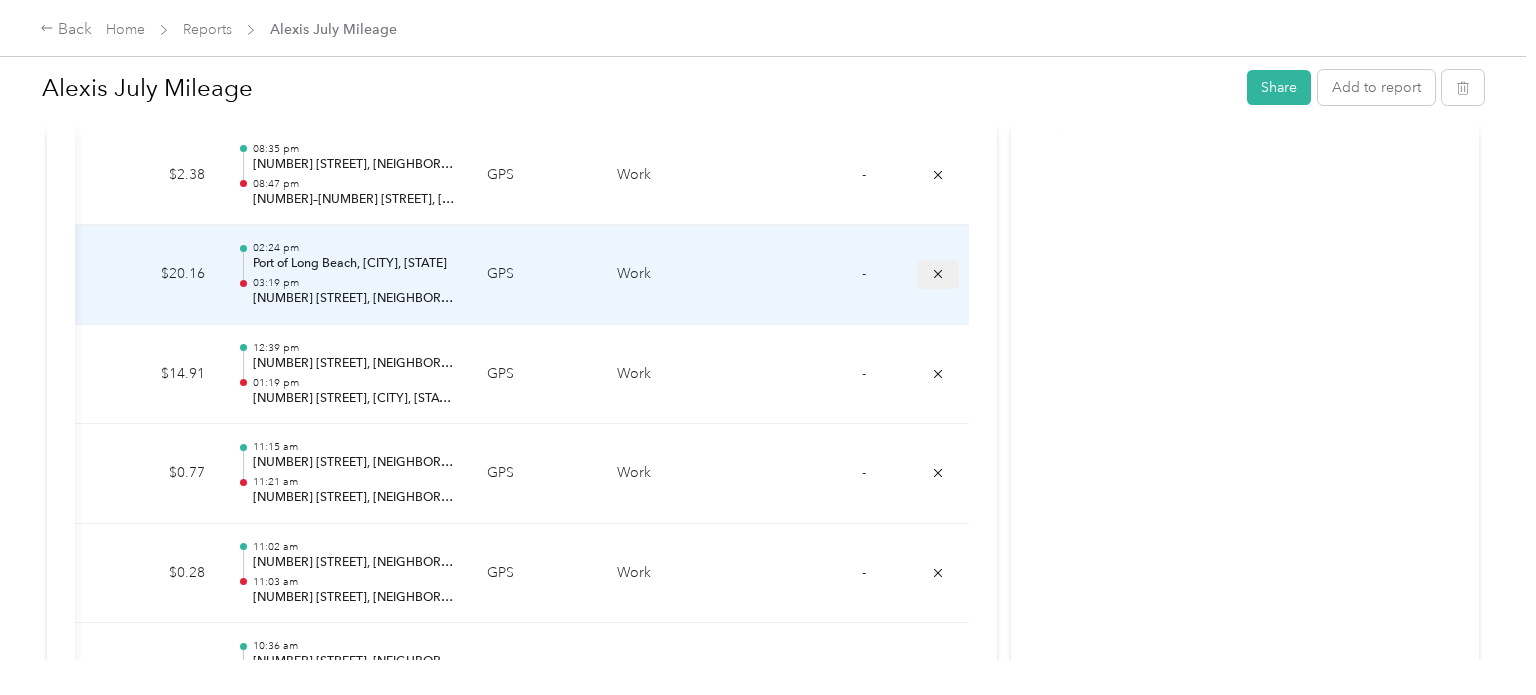 click 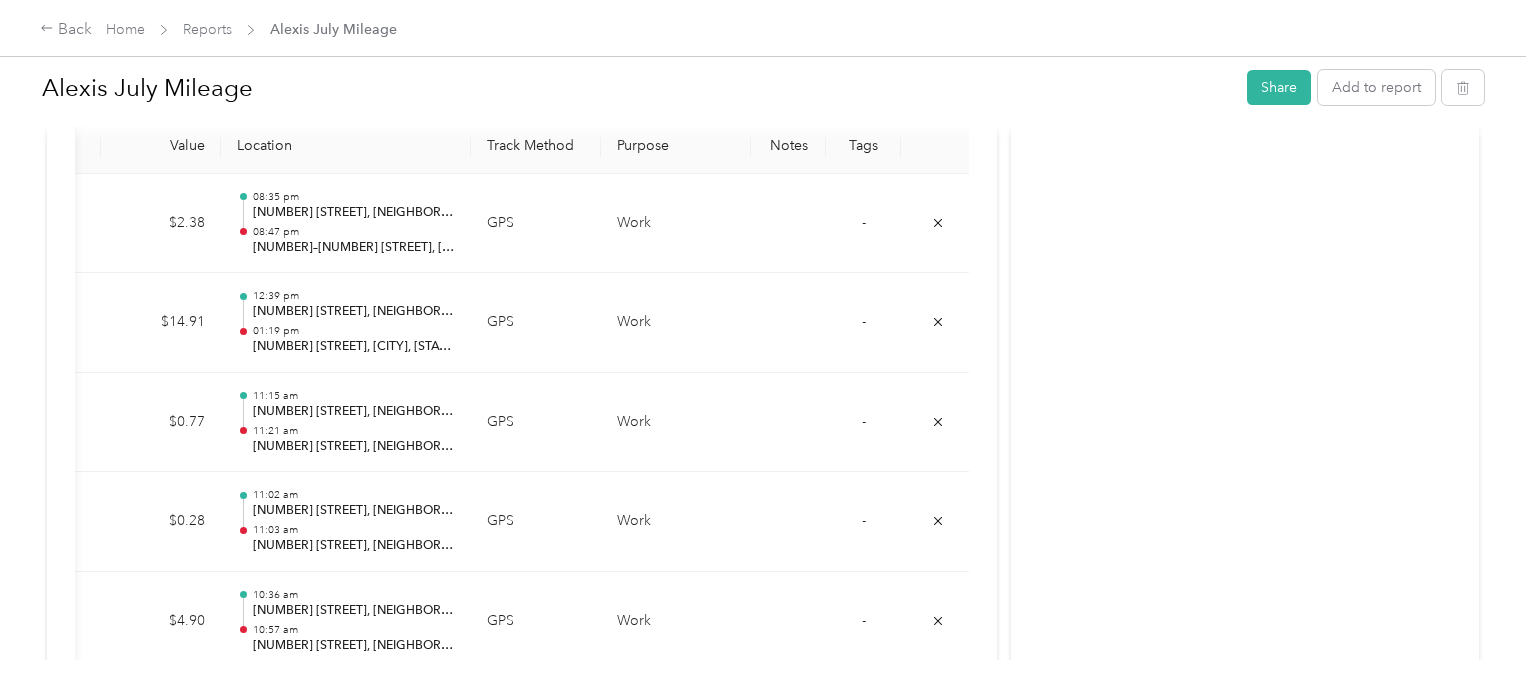 scroll, scrollTop: 539, scrollLeft: 0, axis: vertical 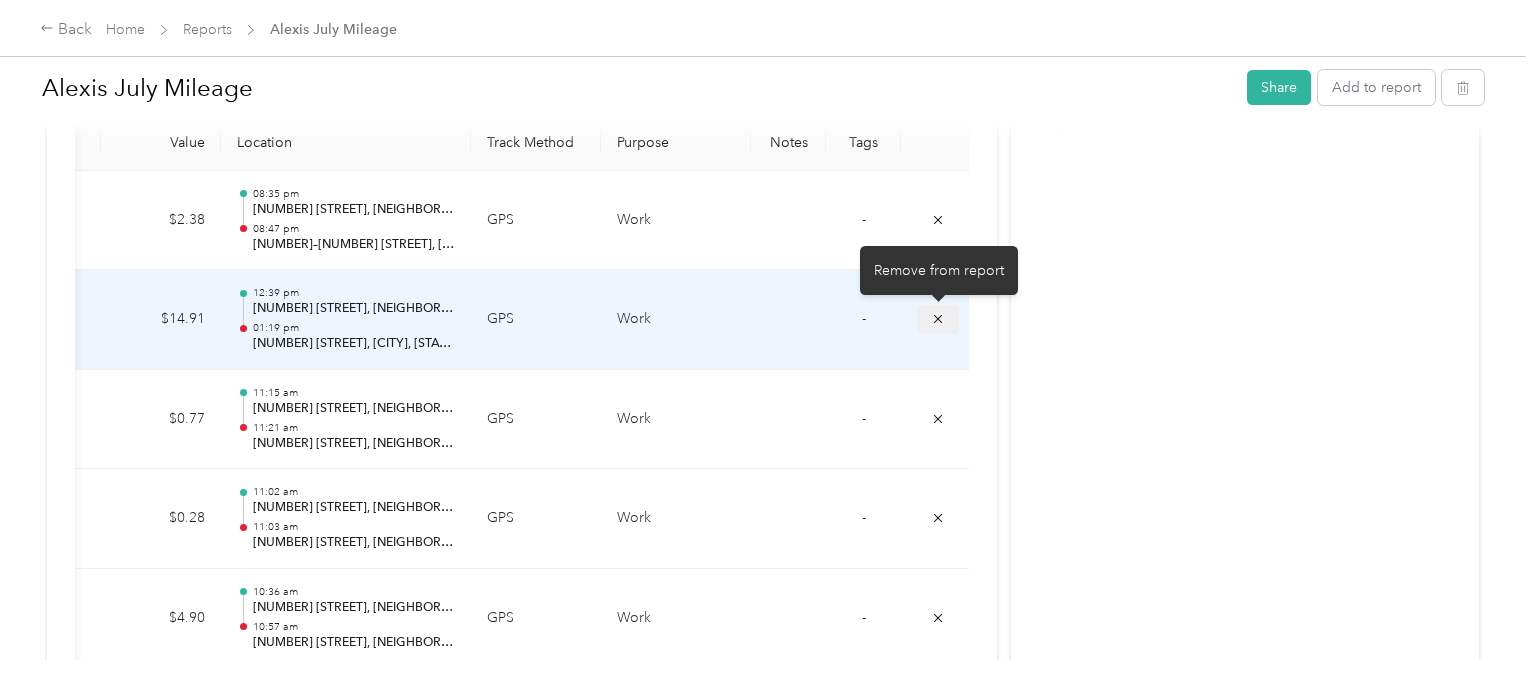 click 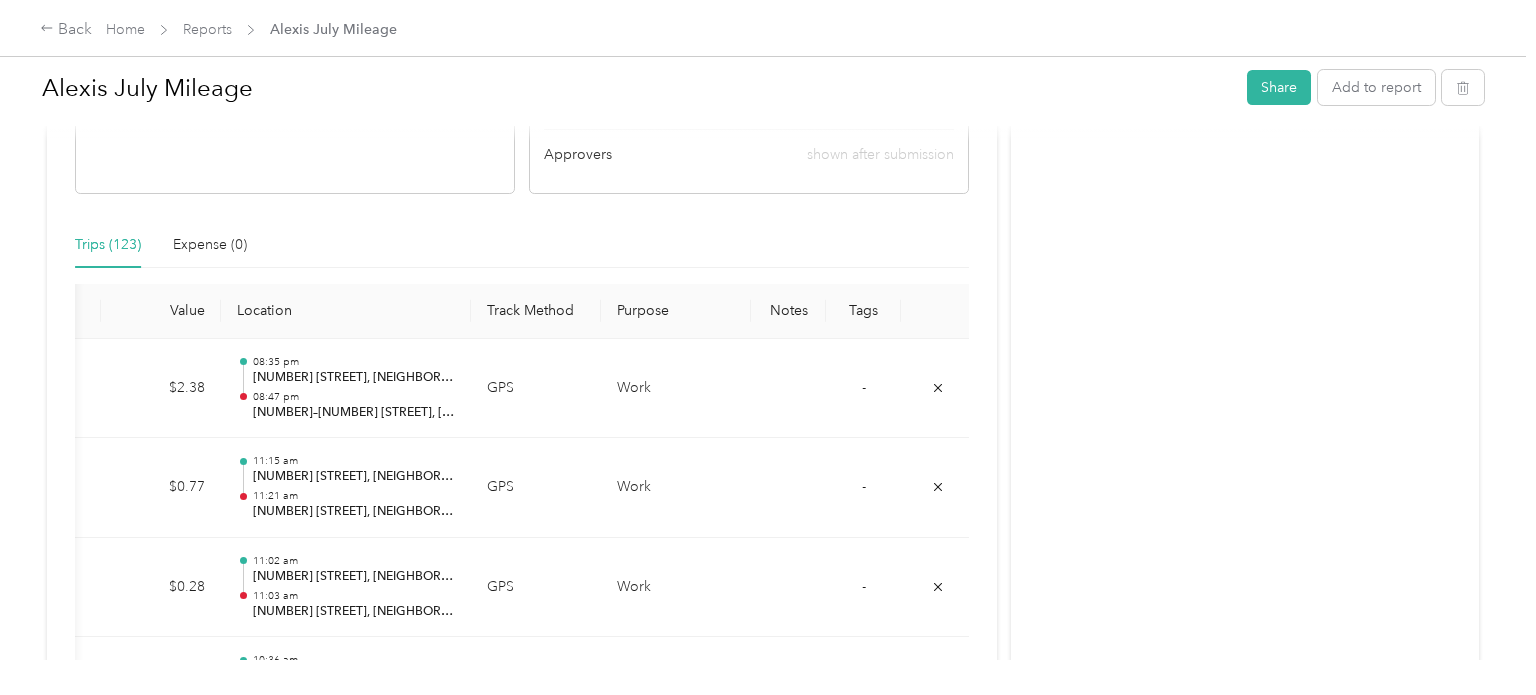 scroll, scrollTop: 406, scrollLeft: 0, axis: vertical 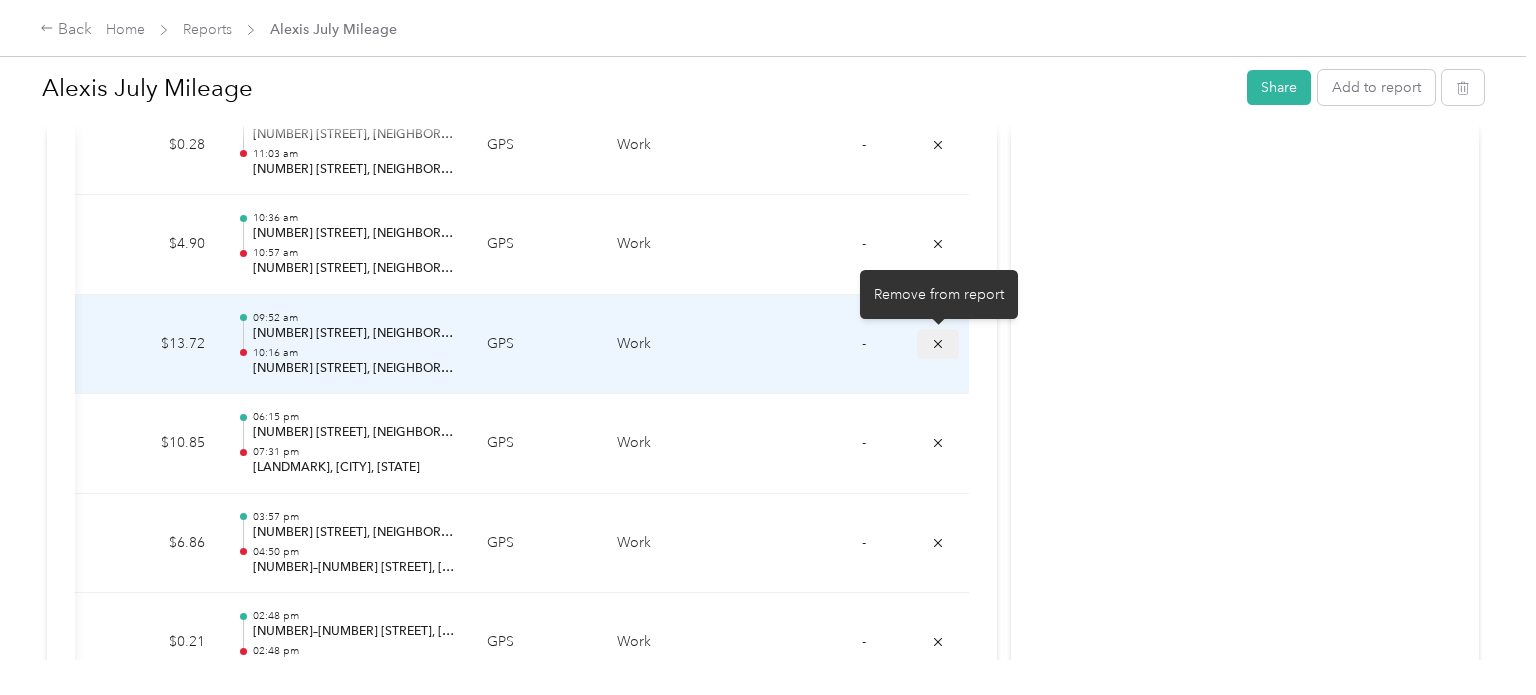 click 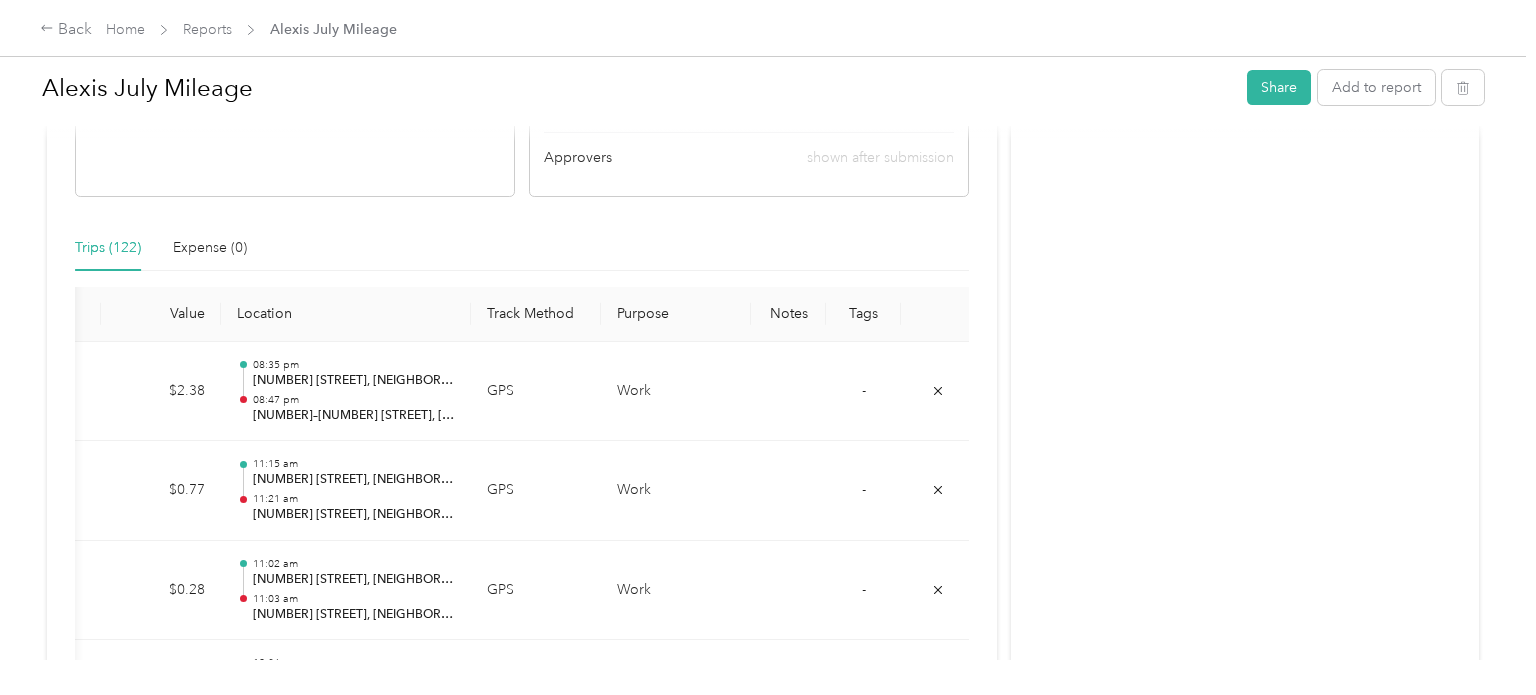 scroll, scrollTop: 0, scrollLeft: 0, axis: both 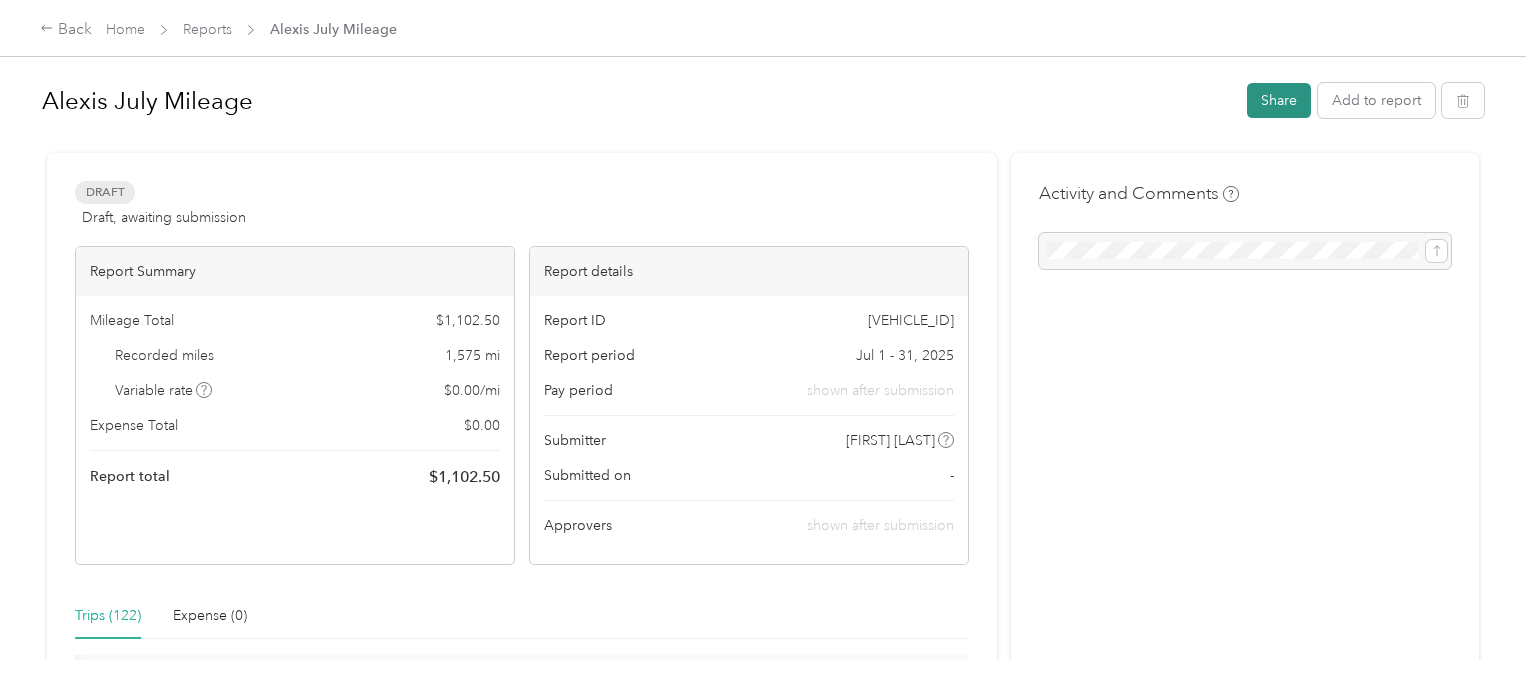 click on "Share" at bounding box center [1279, 100] 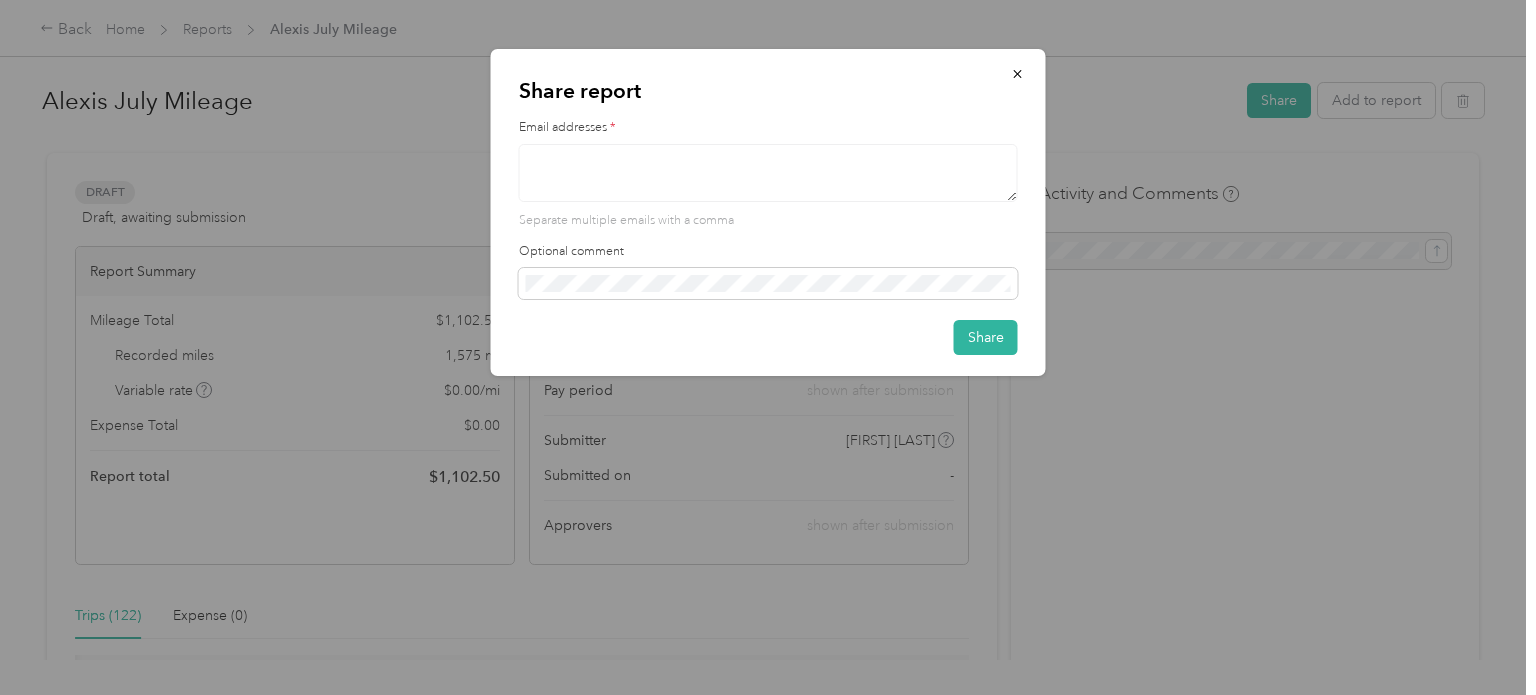 click at bounding box center (768, 173) 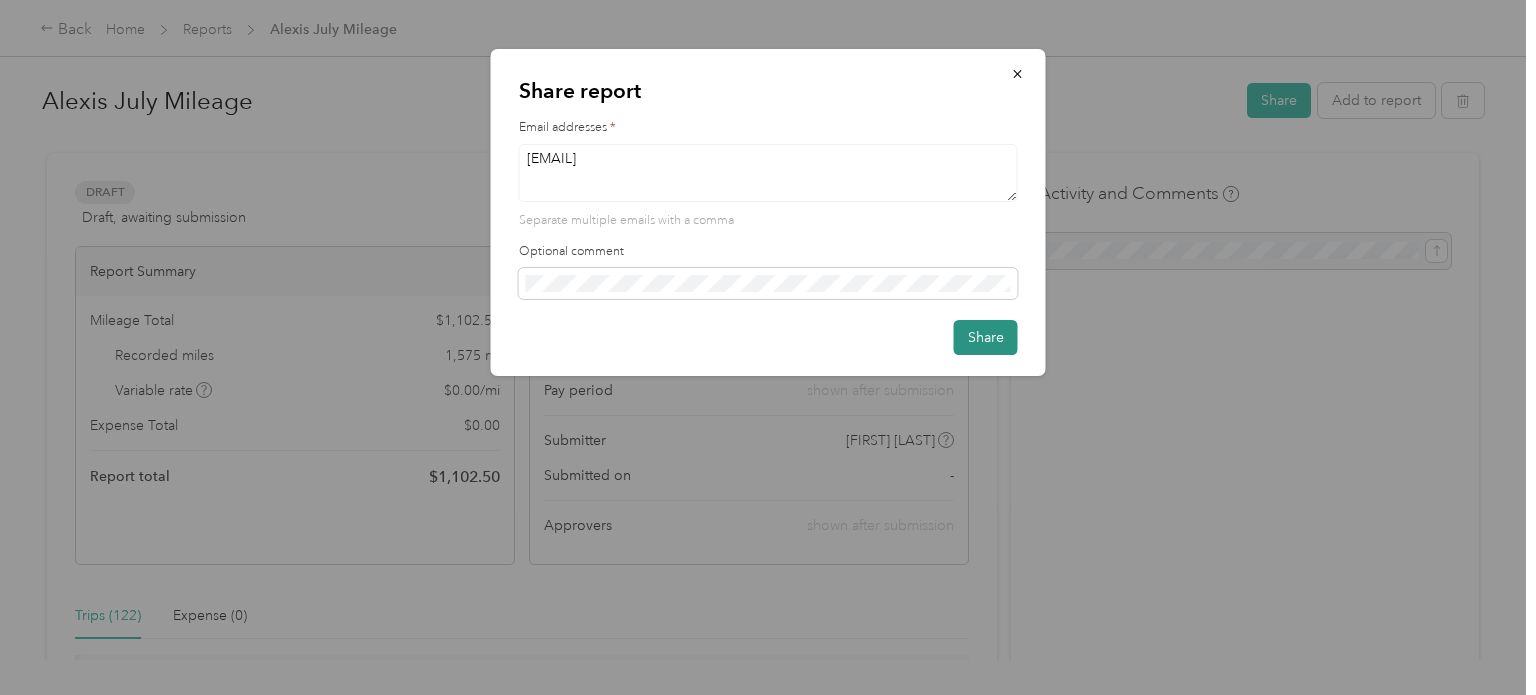 type on "tom@drinksuerte.com" 